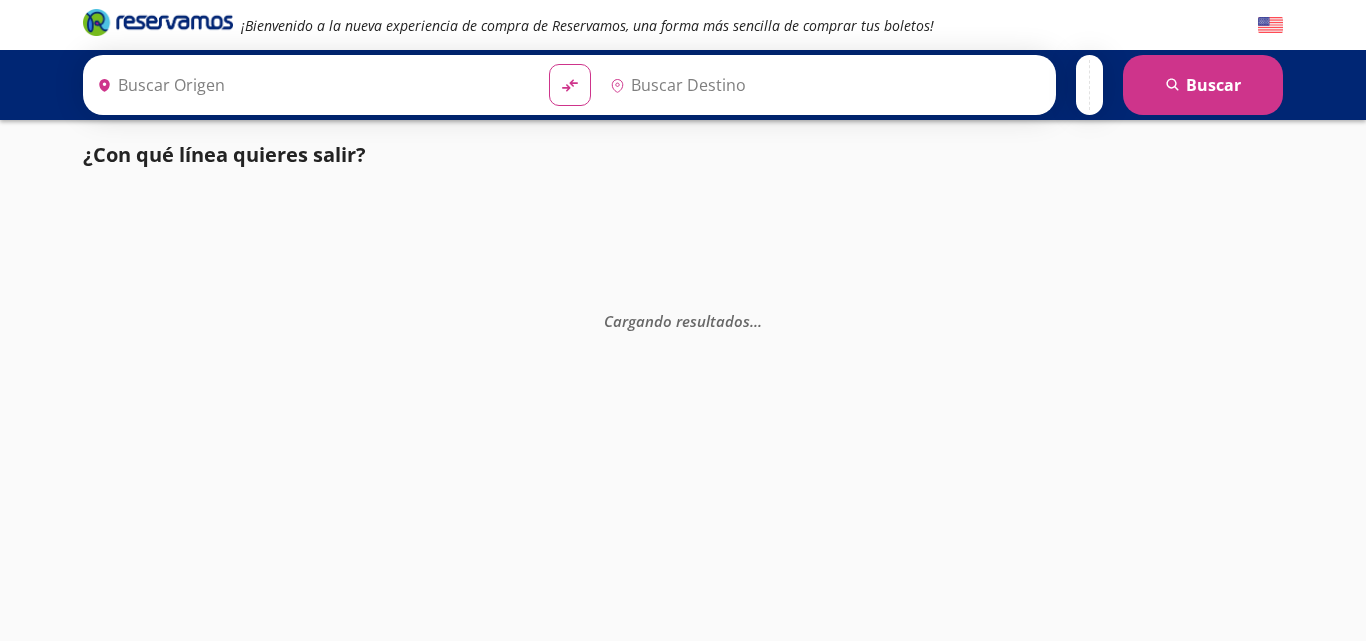 scroll, scrollTop: 0, scrollLeft: 0, axis: both 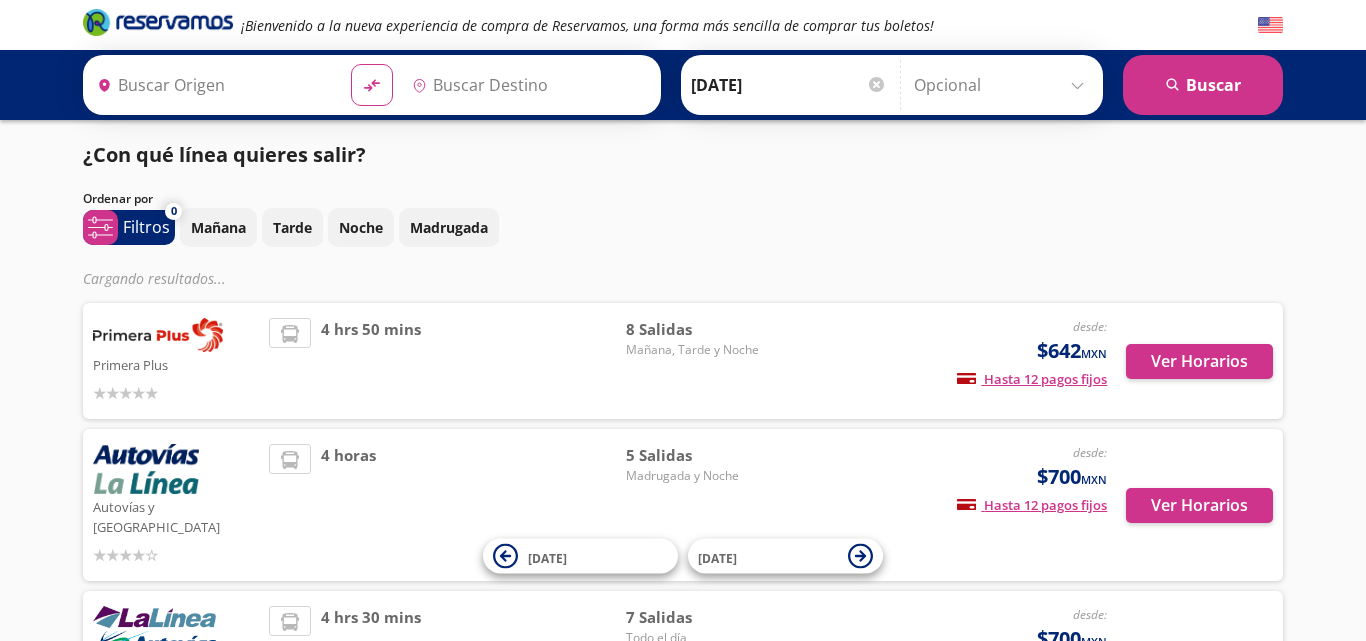 type on "Central Uruapan, Michoacán" 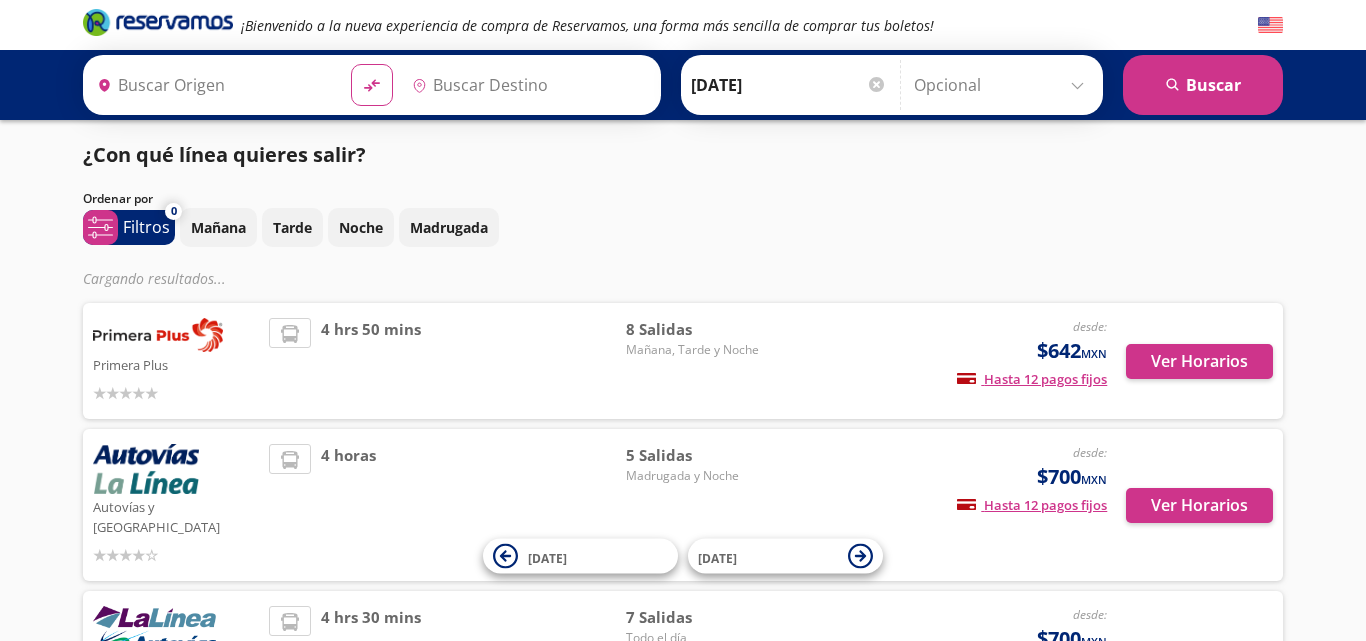 type on "[GEOGRAPHIC_DATA], [GEOGRAPHIC_DATA]" 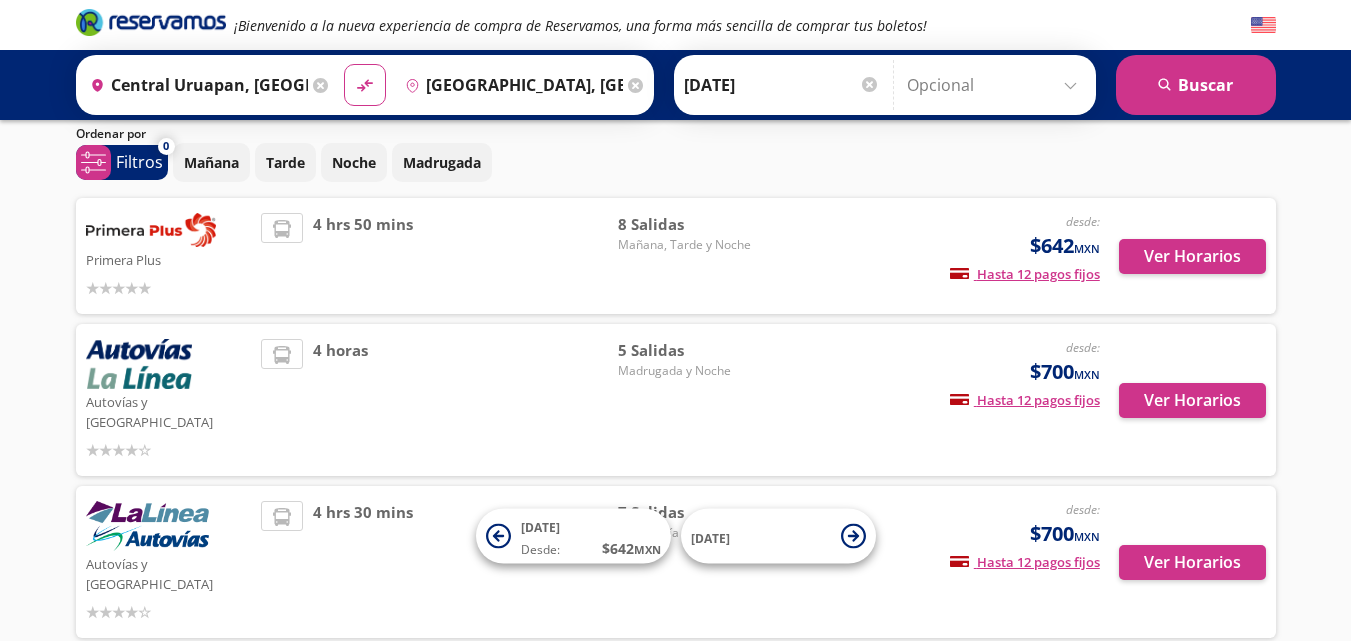 scroll, scrollTop: 100, scrollLeft: 0, axis: vertical 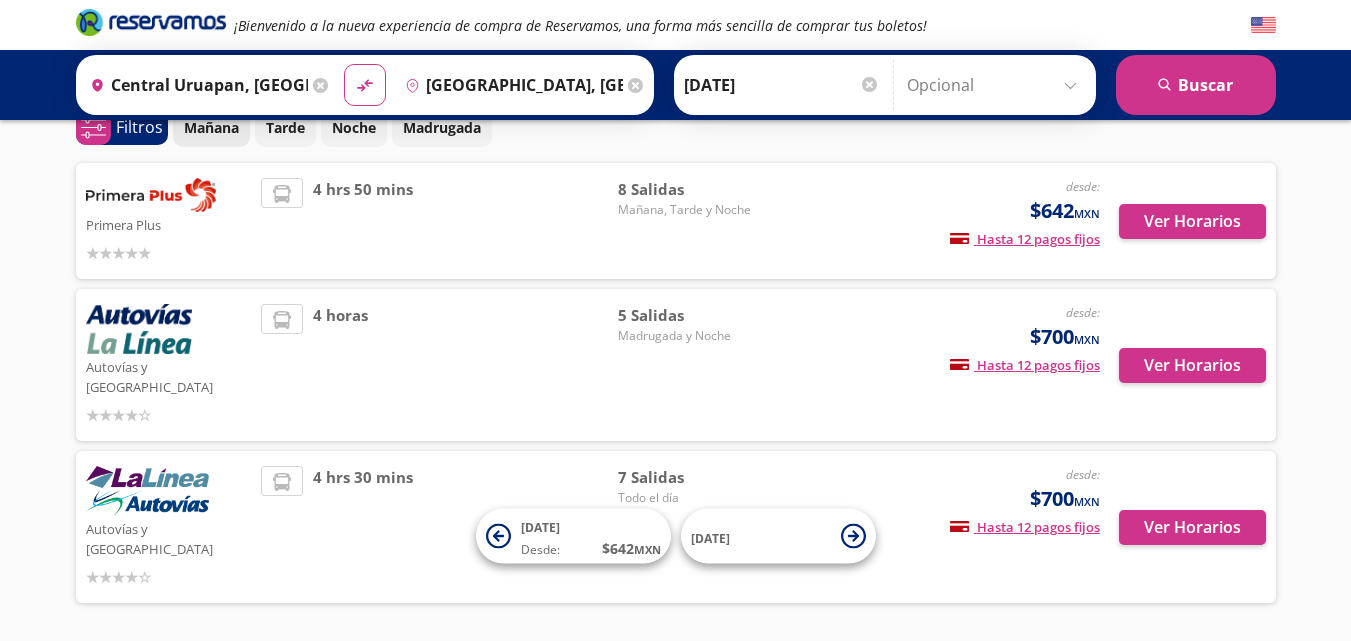 click on "Mañana" at bounding box center (211, 127) 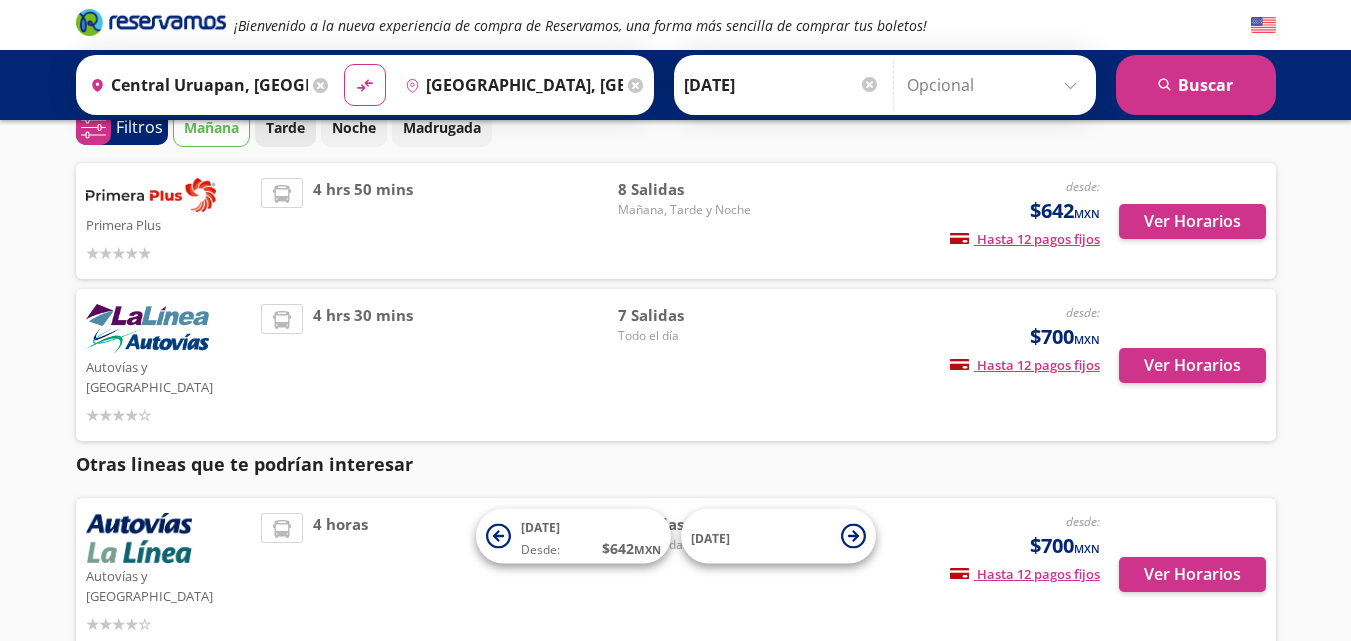 click on "Tarde" at bounding box center [285, 127] 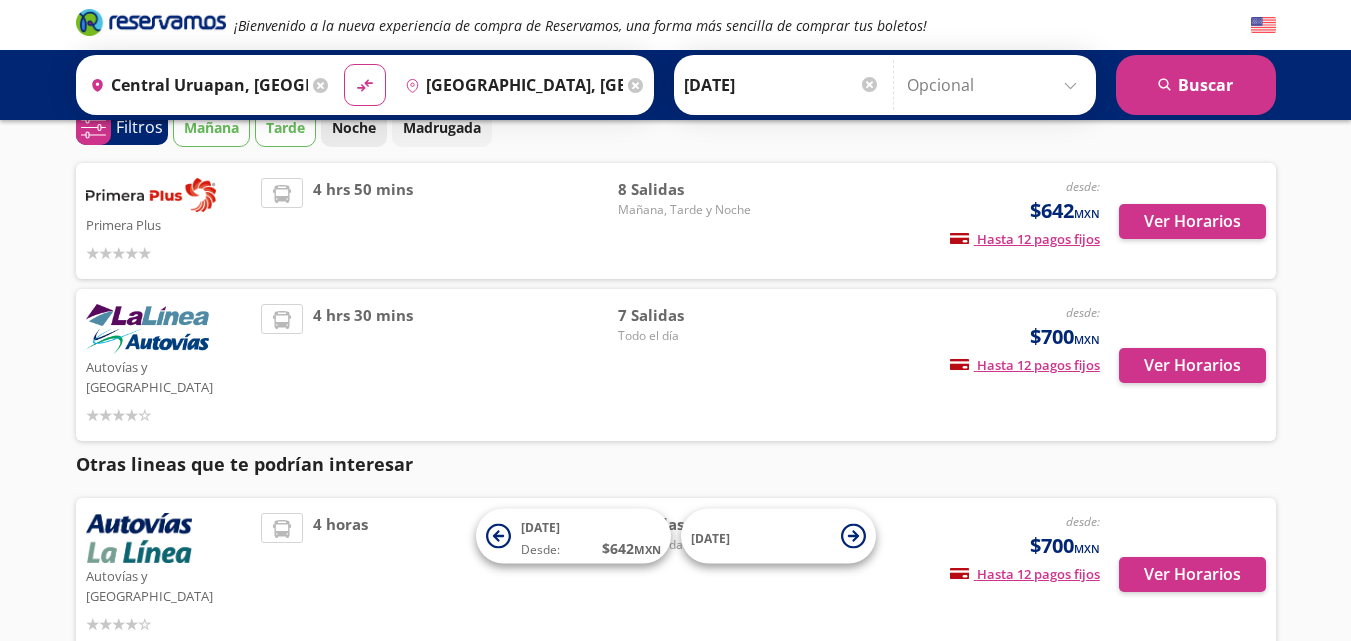 click on "Noche" at bounding box center [354, 127] 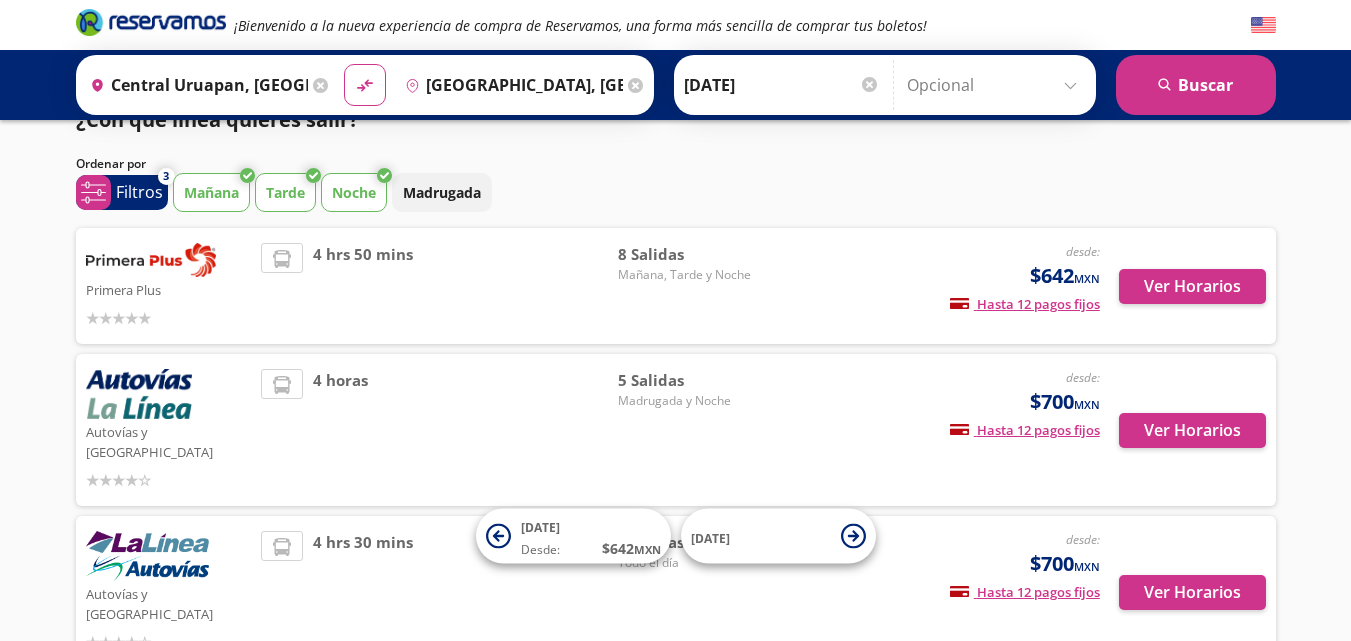 scroll, scrollTop: 0, scrollLeft: 0, axis: both 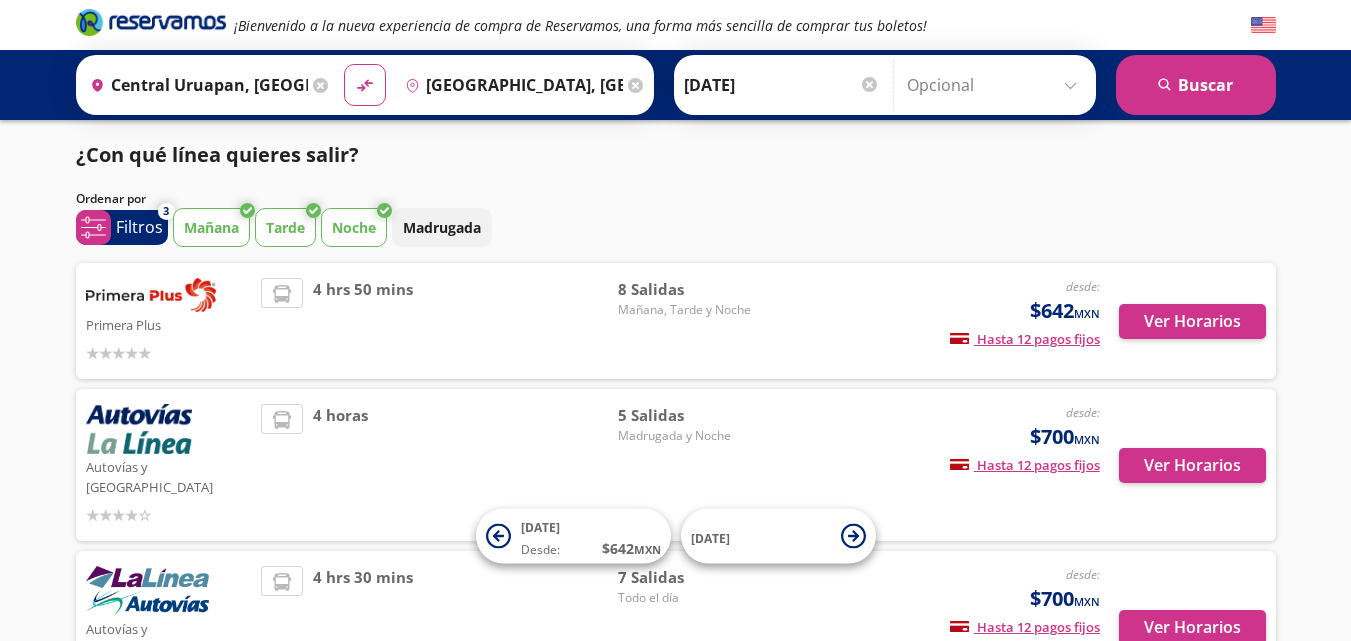 click on "Noche" at bounding box center [354, 227] 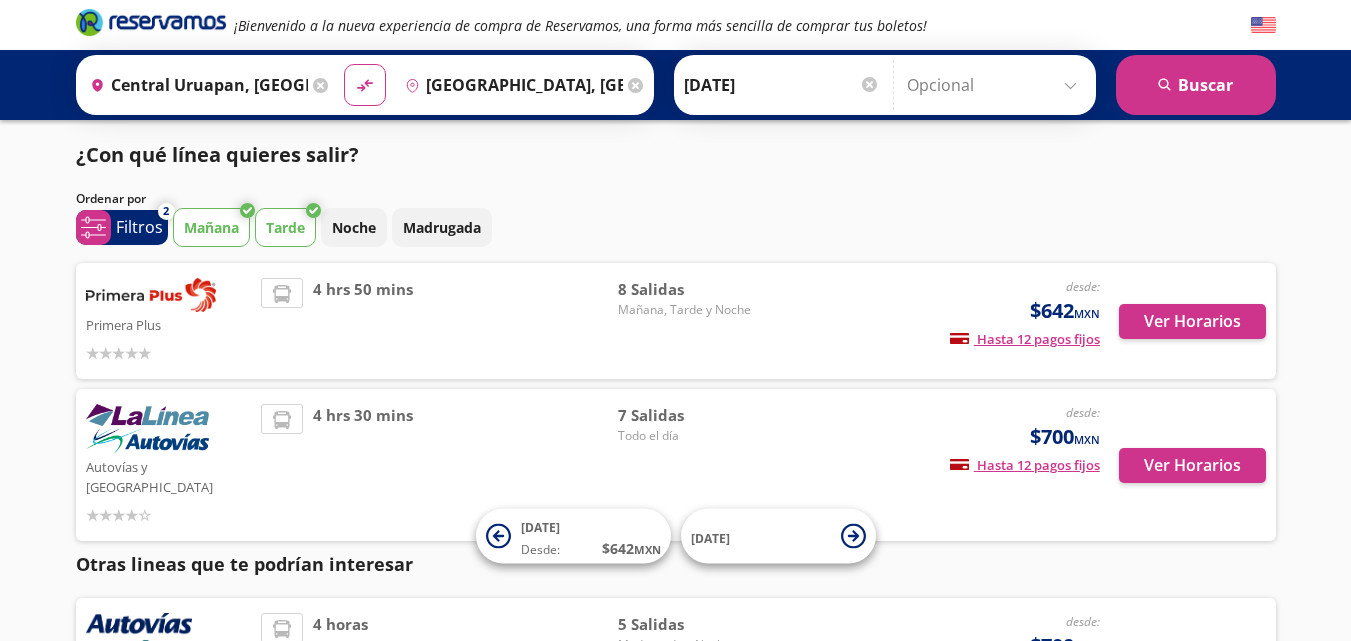 click on "Tarde" at bounding box center (285, 227) 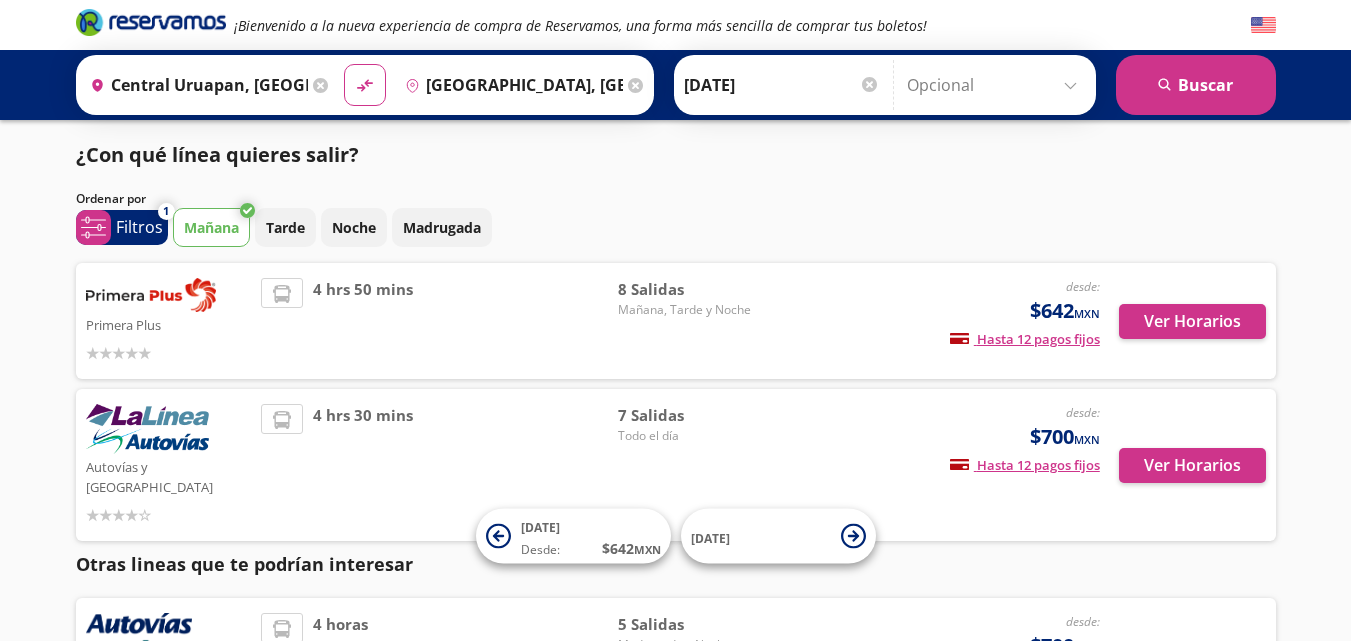 click on "Mañana" at bounding box center (211, 227) 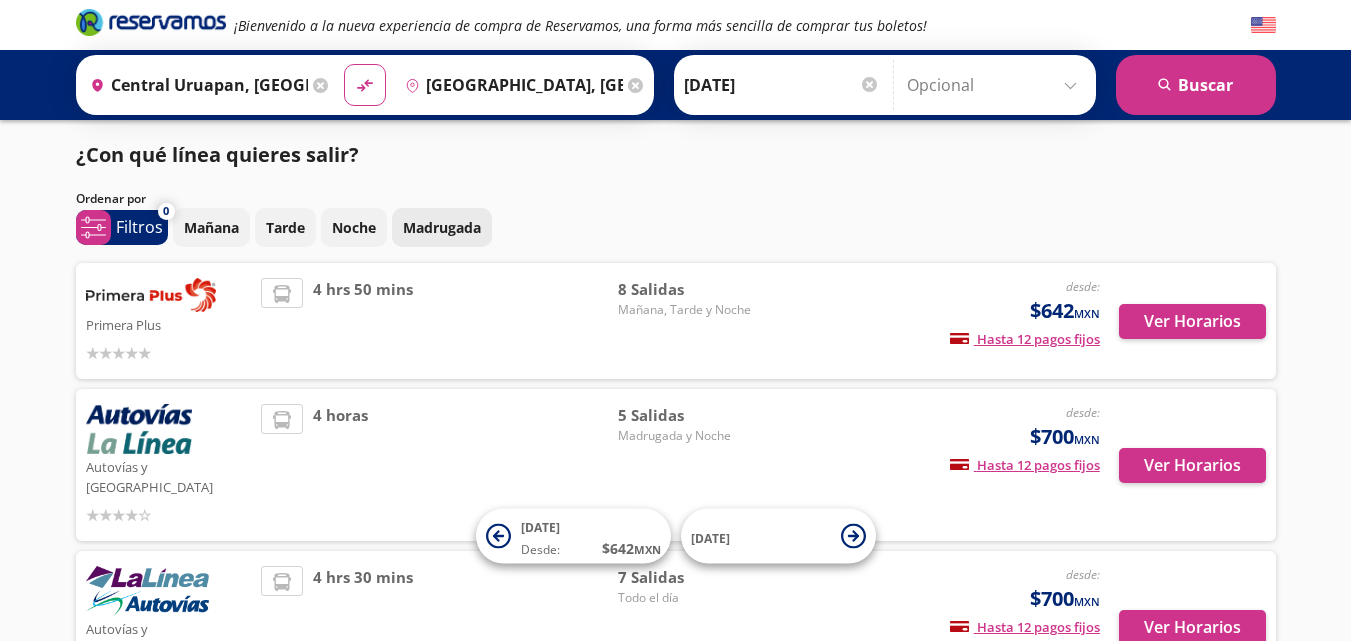 click on "Madrugada" at bounding box center (442, 227) 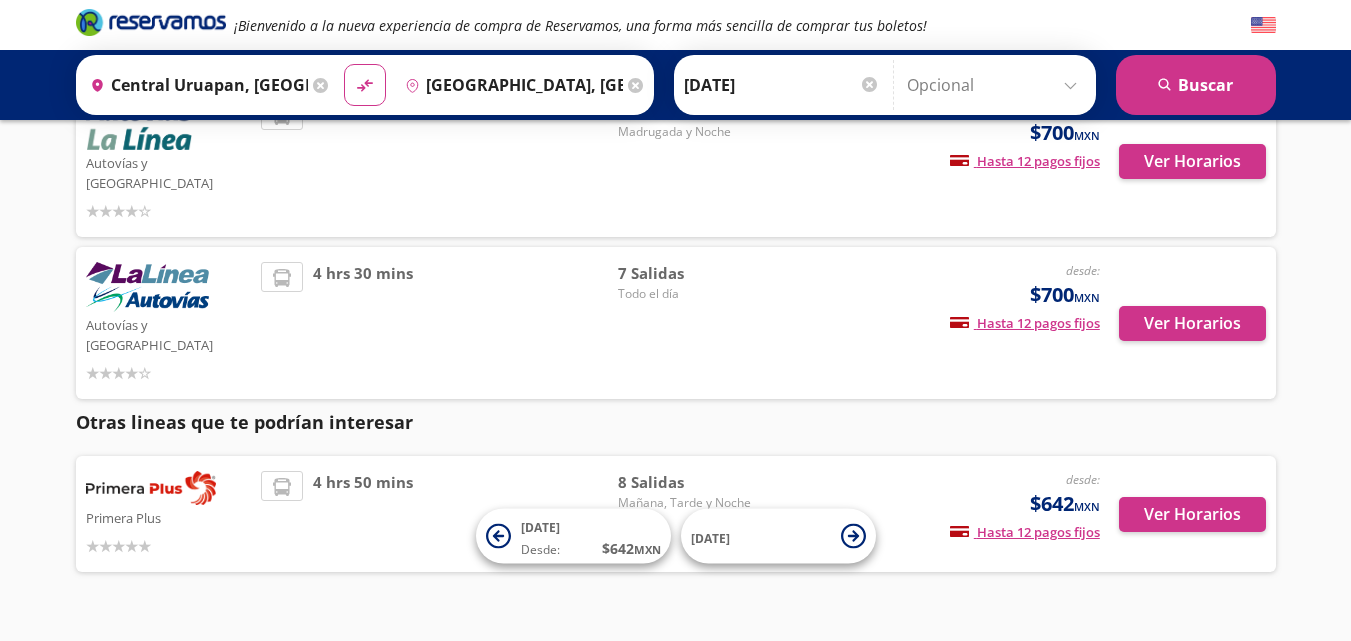 scroll, scrollTop: 0, scrollLeft: 0, axis: both 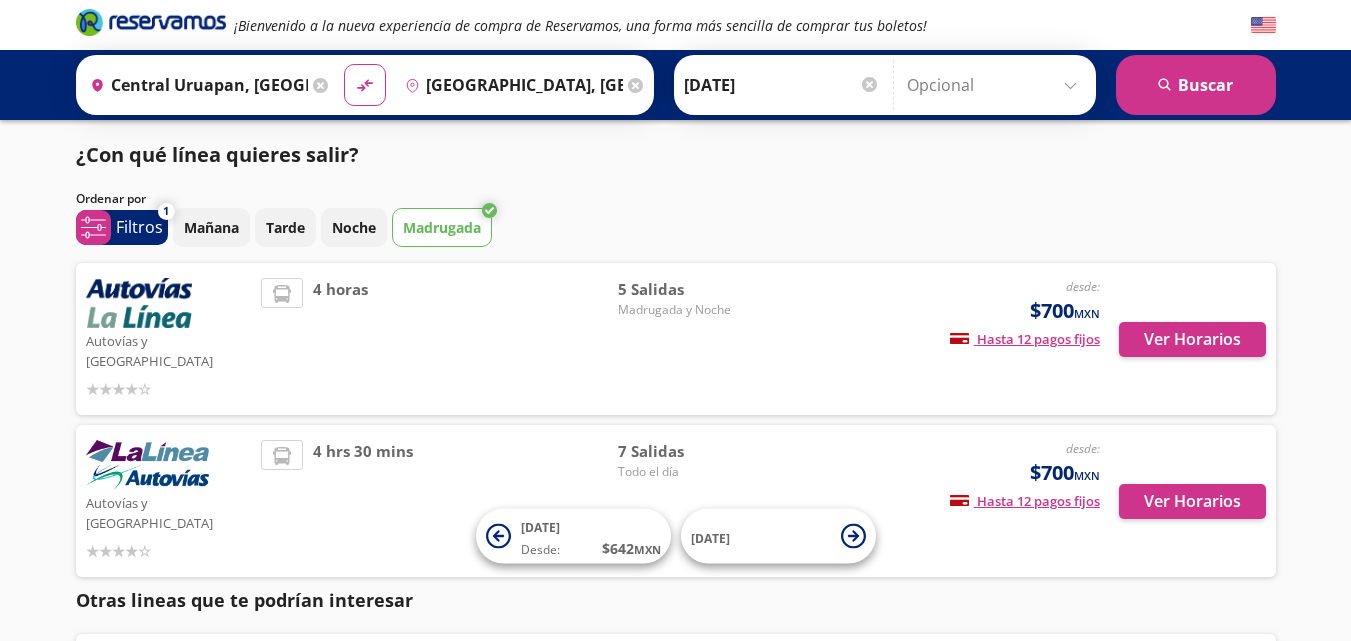 click on "¿Con qué línea quieres salir? Ordenar por 1 system-uicons:filtering Filtros chevron Mañana Tarde Noche Madrugada Autovías y La Línea desde: $700  MXN   Hasta 12 pagos fijos Pagos fijos en compras mayores a $30 MXN, con tarjetas de bancos participantes 4 horas 5 Salidas Madrugada y Noche Ver Horarios Autovías y La Línea desde: $700  MXN   Hasta 12 pagos fijos Pagos fijos en compras mayores a $30 MXN, con tarjetas de bancos participantes 4 hrs 30 mins 7 Salidas Todo el día Ver Horarios Otras lineas que te podrían interesar Primera Plus desde: $642  MXN   Hasta 12 pagos fijos Pagos fijos en compras mayores a $30 MXN, con tarjetas de bancos participantes 4 hrs 50 mins 8 Salidas Mañana, Tarde y Noche Ver Horarios 12 Jul Desde: $ 642  MXN 14 Jul" at bounding box center [676, 445] 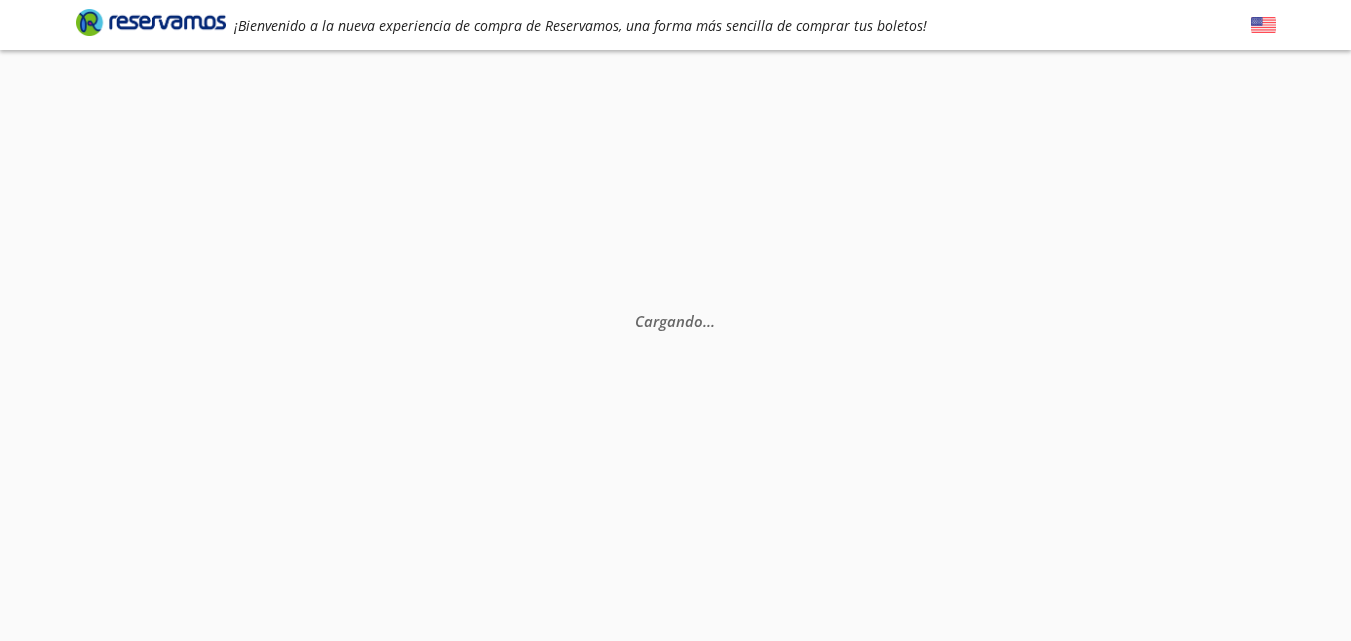 scroll, scrollTop: 0, scrollLeft: 0, axis: both 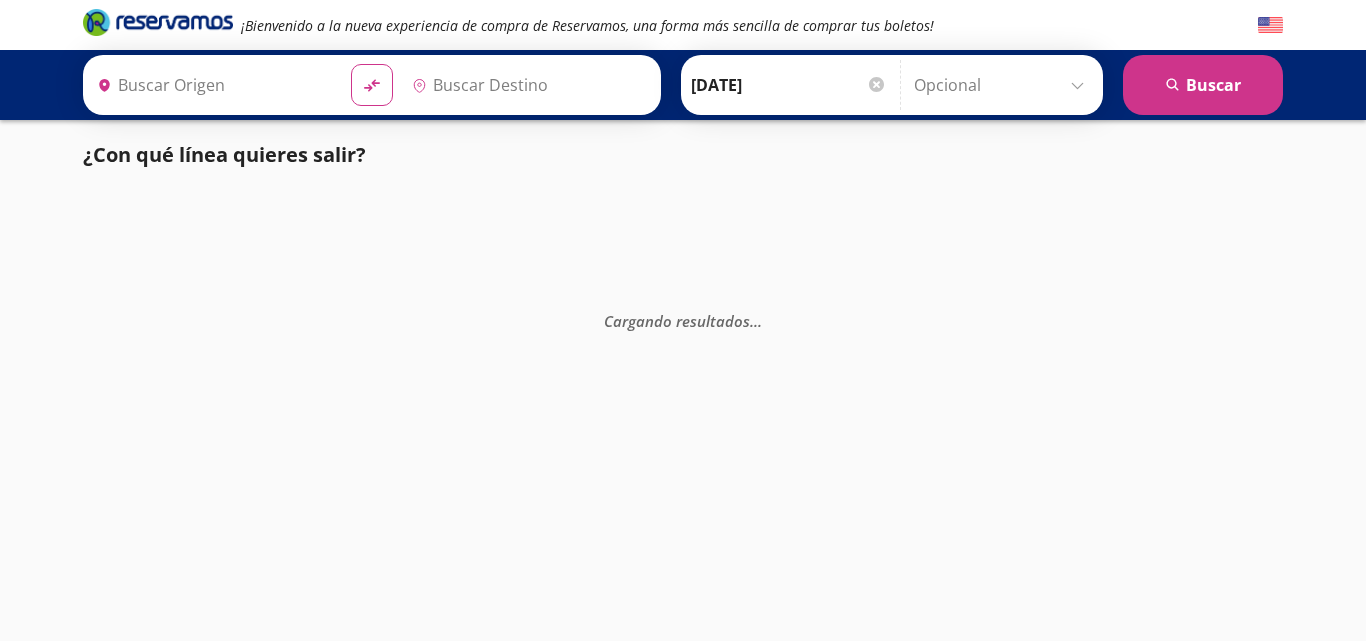 type on "[GEOGRAPHIC_DATA], [GEOGRAPHIC_DATA]" 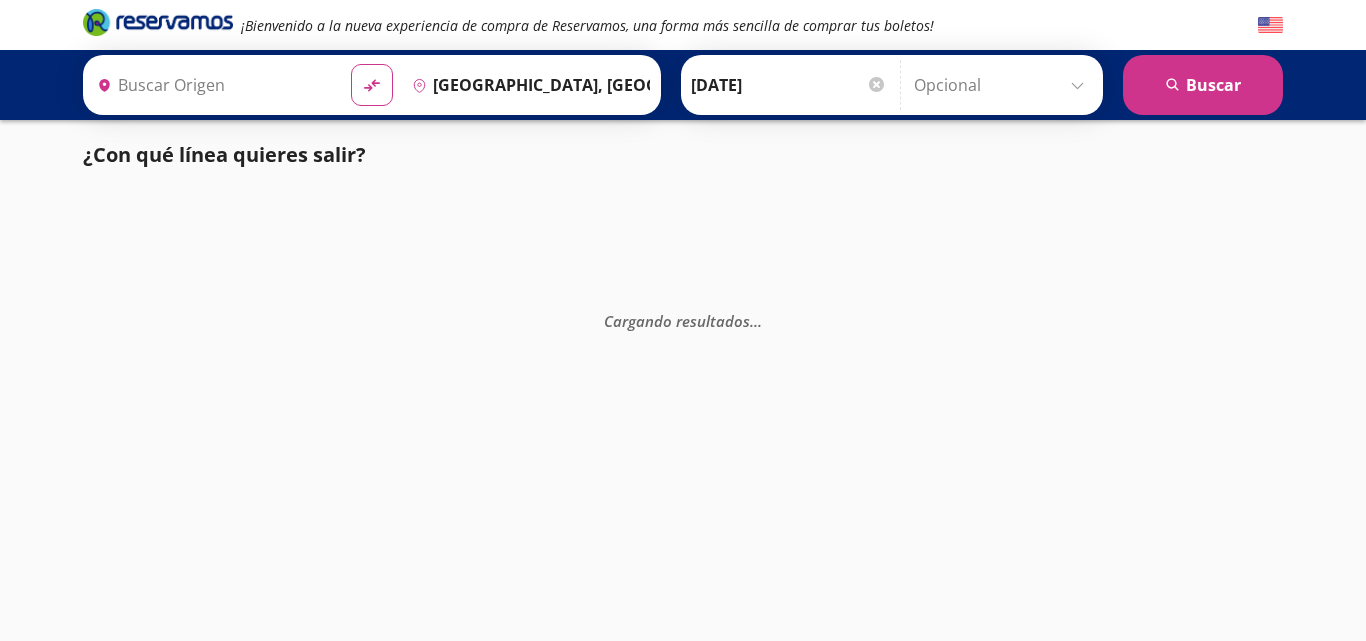 type on "Uruapan, [GEOGRAPHIC_DATA]" 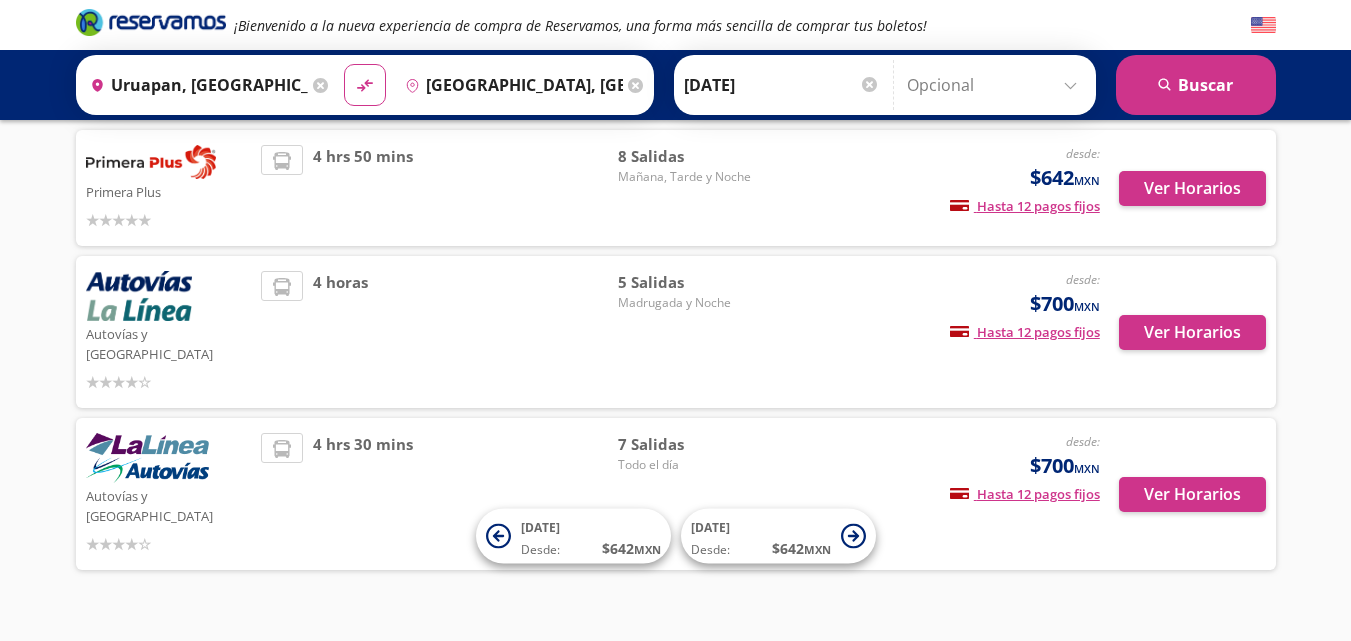 scroll, scrollTop: 0, scrollLeft: 0, axis: both 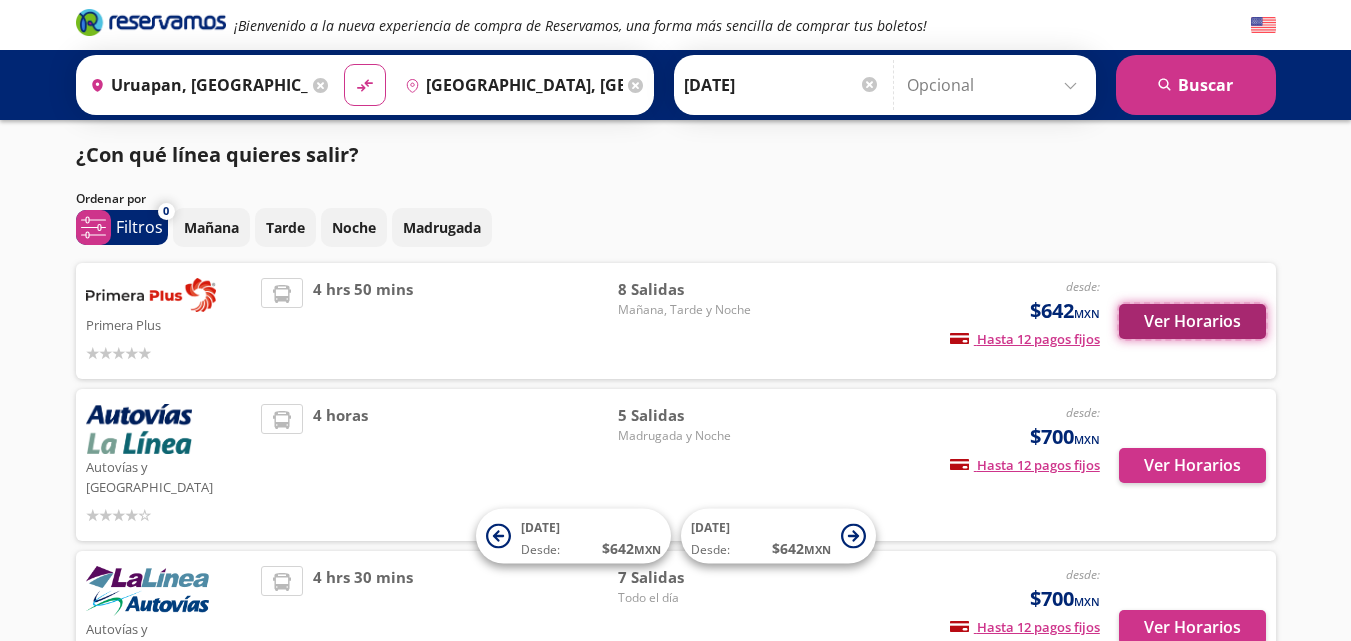 click on "Ver Horarios" at bounding box center [1192, 321] 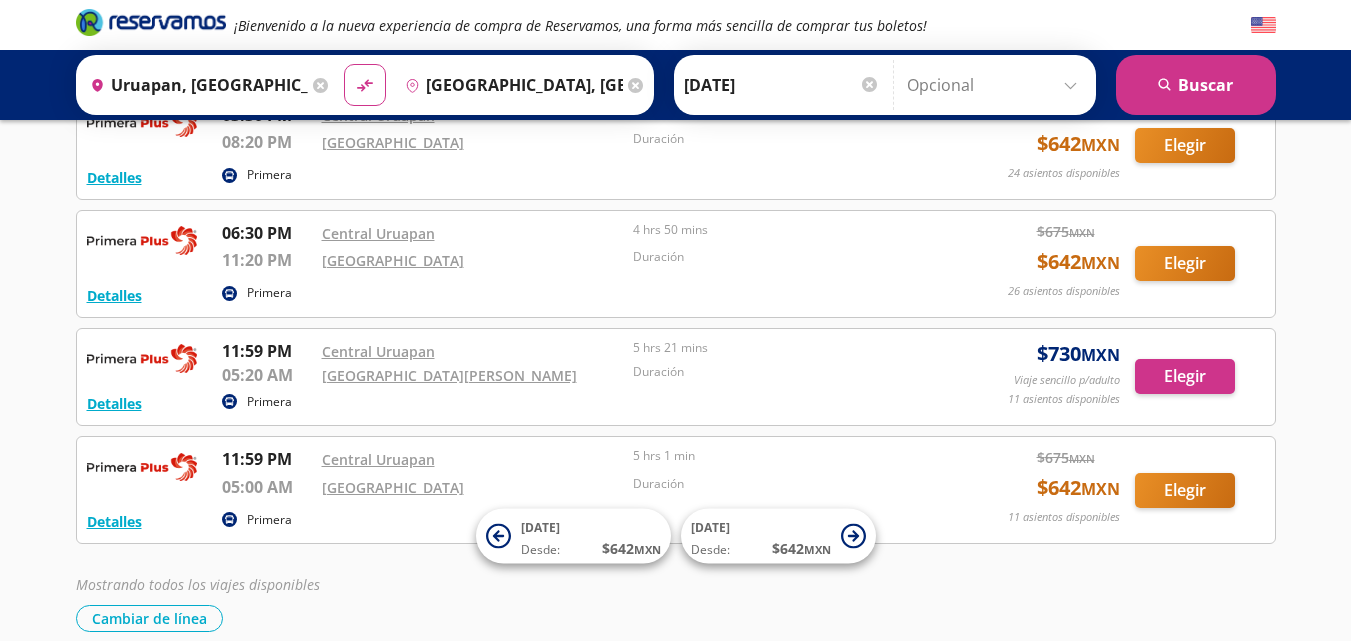 scroll, scrollTop: 691, scrollLeft: 0, axis: vertical 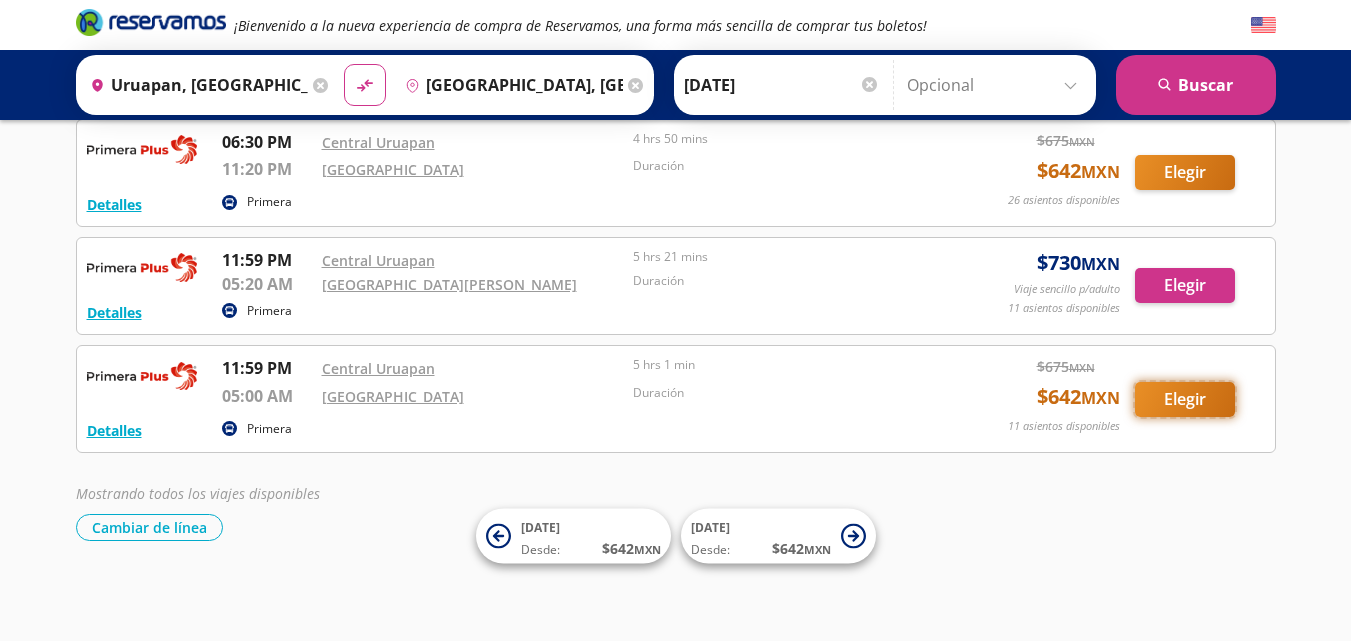 click on "Elegir" at bounding box center [1185, 399] 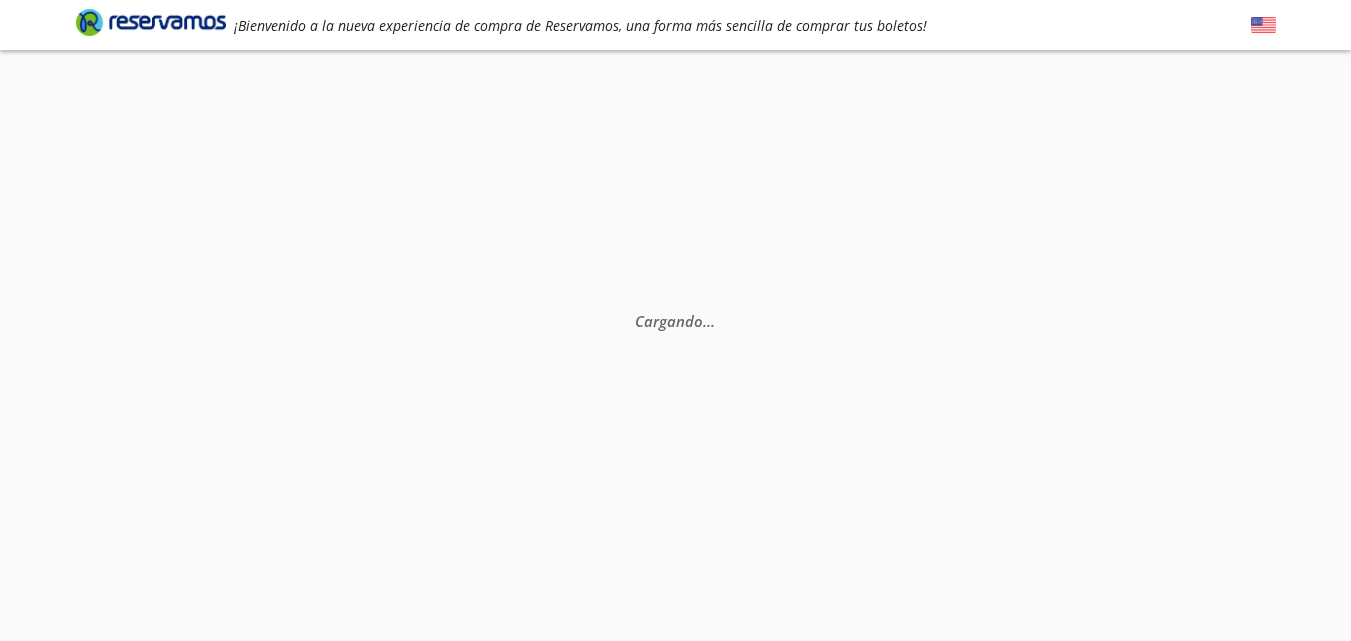 scroll, scrollTop: 0, scrollLeft: 0, axis: both 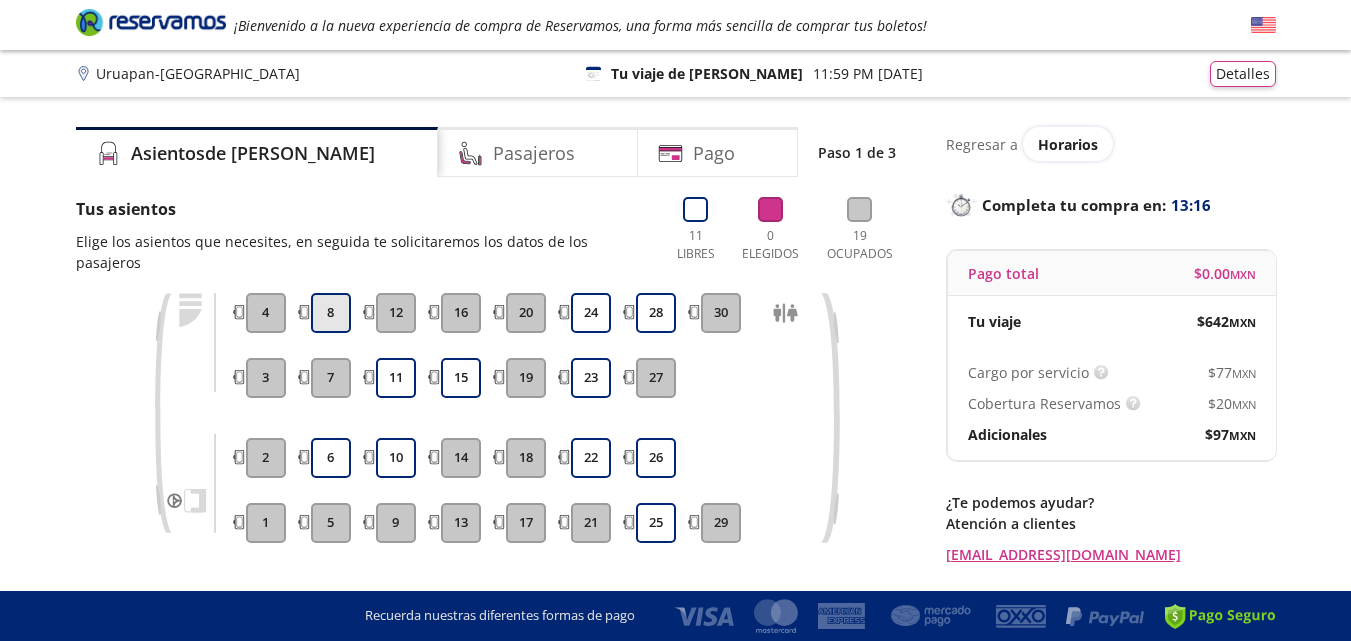 click on "8" at bounding box center (331, 313) 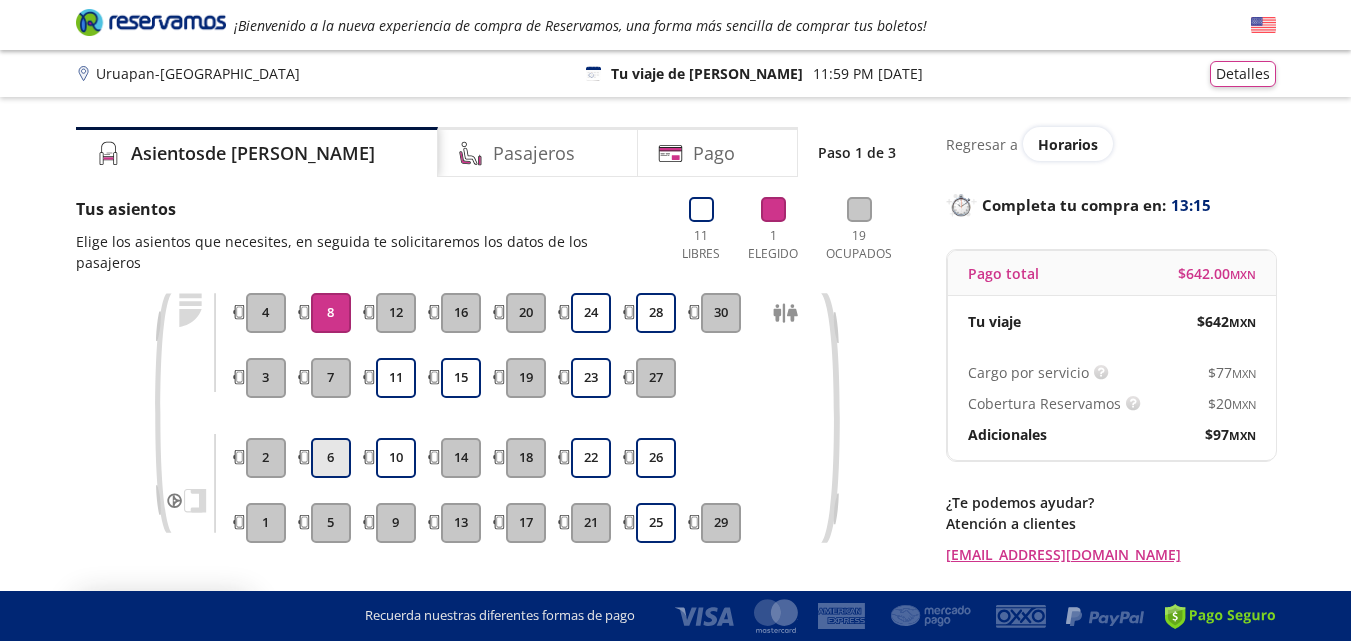 click on "6" at bounding box center (331, 458) 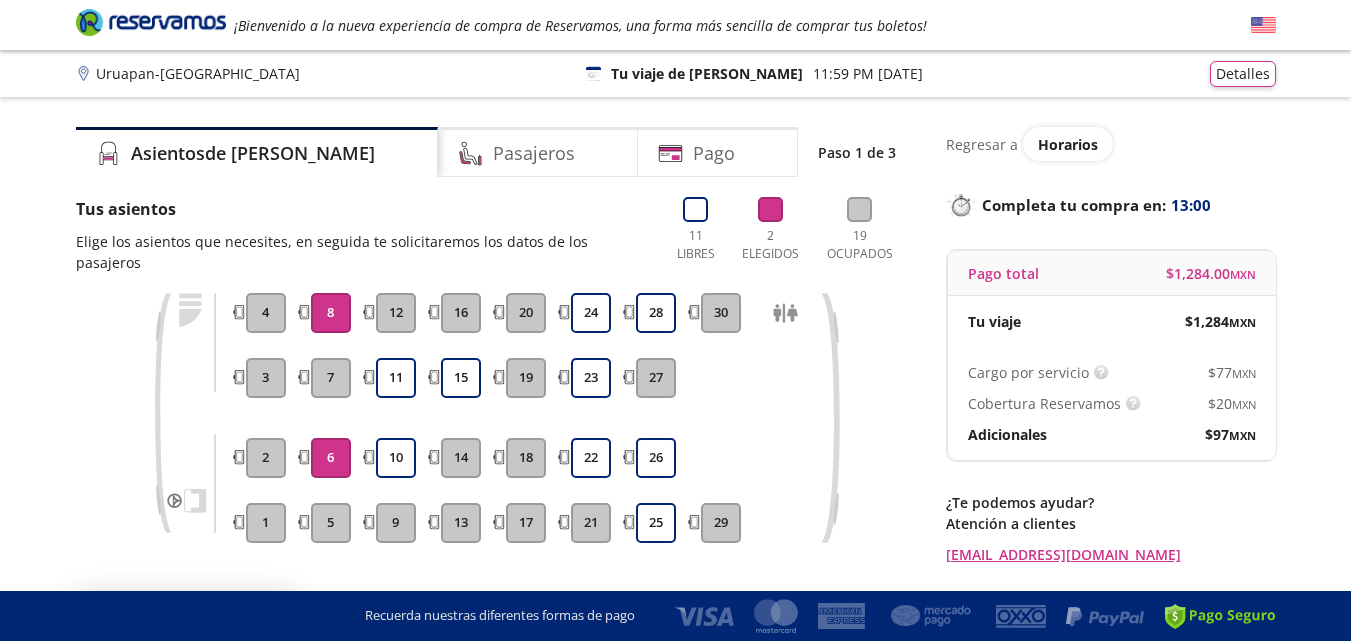 click on "8" at bounding box center [331, 313] 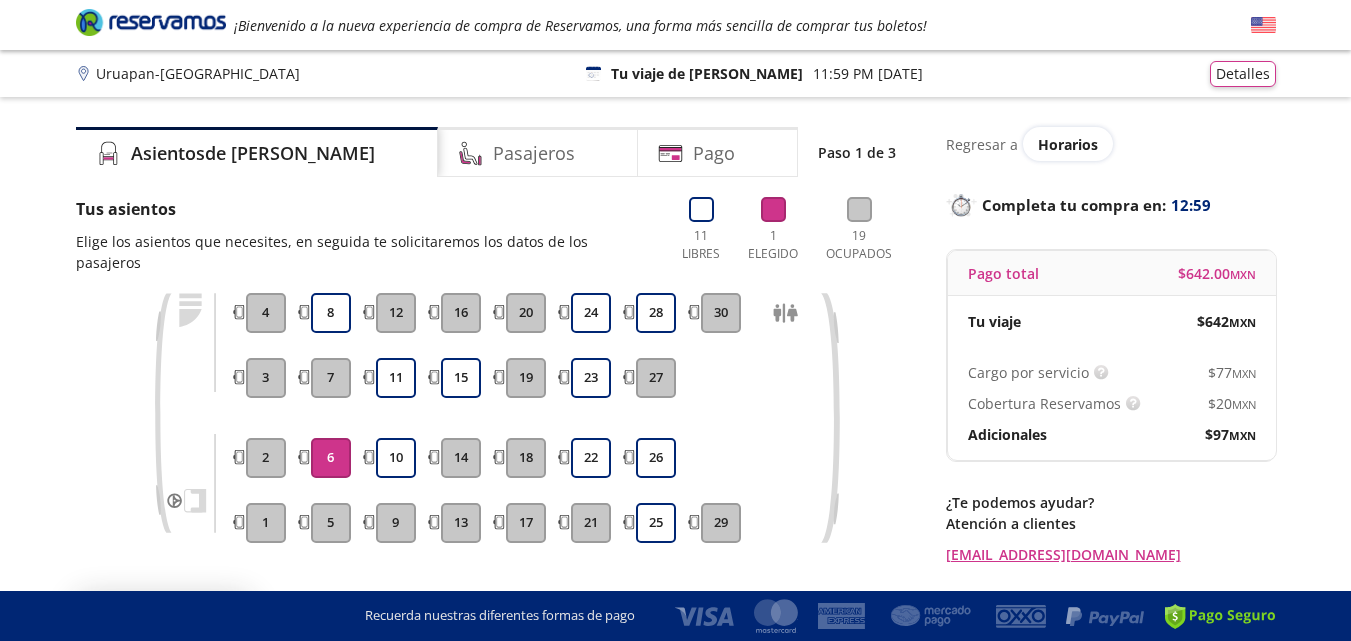 drag, startPoint x: 337, startPoint y: 427, endPoint x: 394, endPoint y: 410, distance: 59.48109 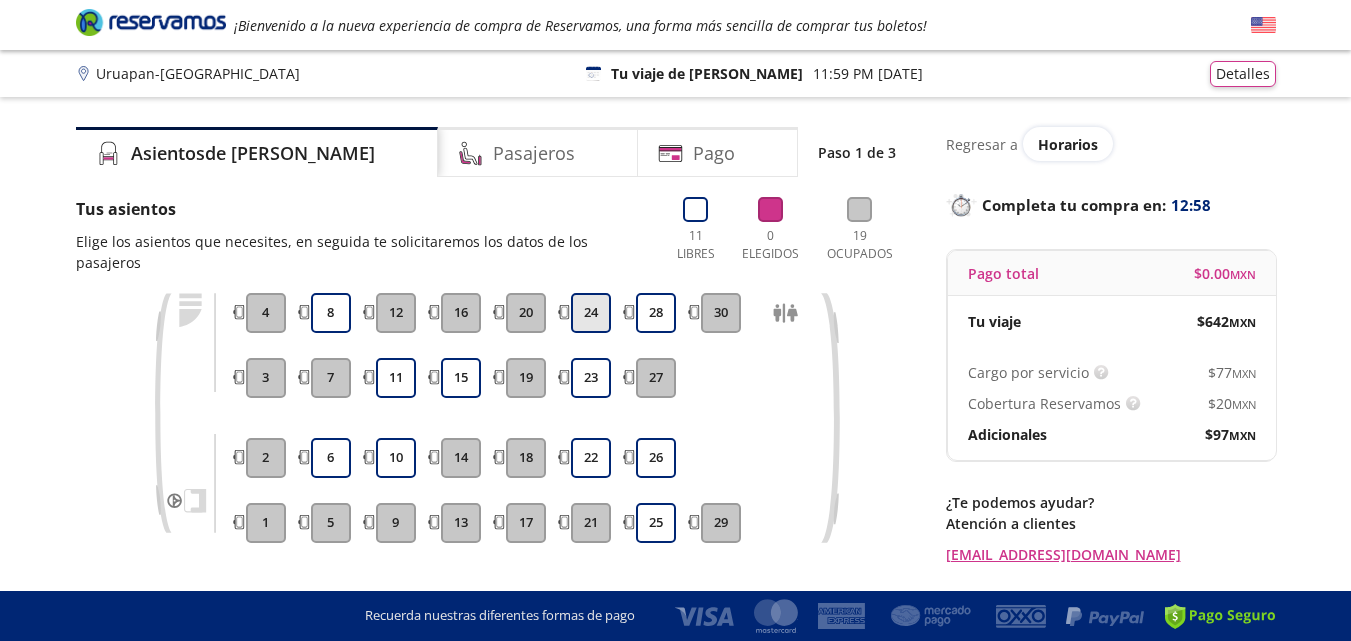 click on "24" at bounding box center (591, 313) 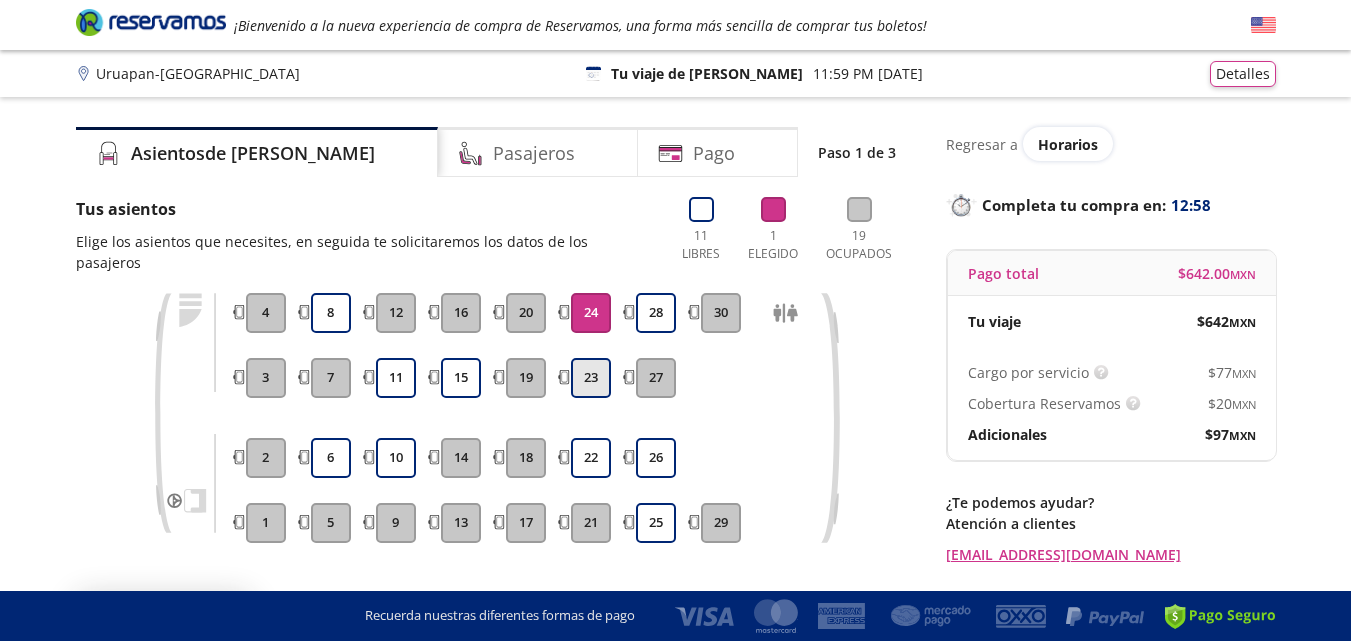 click on "23" at bounding box center (591, 378) 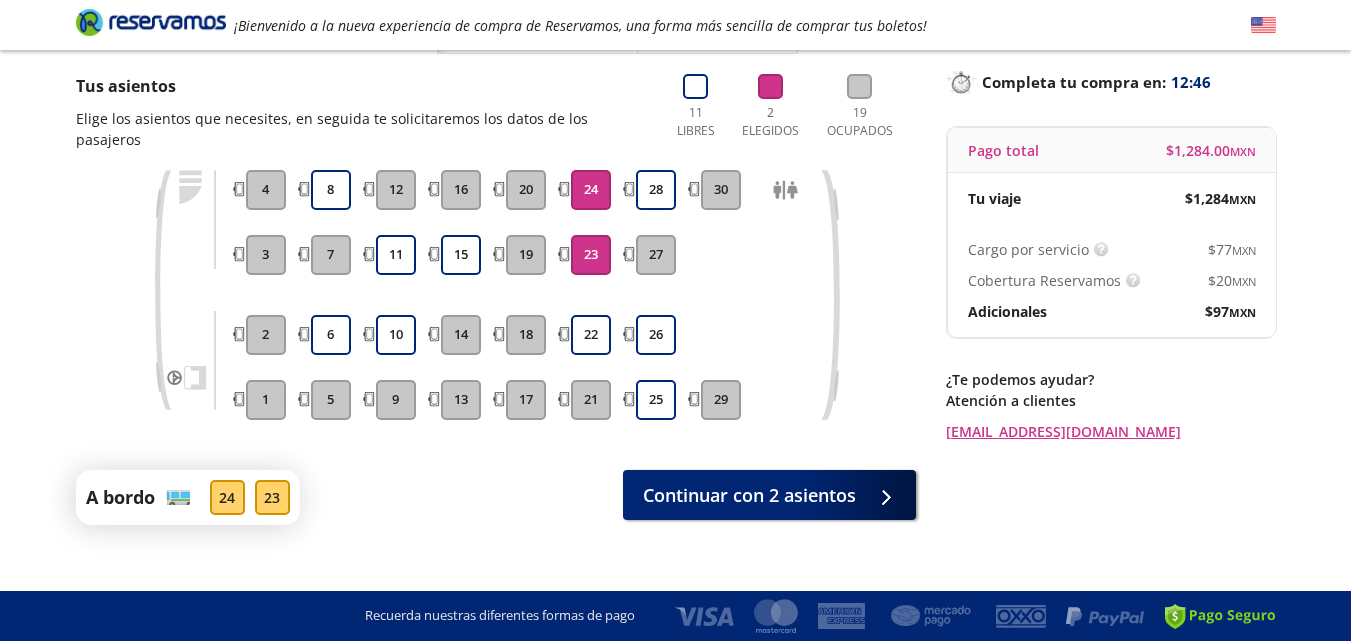 scroll, scrollTop: 126, scrollLeft: 0, axis: vertical 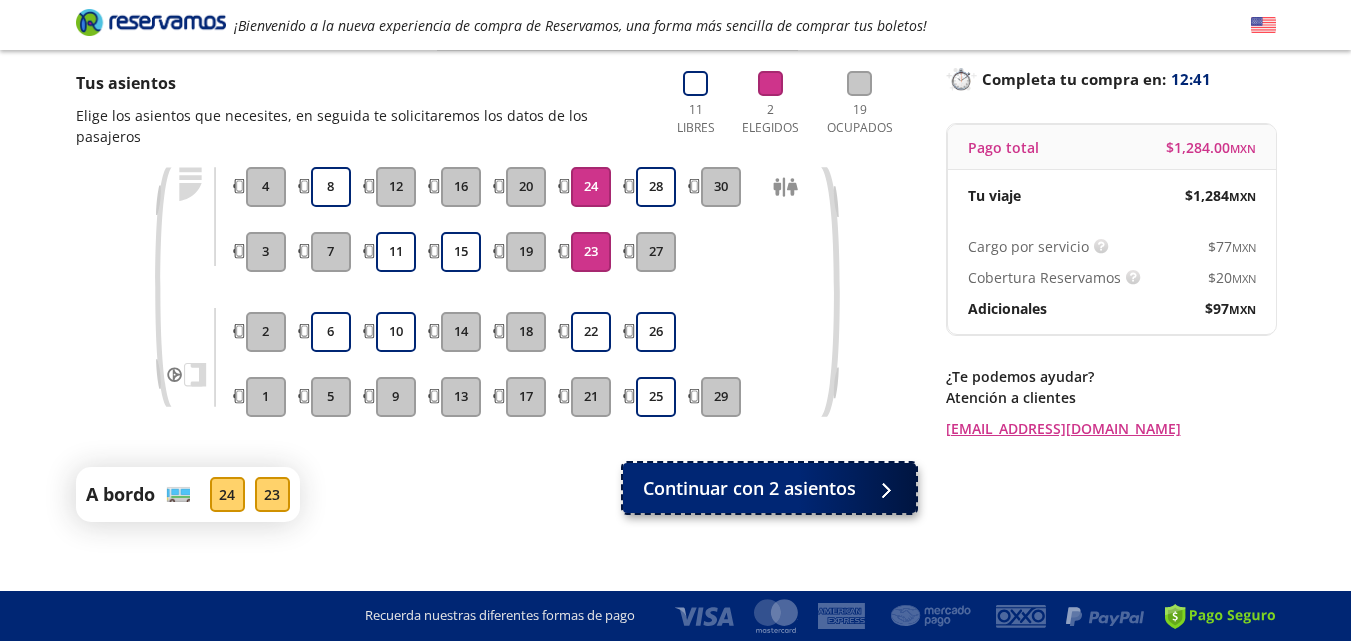 click on "Continuar con 2 asientos" at bounding box center [749, 488] 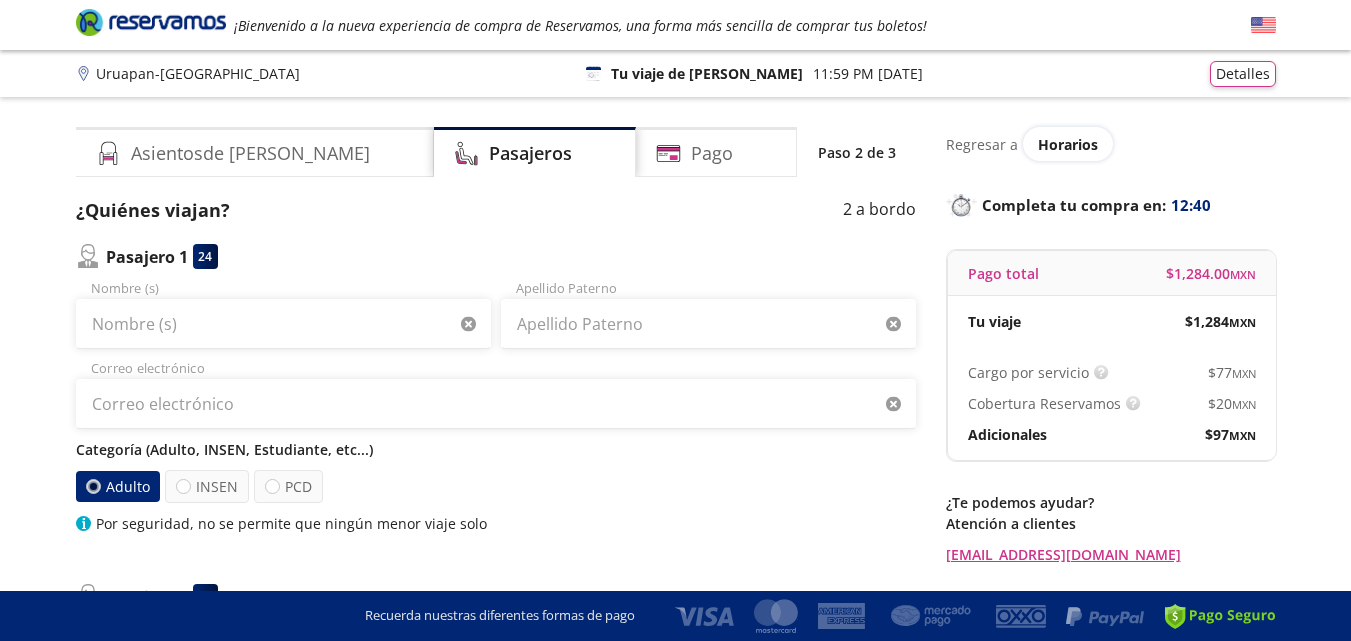 scroll, scrollTop: 0, scrollLeft: 0, axis: both 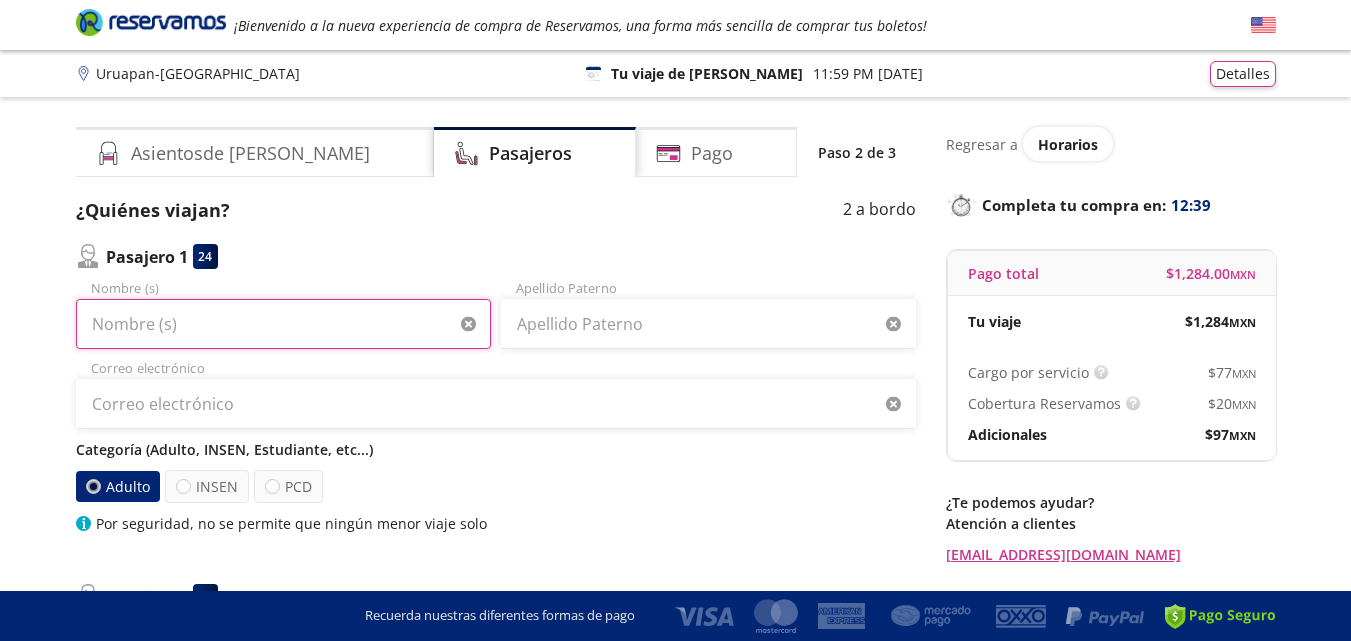 click on "Nombre (s)" at bounding box center [283, 324] 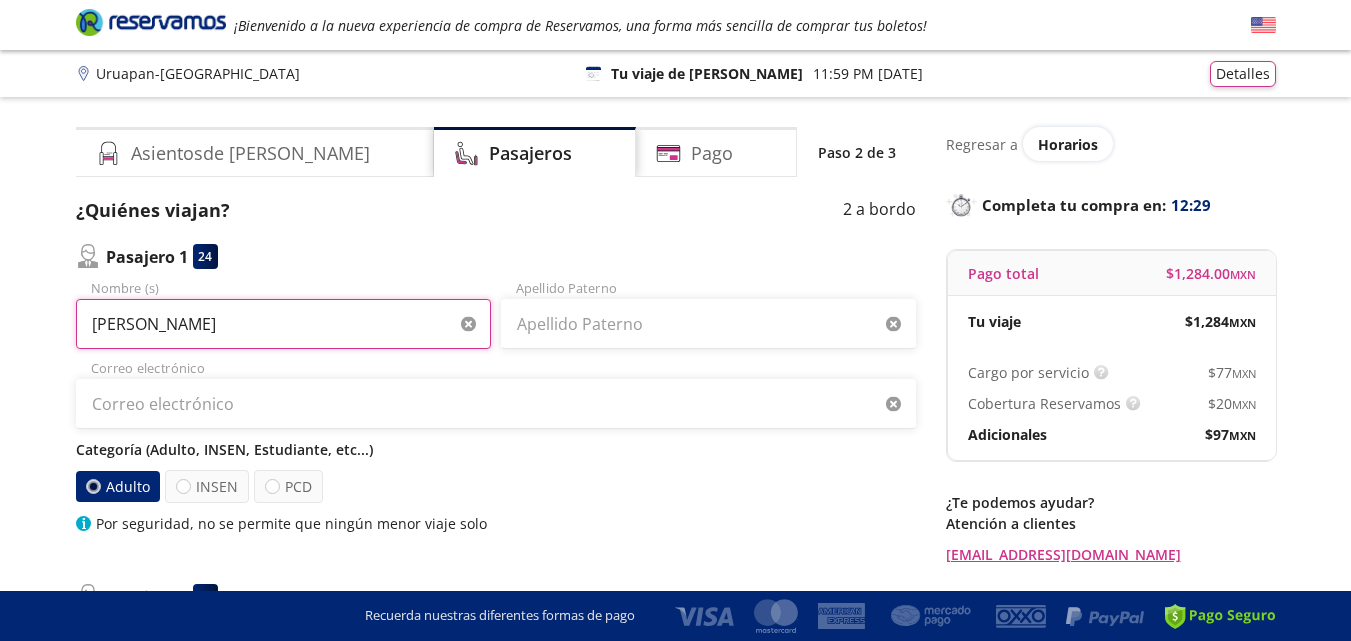 type on "TRANQUILINO" 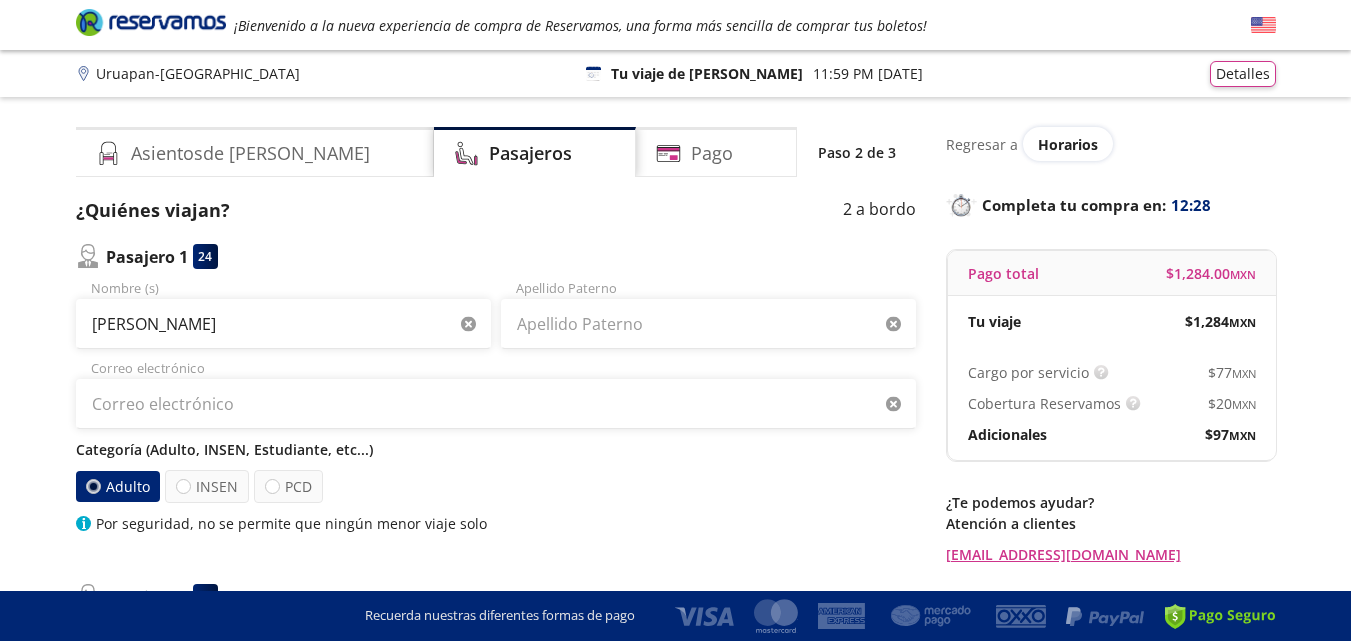 type 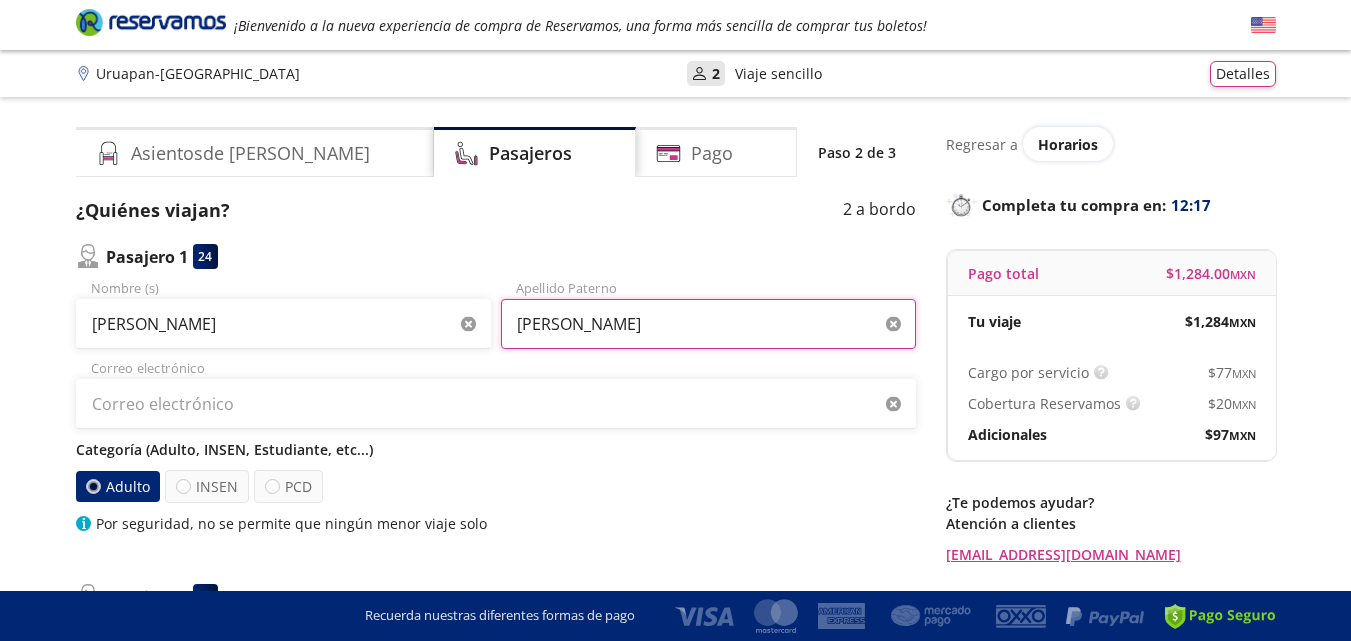 type on "MENDOZA CHAVEZ" 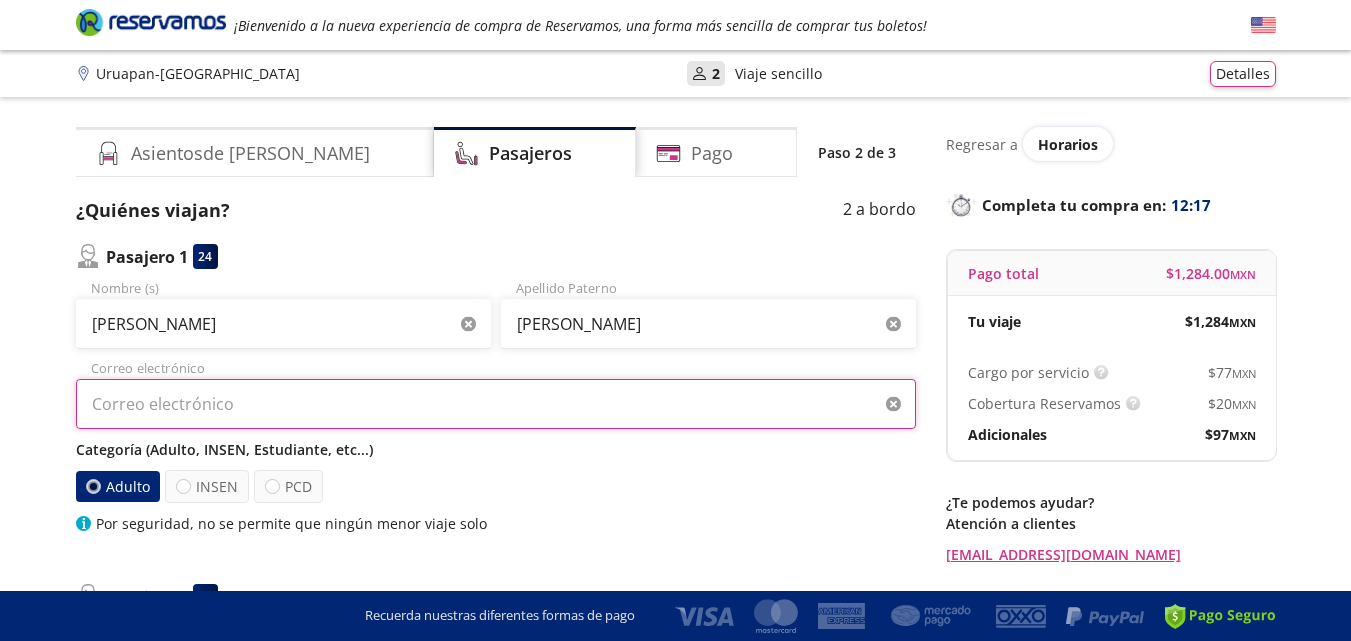 click on "Correo electrónico" at bounding box center (496, 404) 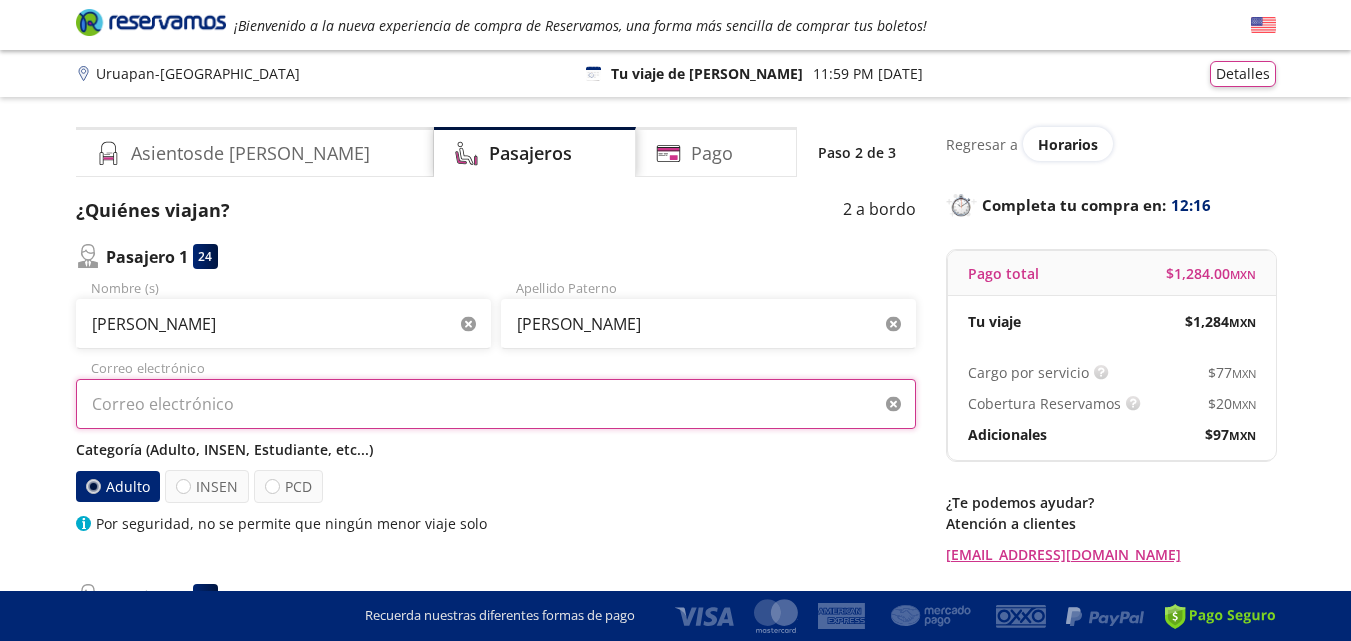 type on "febys25ab@gmail.com" 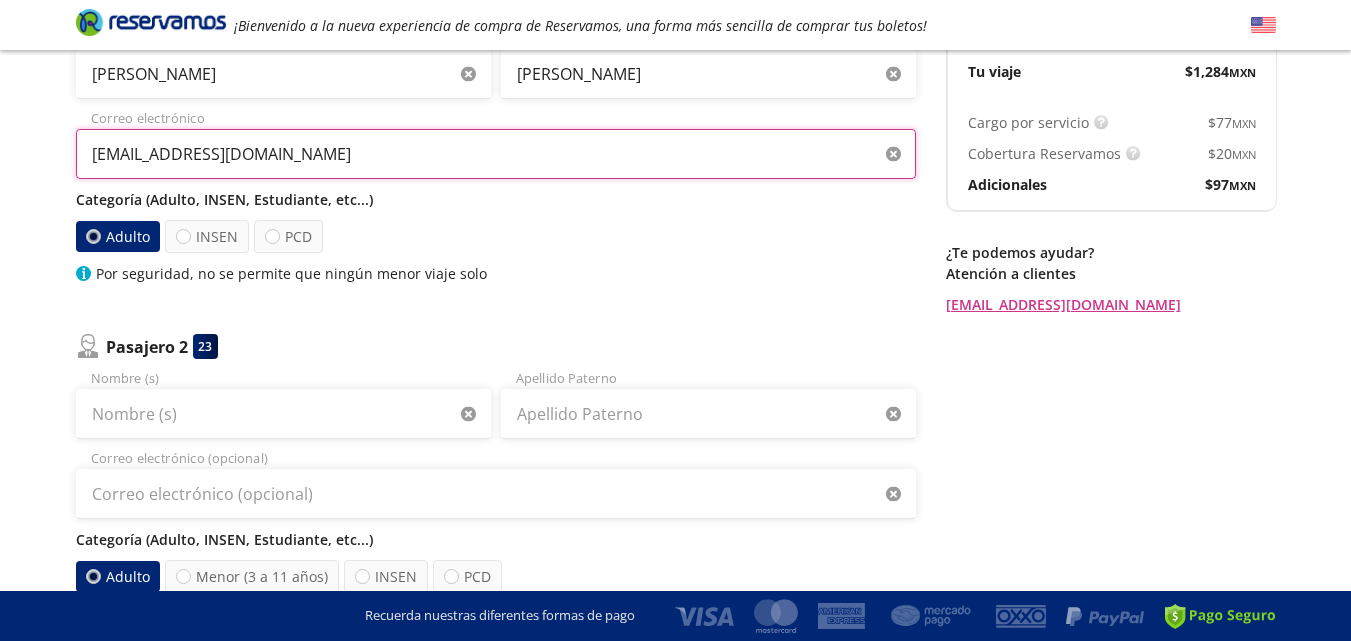 scroll, scrollTop: 300, scrollLeft: 0, axis: vertical 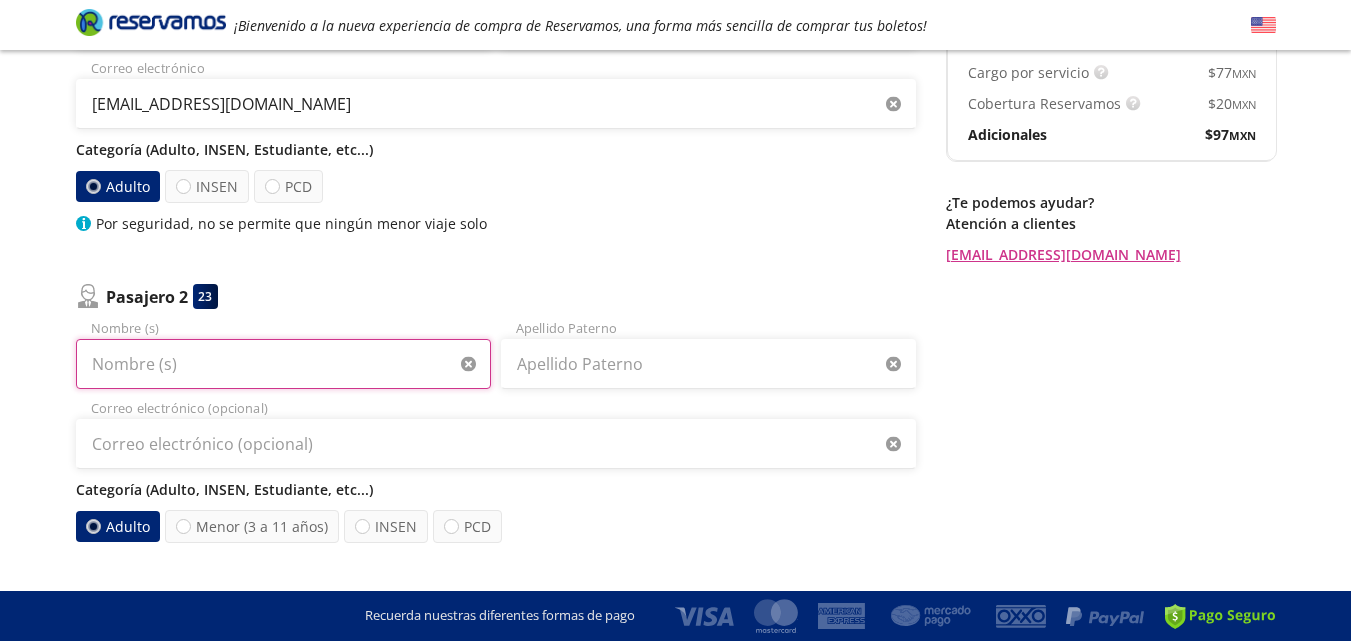 click on "Nombre (s)" at bounding box center (283, 364) 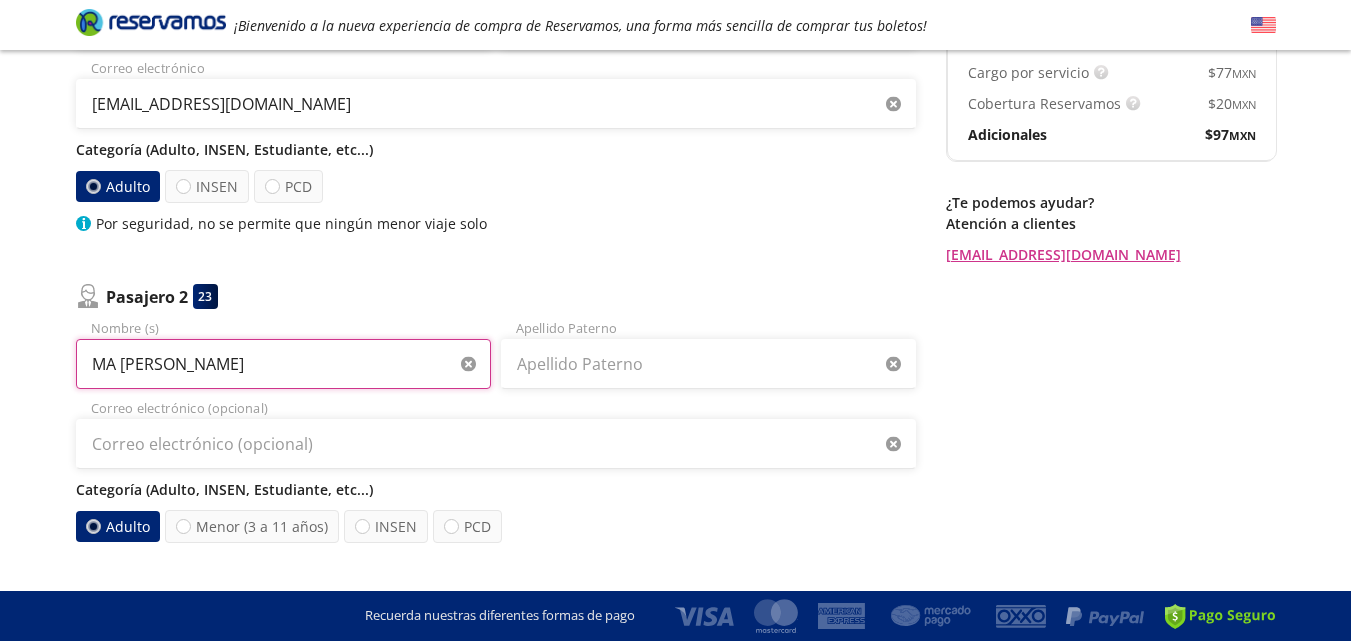 type on "MA CARMEN" 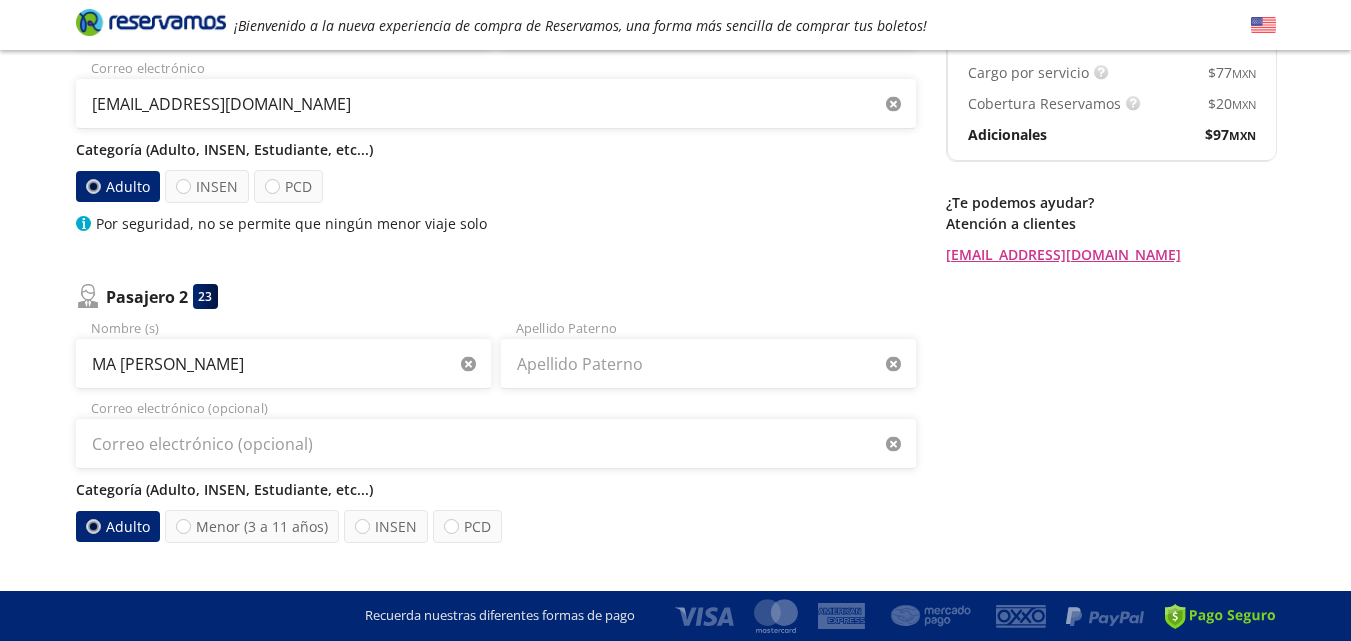 type 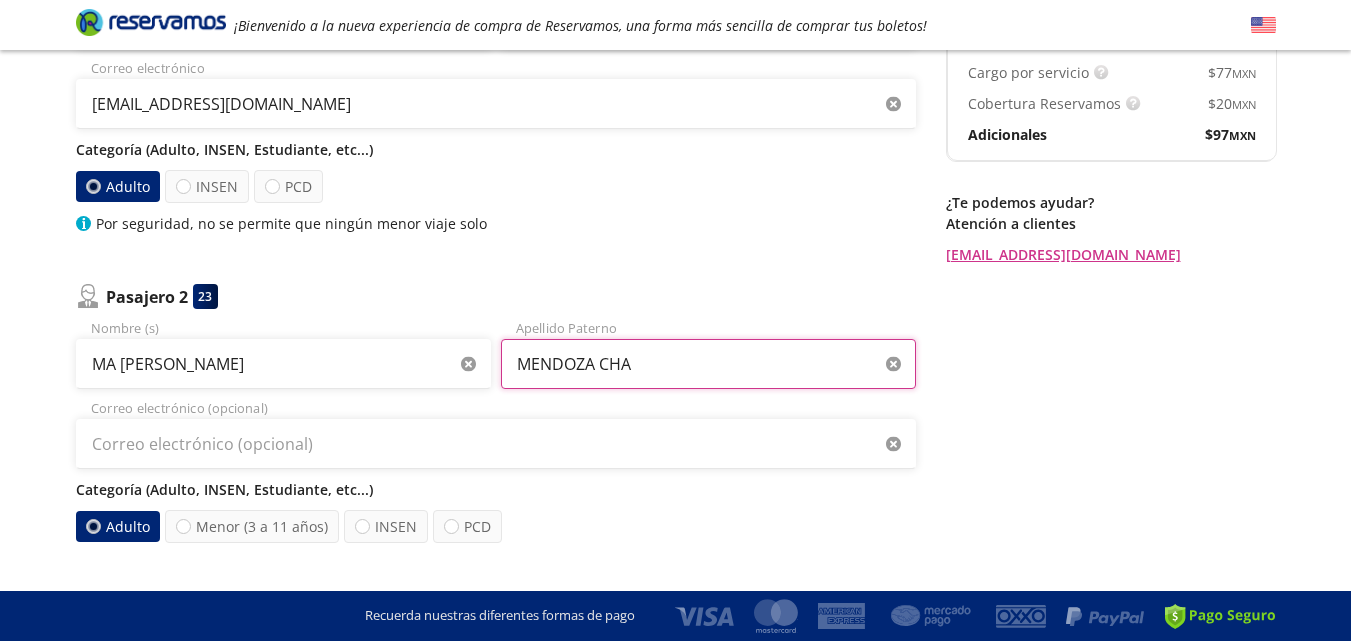 type on "MENDOZA CHAVEZ" 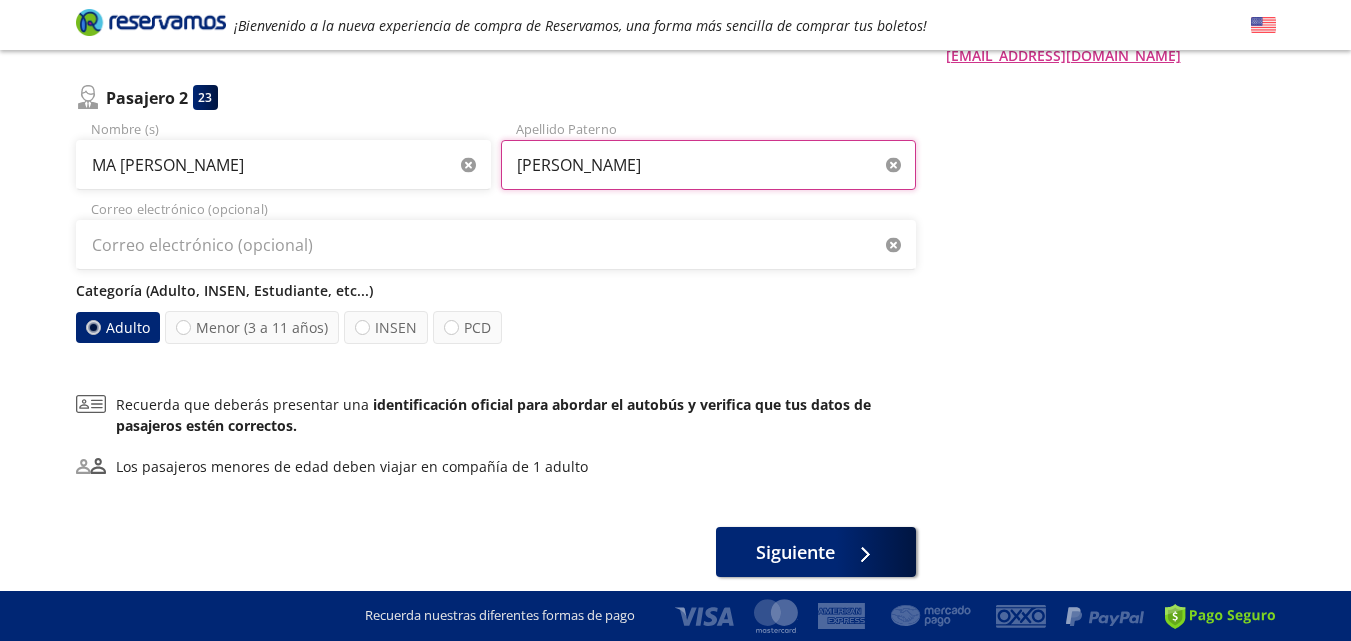 scroll, scrollTop: 500, scrollLeft: 0, axis: vertical 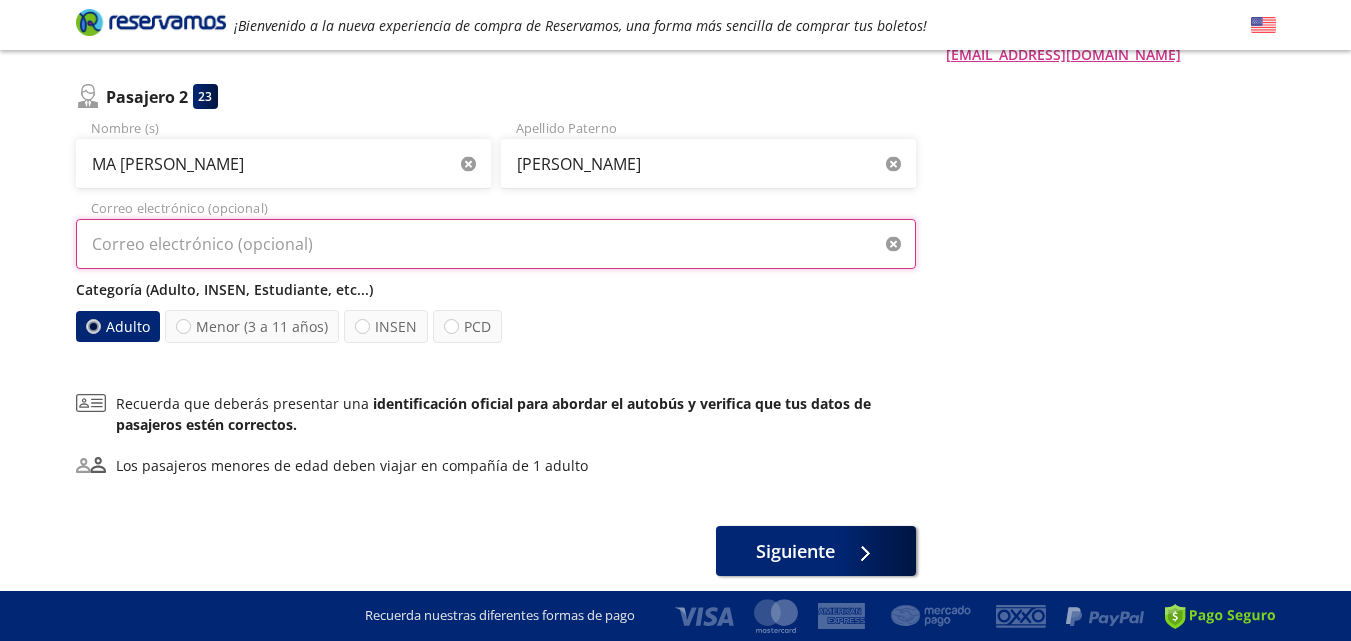 click on "Correo electrónico (opcional)" at bounding box center [496, 244] 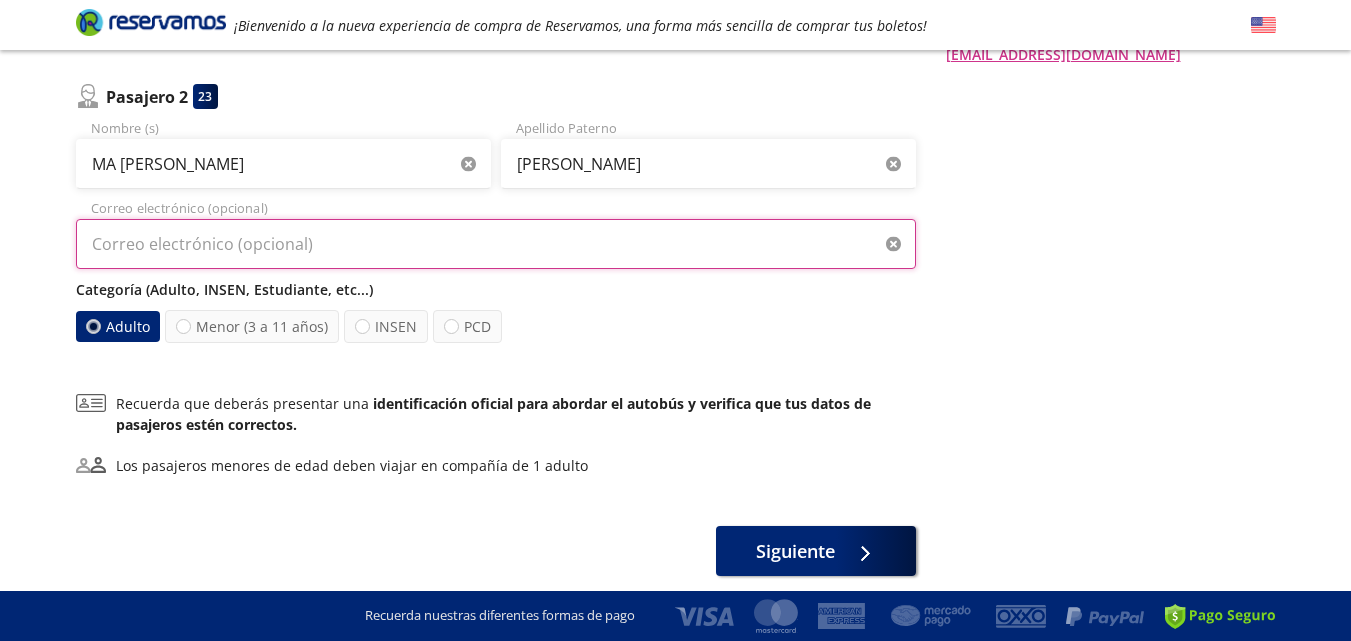 type on "febys25ab@gmail.com" 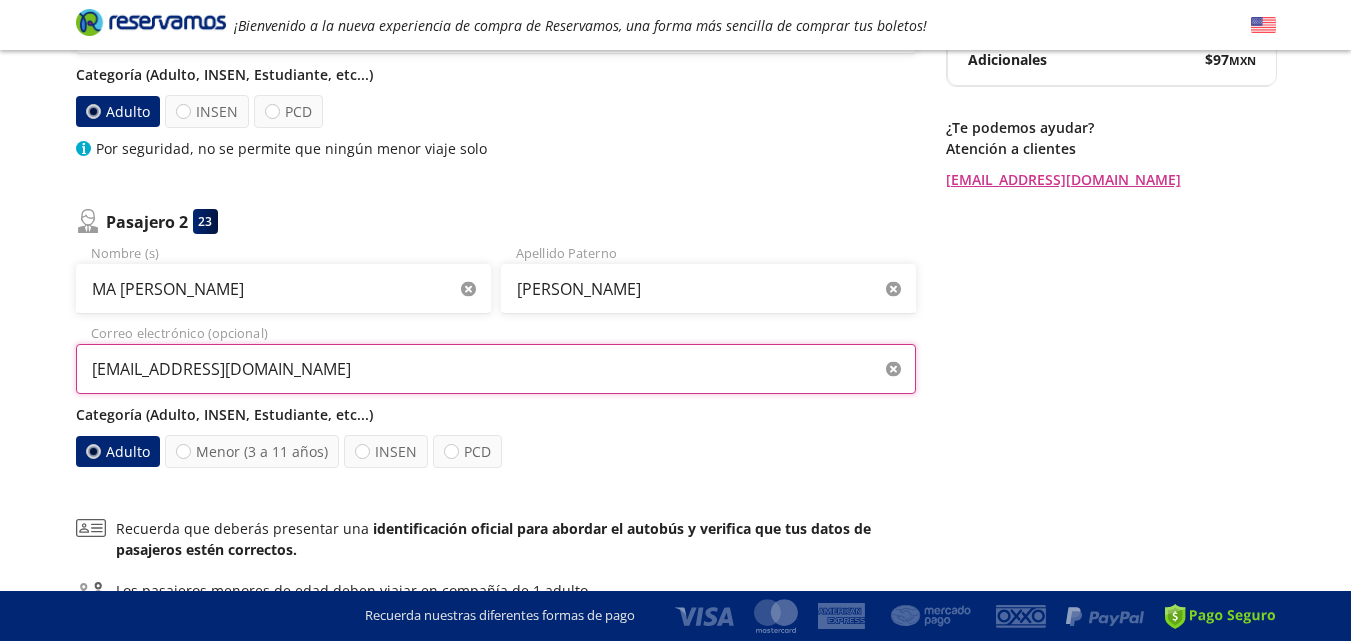 scroll, scrollTop: 575, scrollLeft: 0, axis: vertical 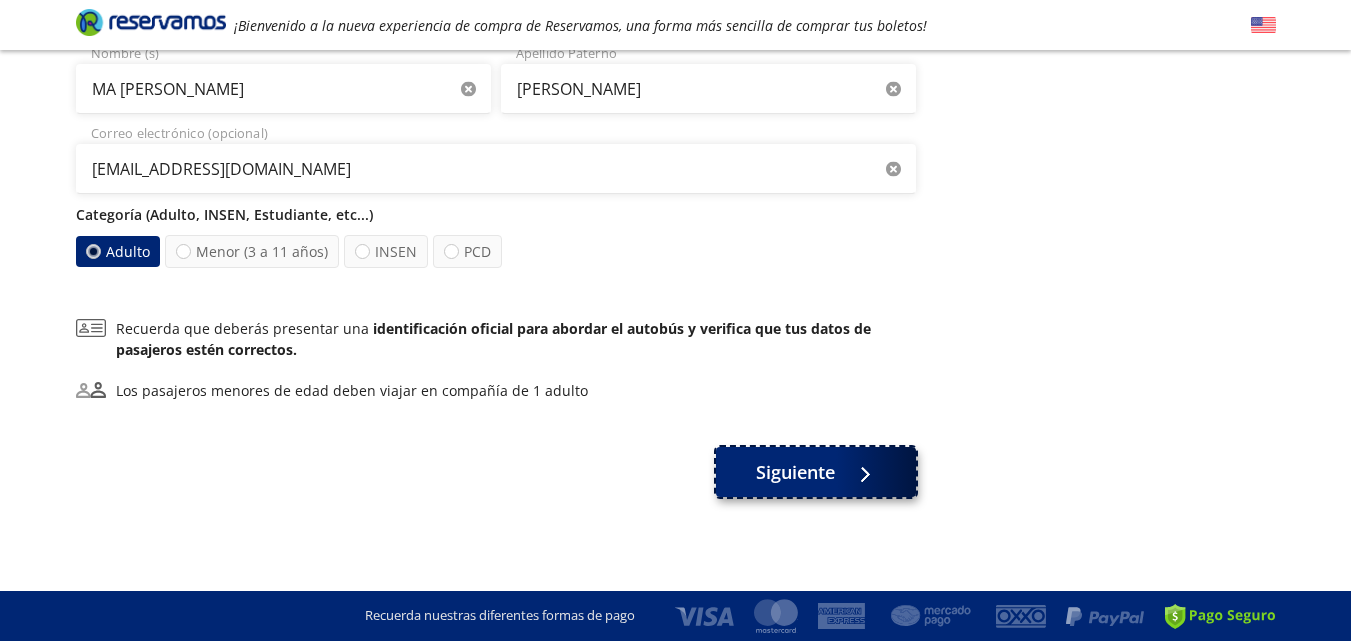 click on "Siguiente" at bounding box center [795, 472] 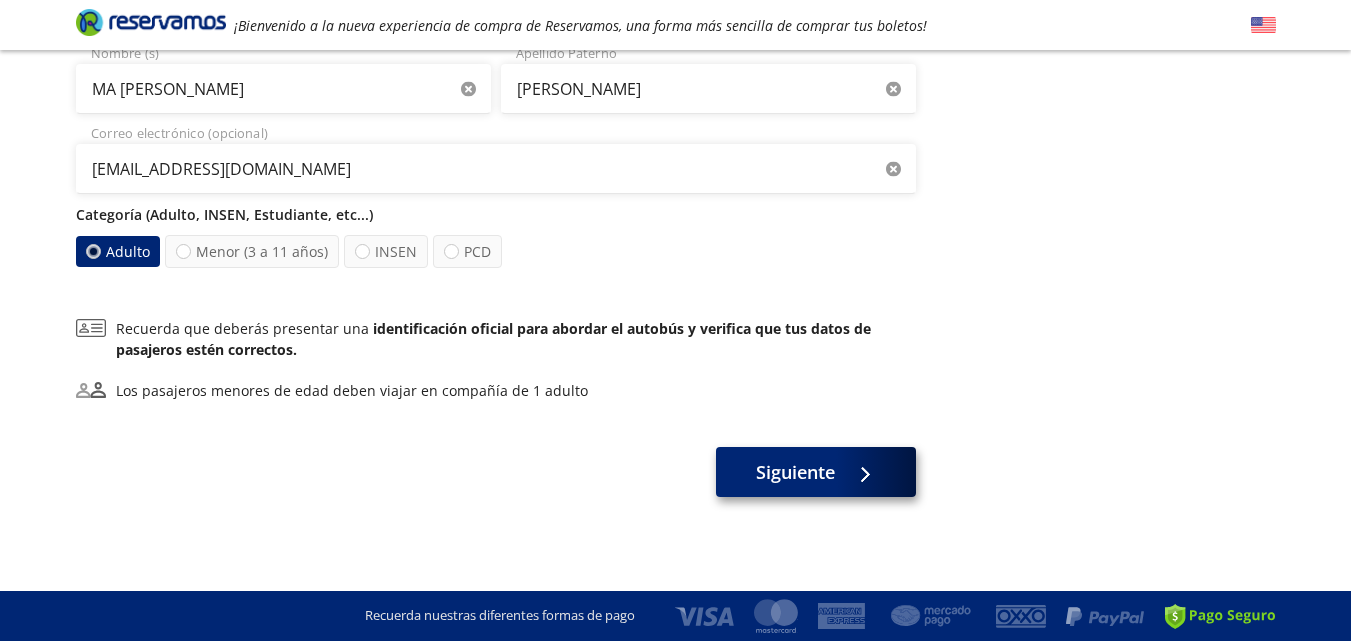 scroll, scrollTop: 0, scrollLeft: 0, axis: both 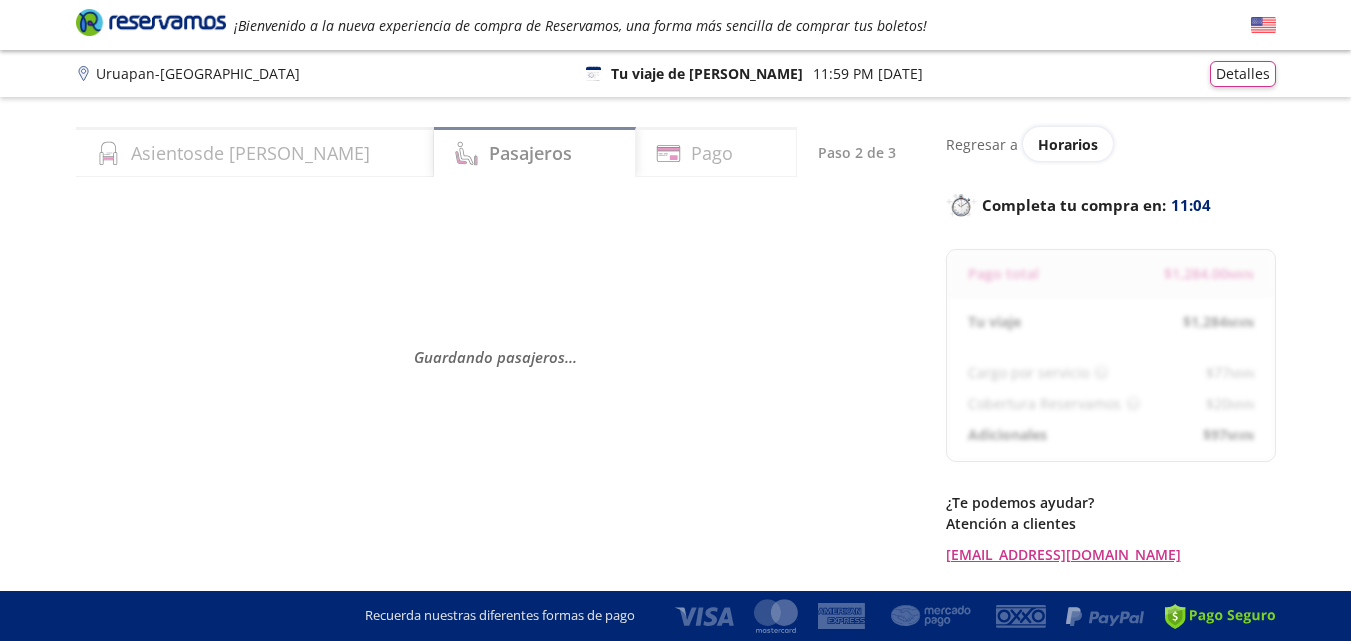 select on "MX" 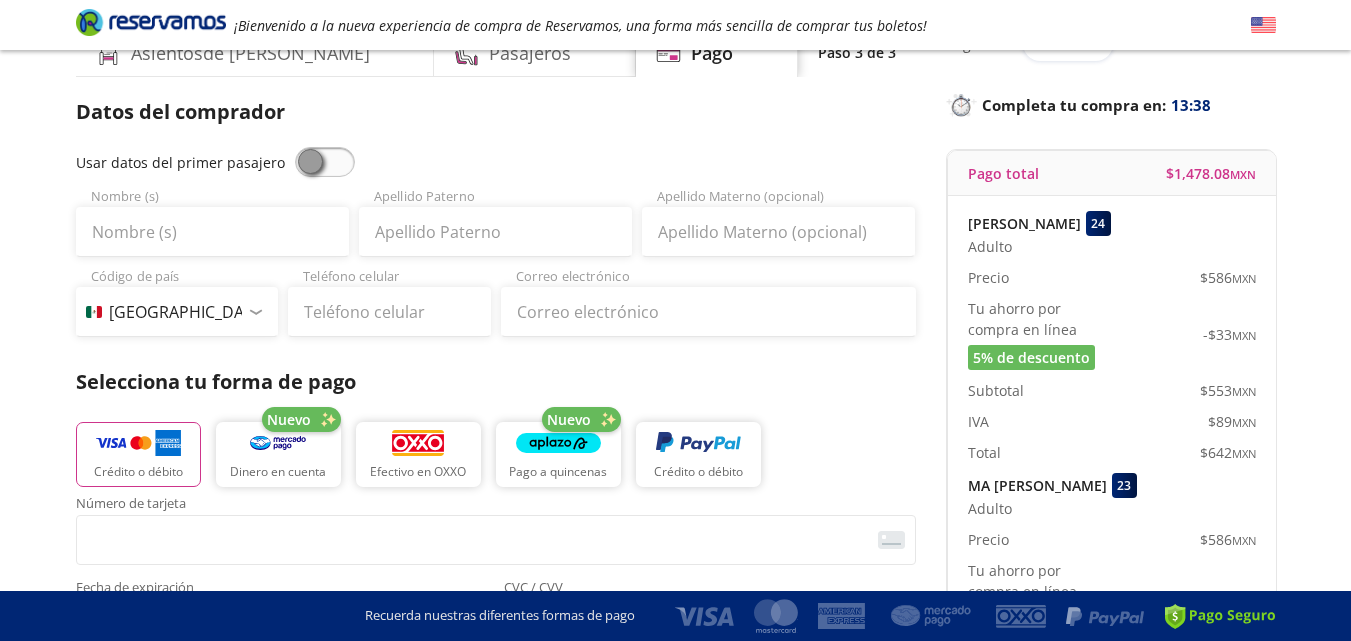 scroll, scrollTop: 0, scrollLeft: 0, axis: both 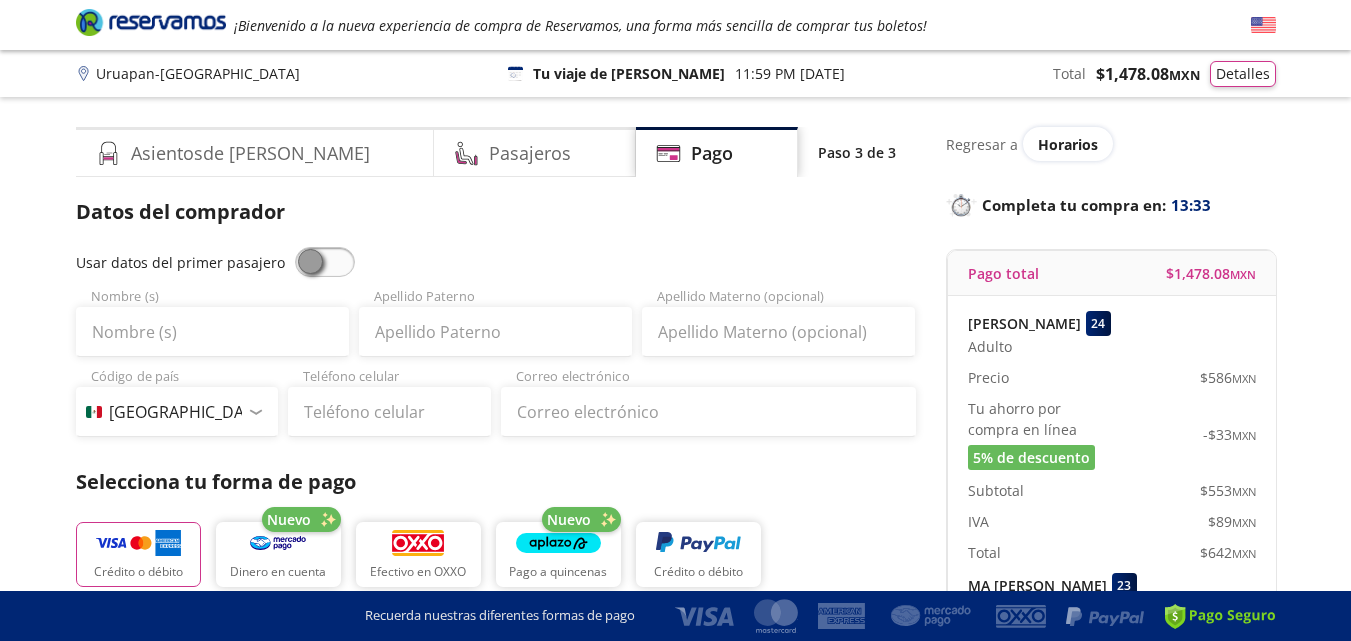 click at bounding box center [325, 262] 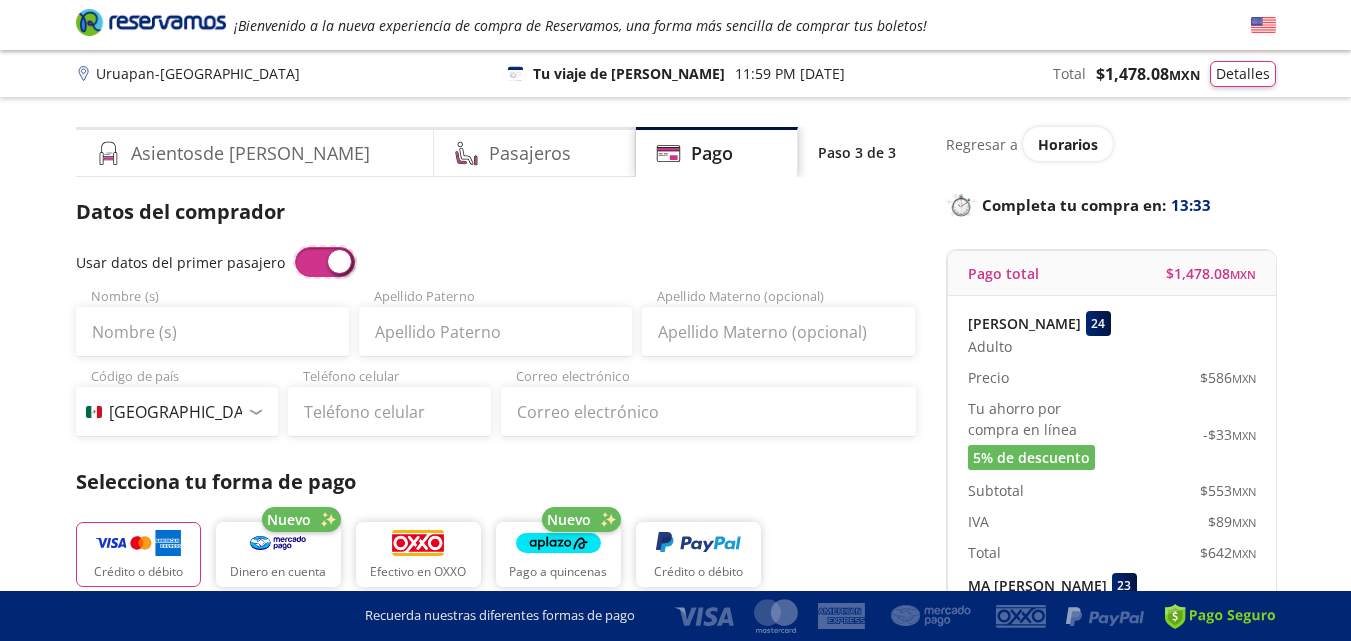 type on "TRANQUILINO" 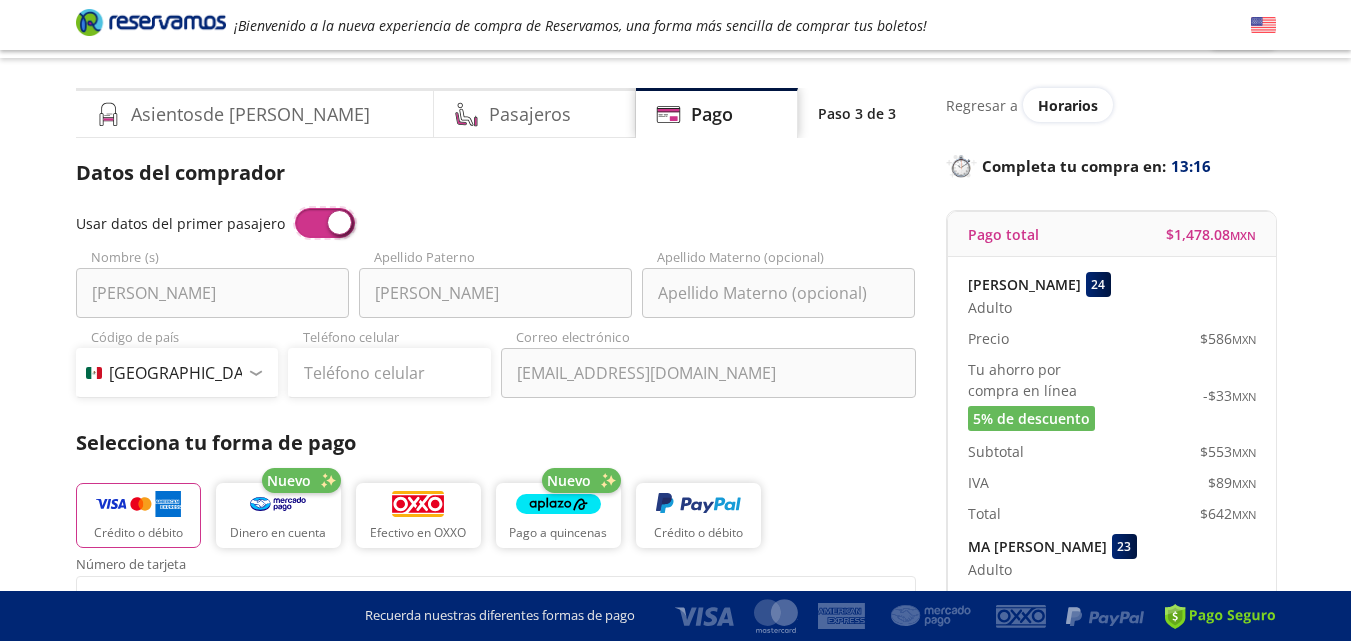 scroll, scrollTop: 0, scrollLeft: 0, axis: both 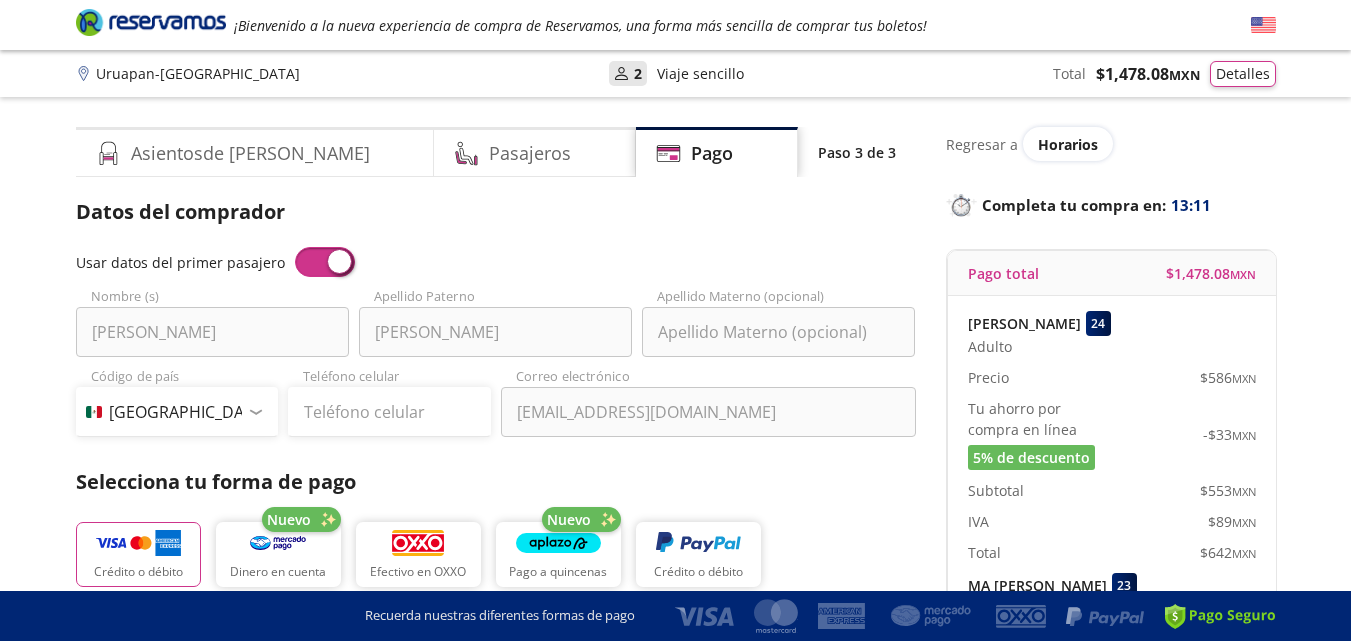 click at bounding box center [325, 262] 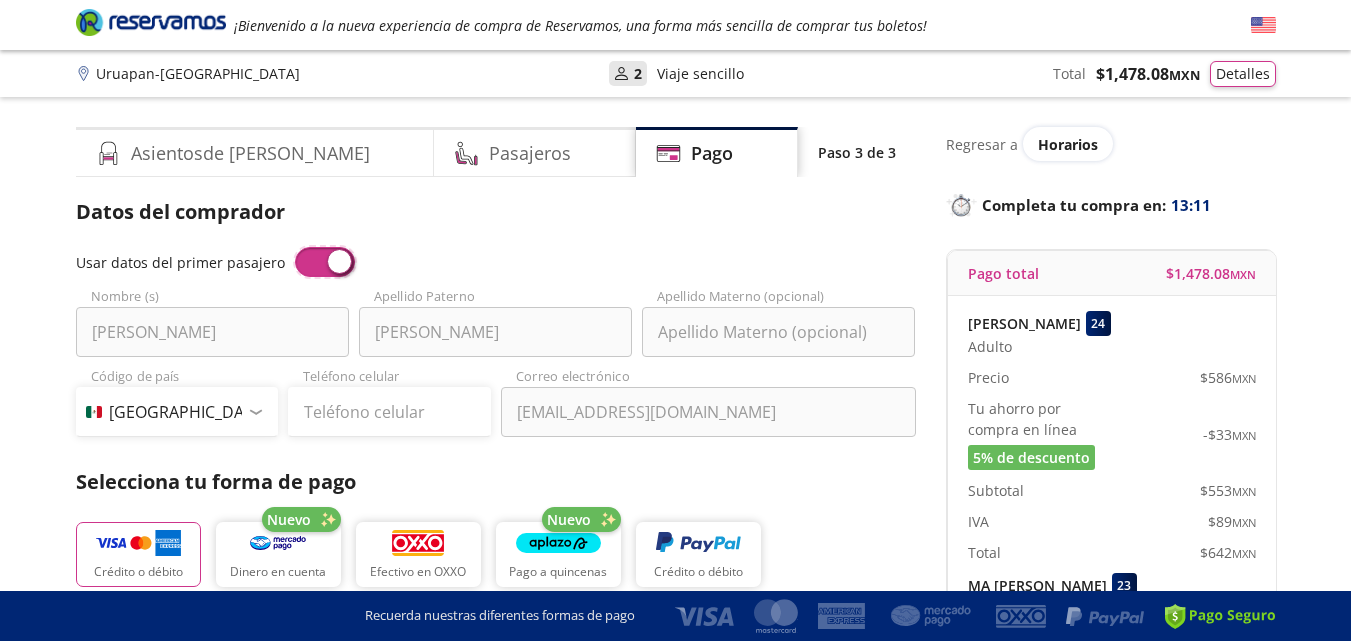 click at bounding box center [295, 247] 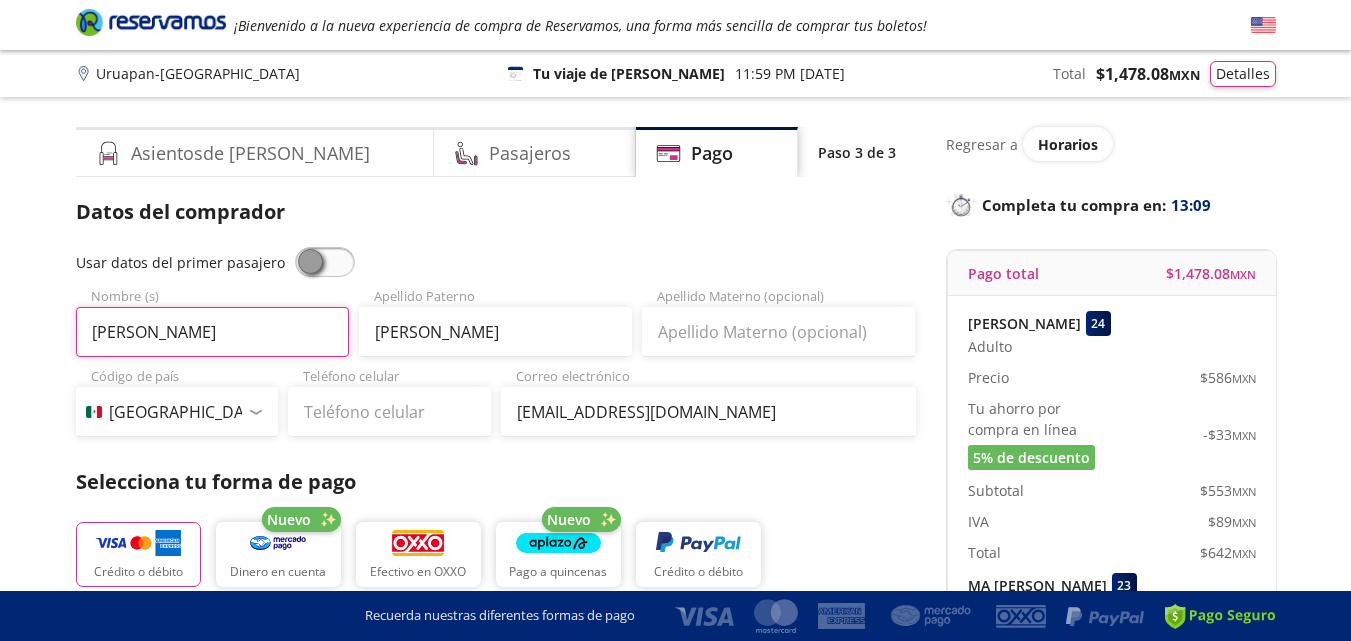 drag, startPoint x: 224, startPoint y: 335, endPoint x: 62, endPoint y: 338, distance: 162.02777 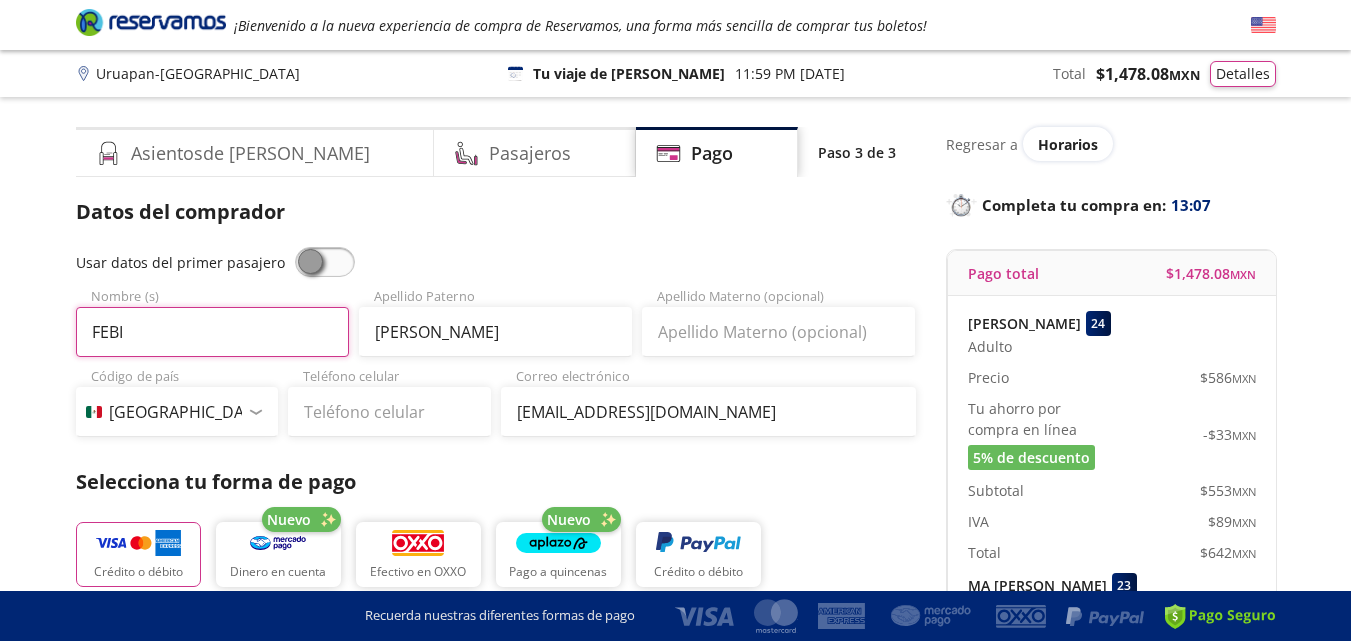 type on "FEBI" 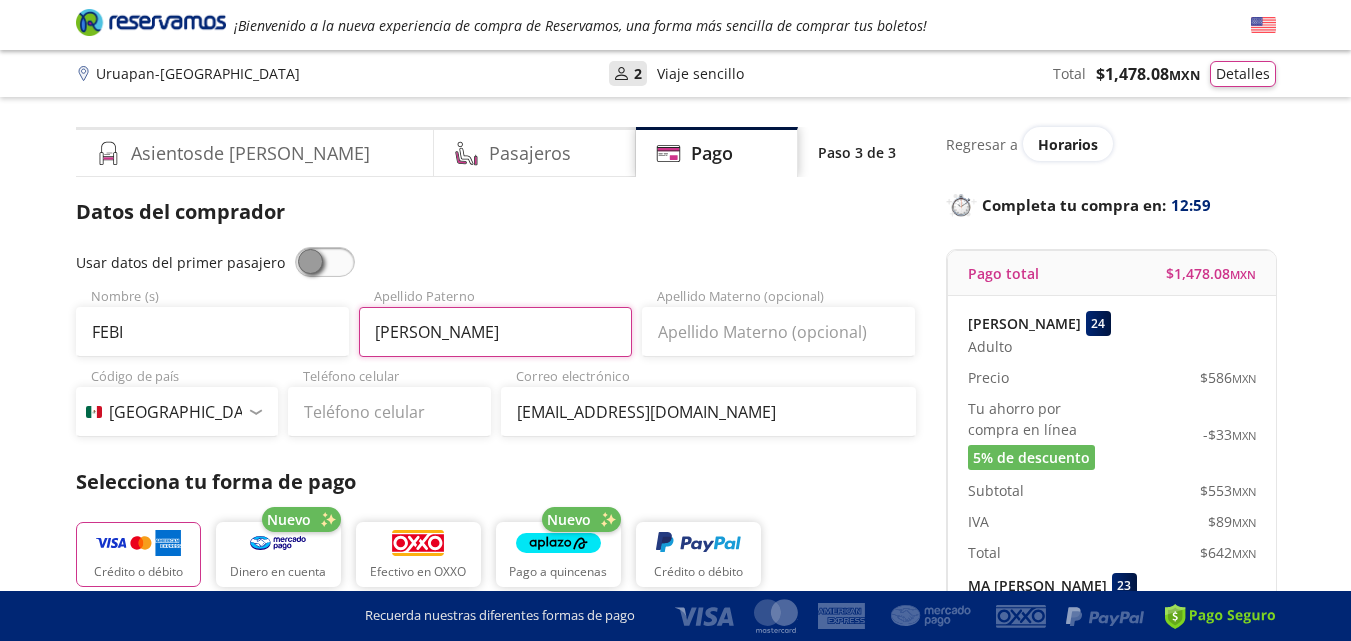 type on "BENITEZ" 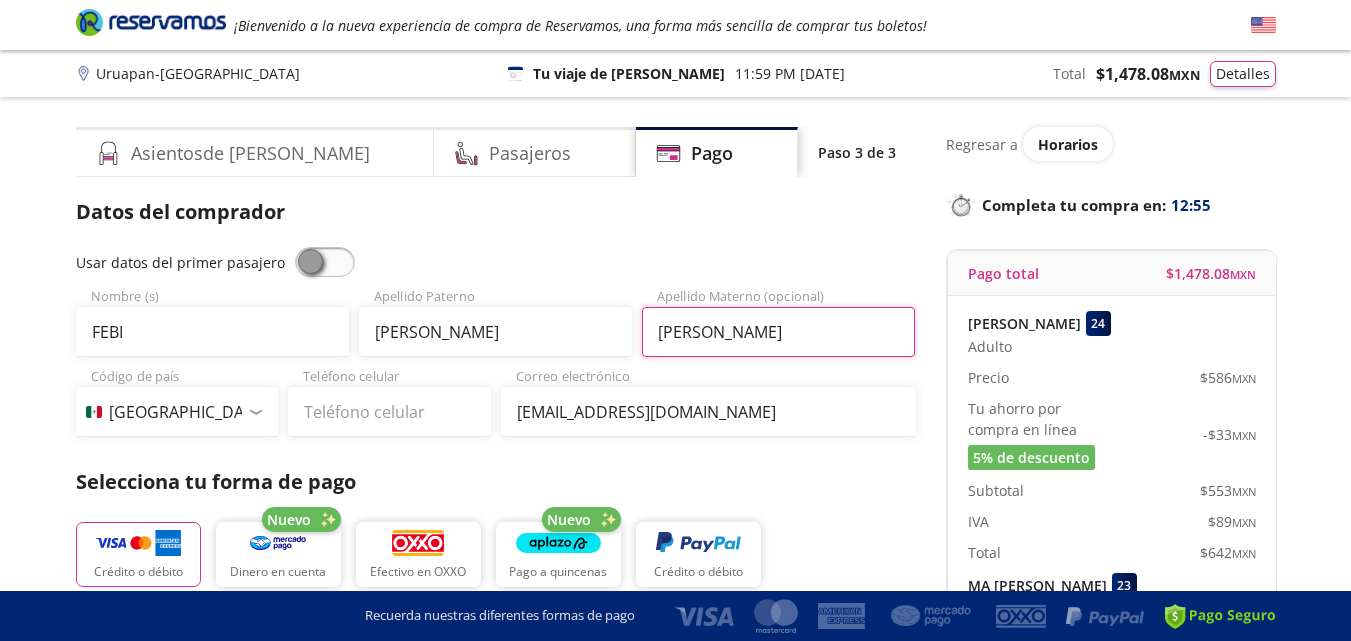 type on "ARROYO" 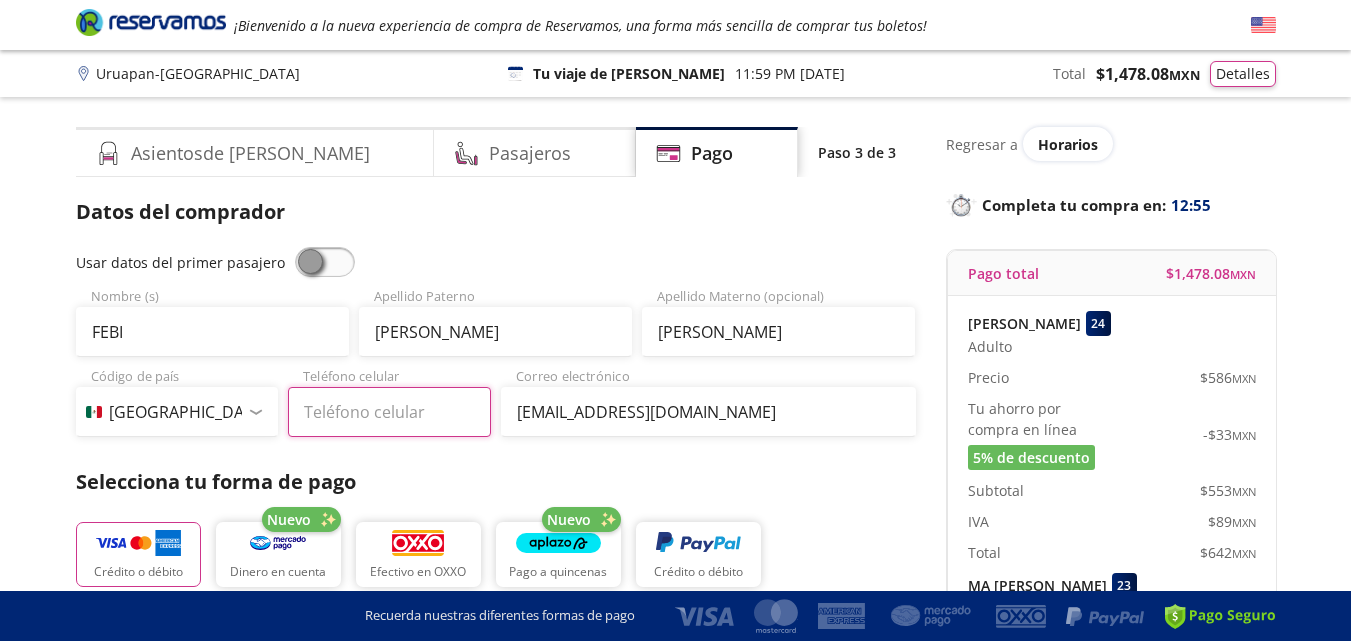 click on "Teléfono celular" at bounding box center [389, 412] 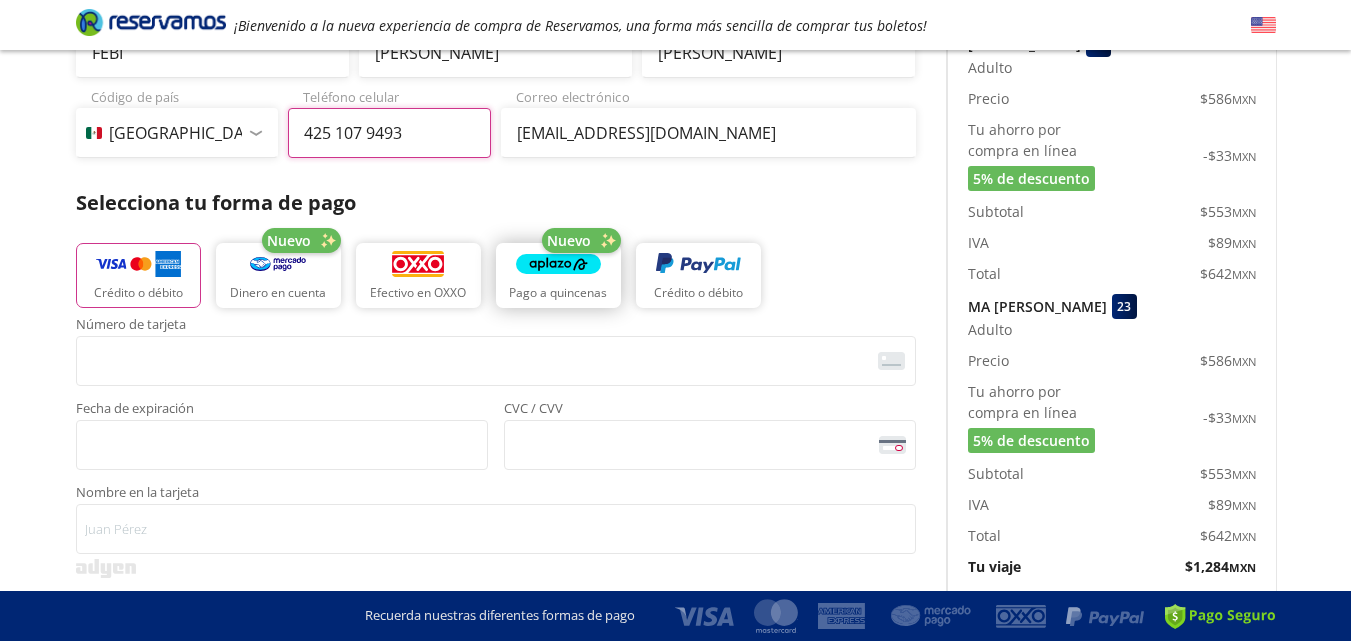 scroll, scrollTop: 400, scrollLeft: 0, axis: vertical 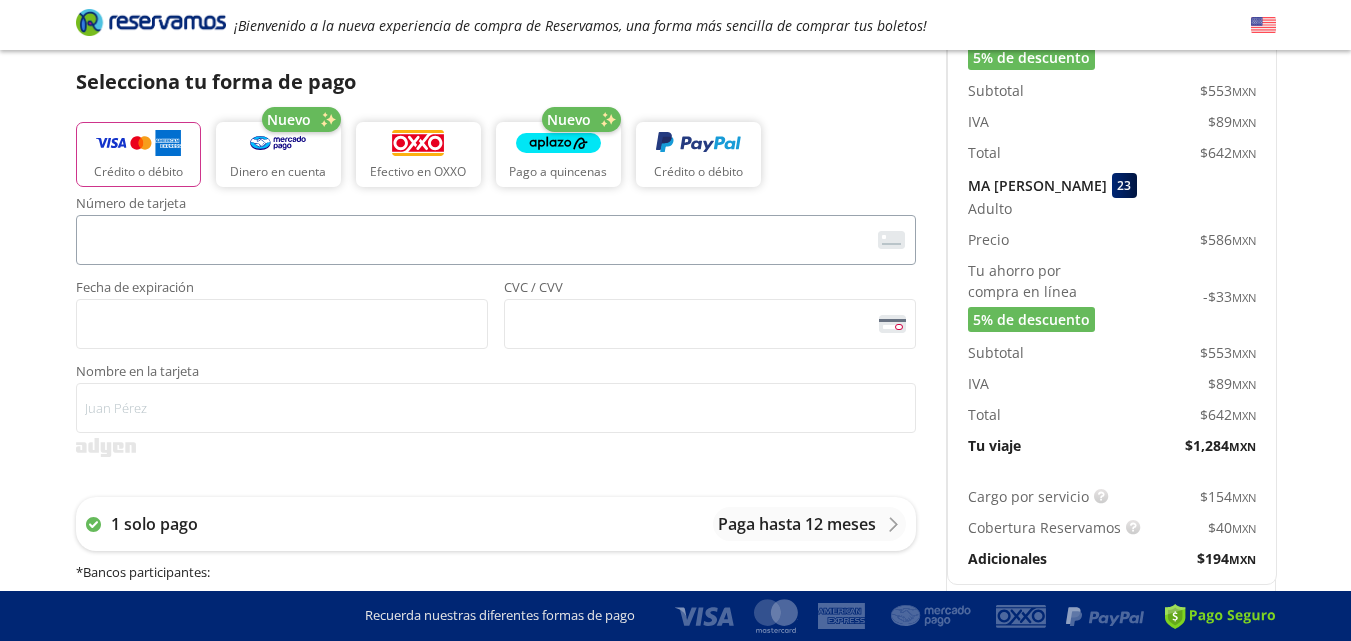 type on "425 107 9493" 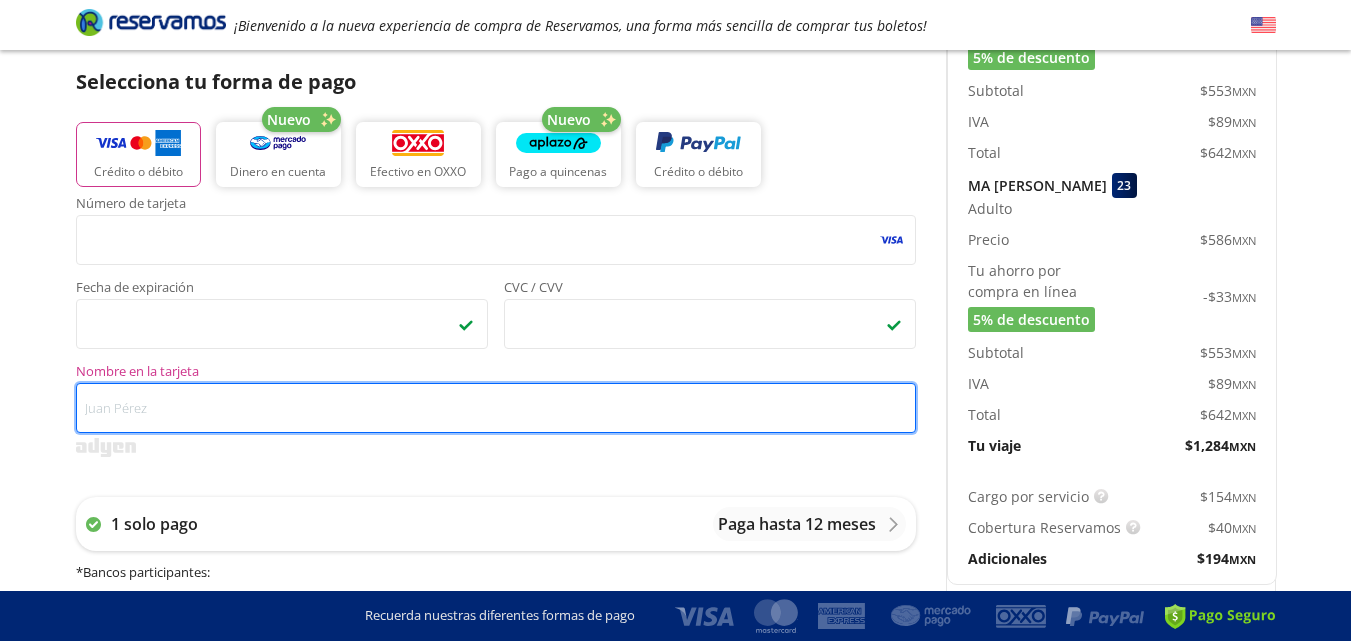 click on "Nombre en la tarjeta" at bounding box center (496, 408) 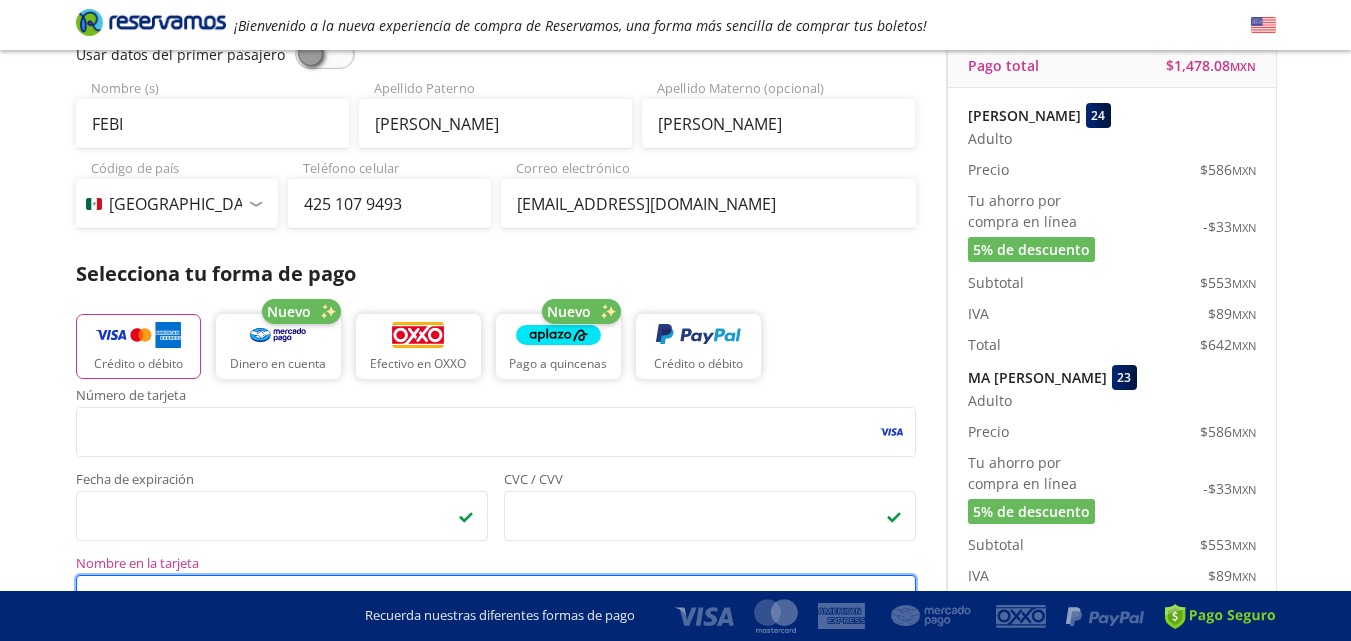 scroll, scrollTop: 200, scrollLeft: 0, axis: vertical 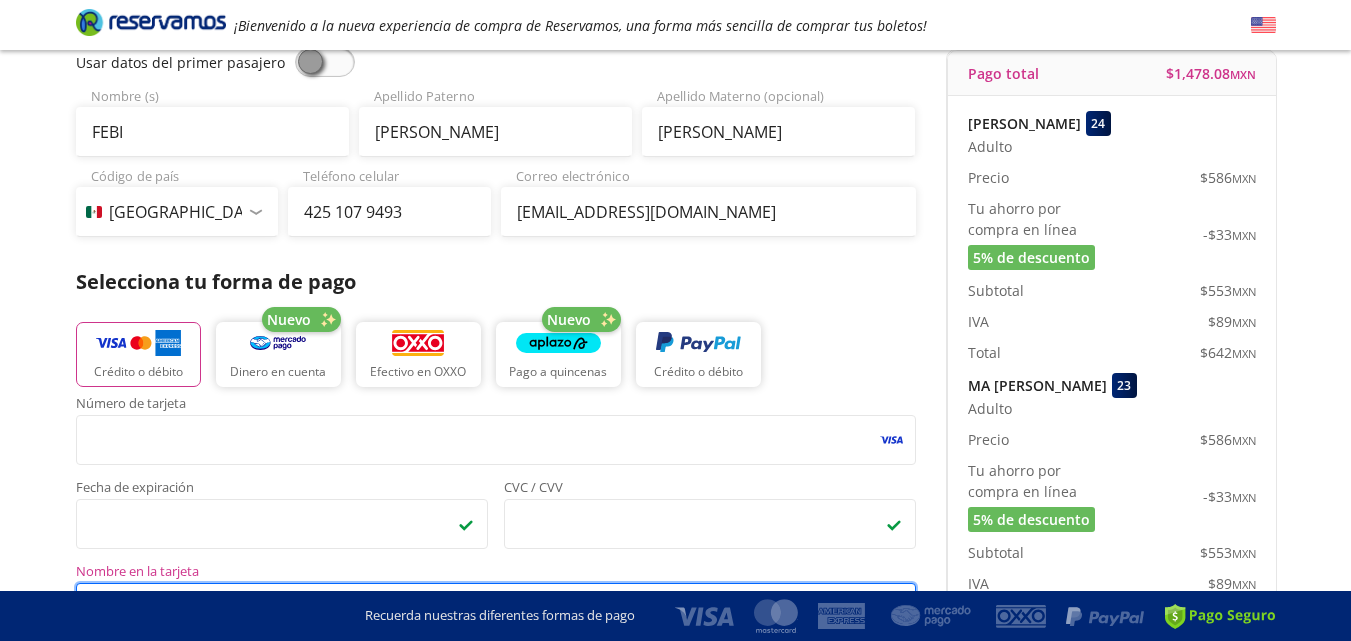 type on "FEBI BENITEZ ARROYO" 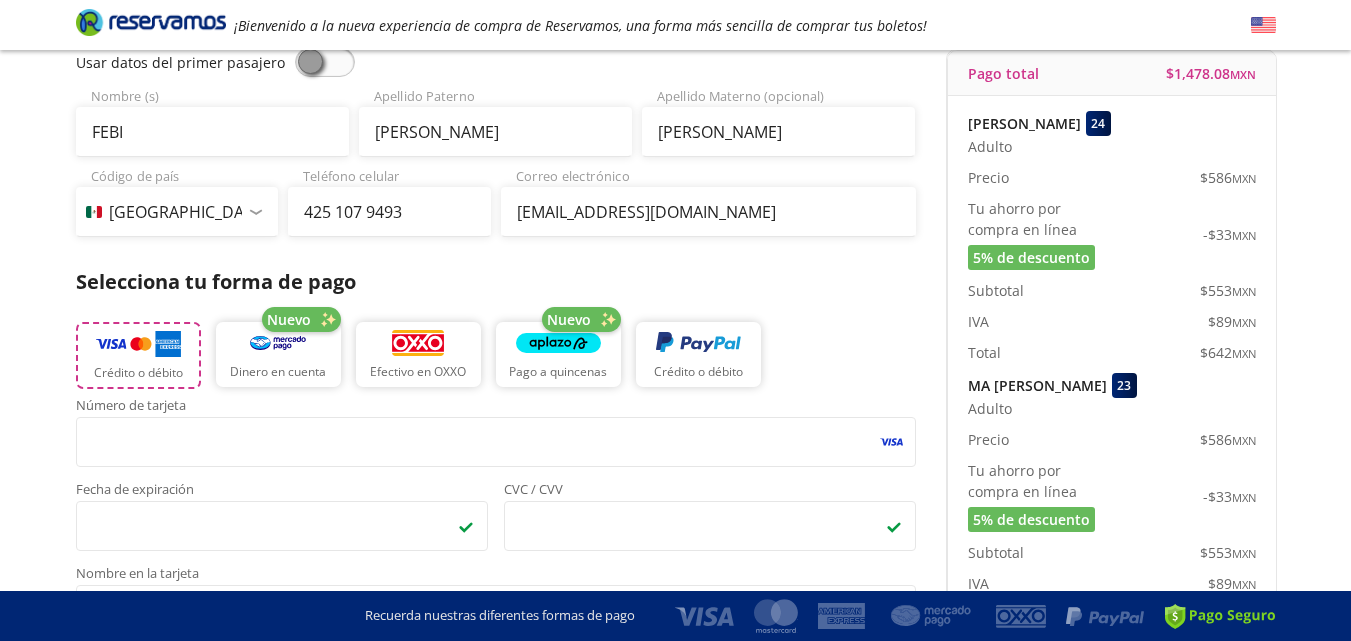 click at bounding box center [138, 344] 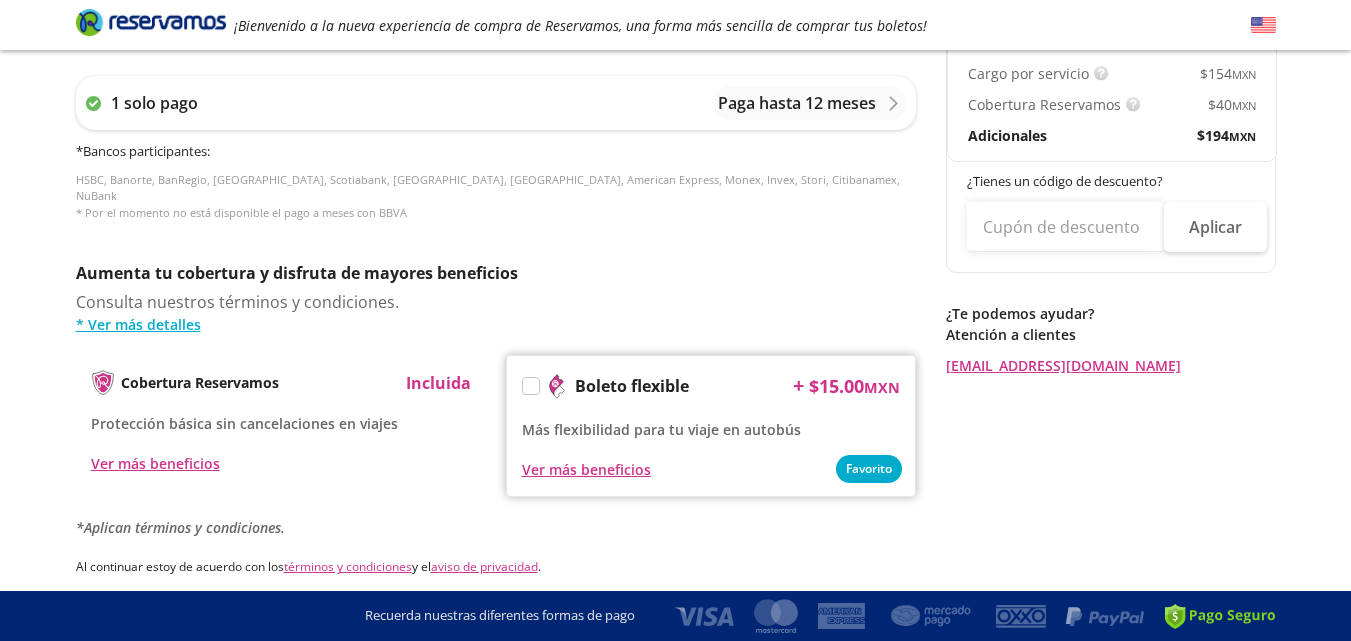 scroll, scrollTop: 962, scrollLeft: 0, axis: vertical 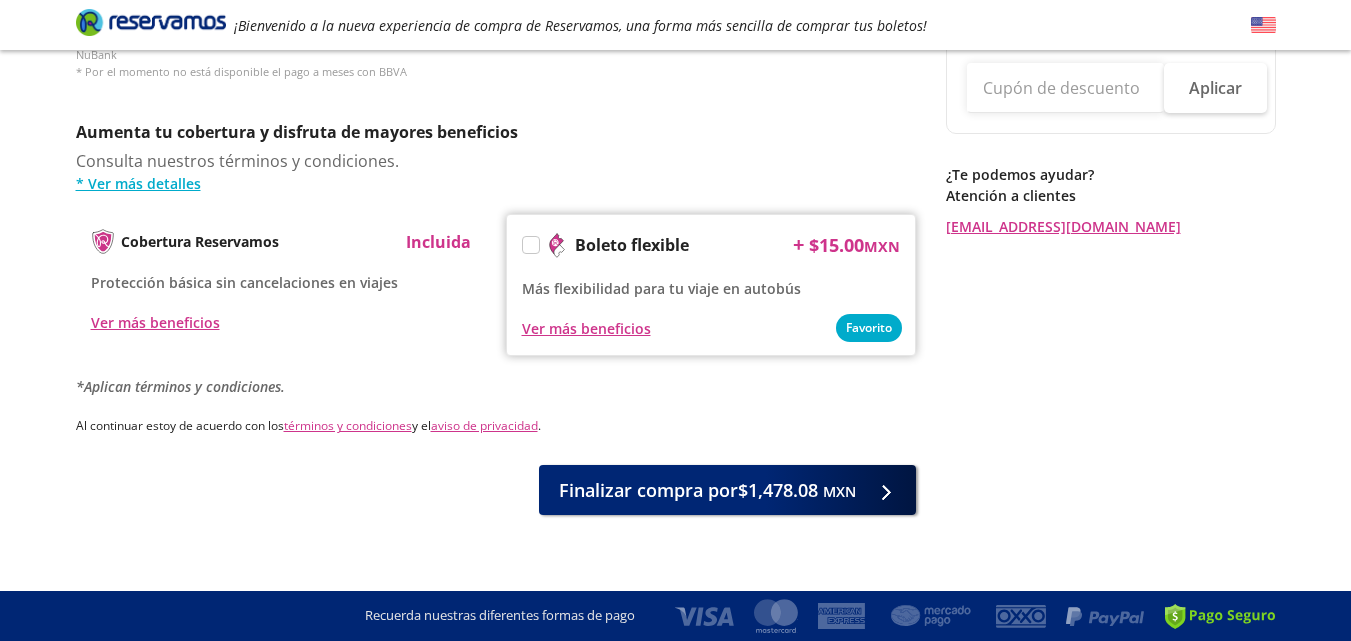 click at bounding box center (531, 245) 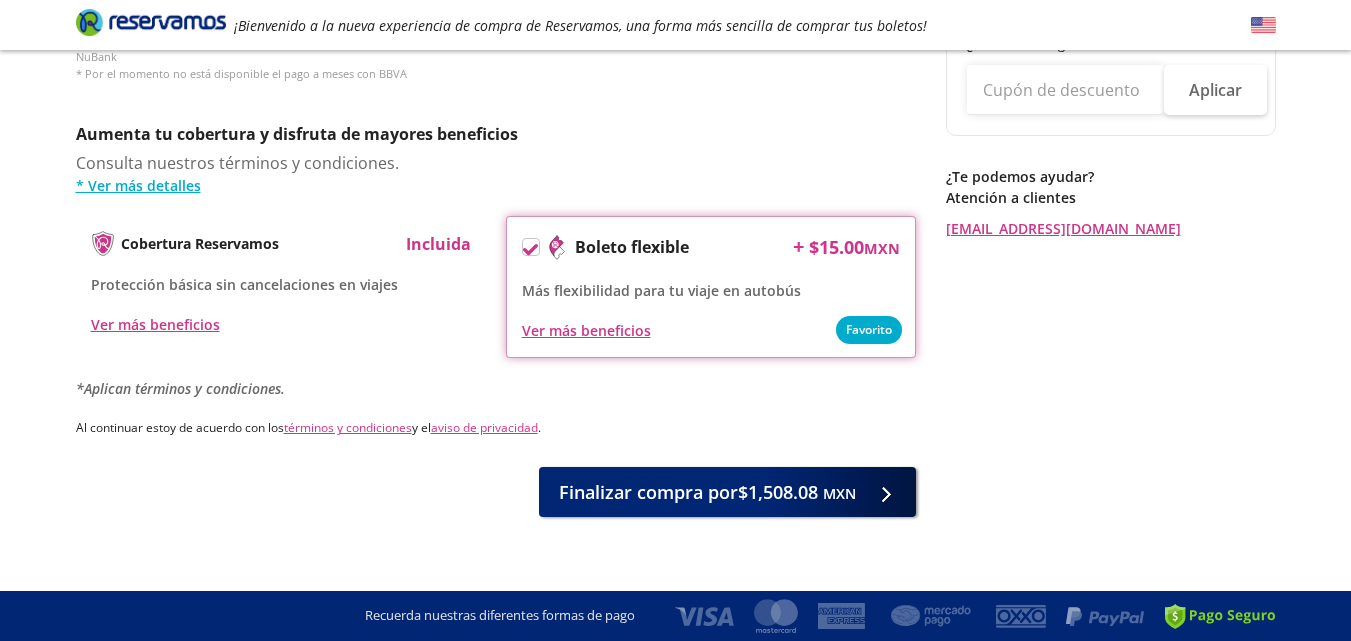 click 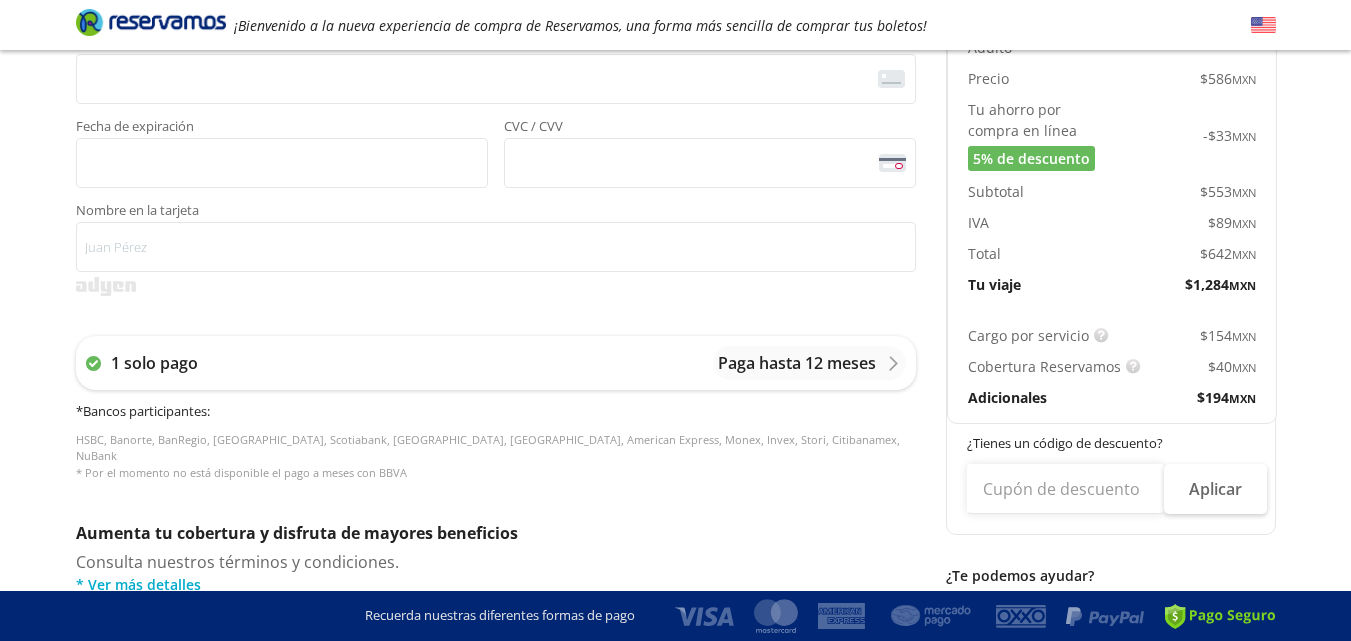 scroll, scrollTop: 560, scrollLeft: 0, axis: vertical 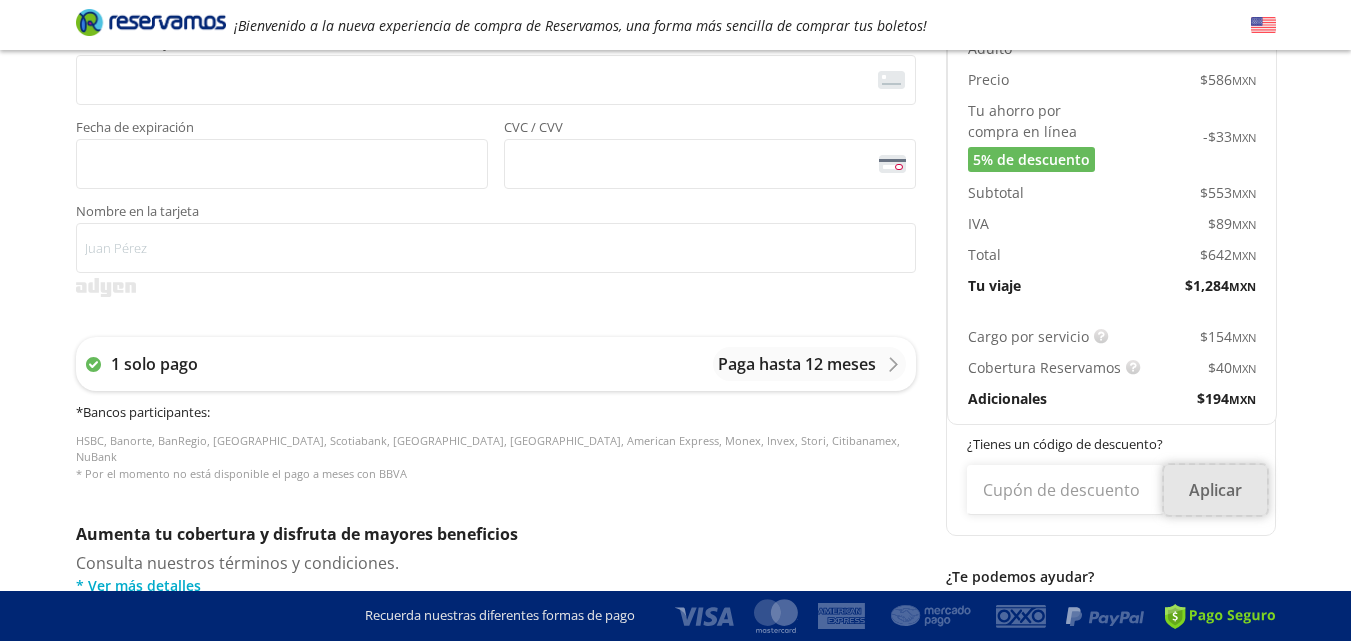 click on "Aplicar" at bounding box center (1215, 490) 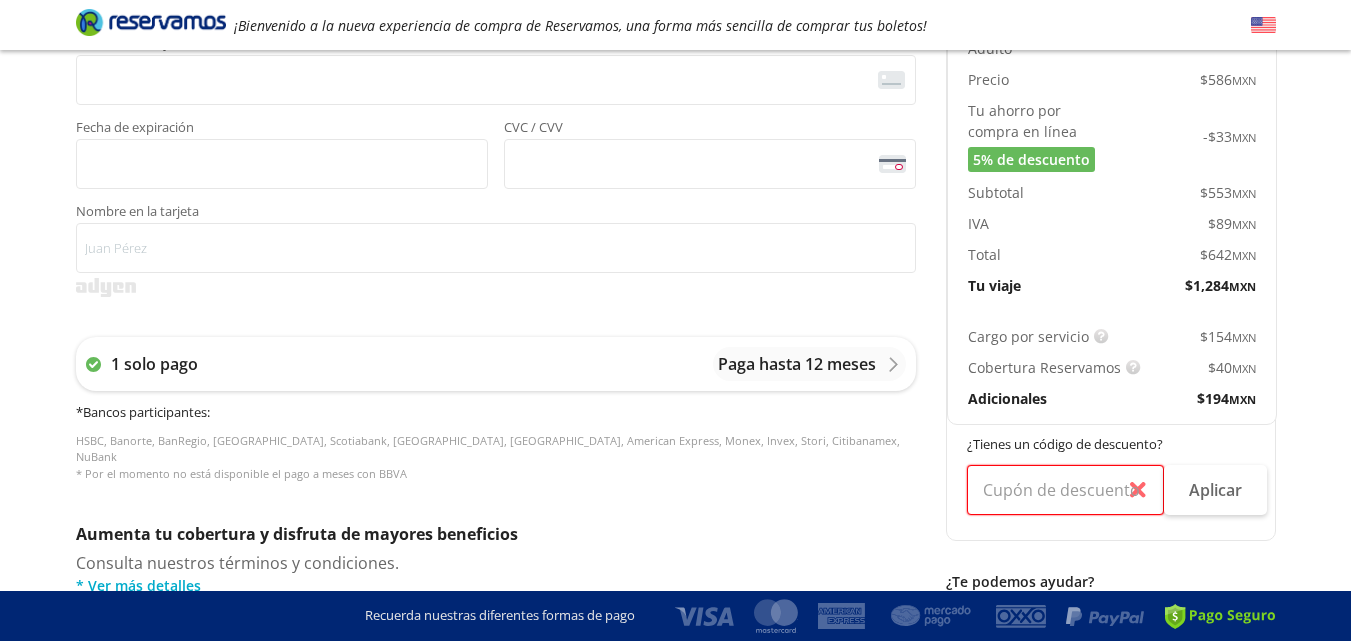 click at bounding box center (1065, 490) 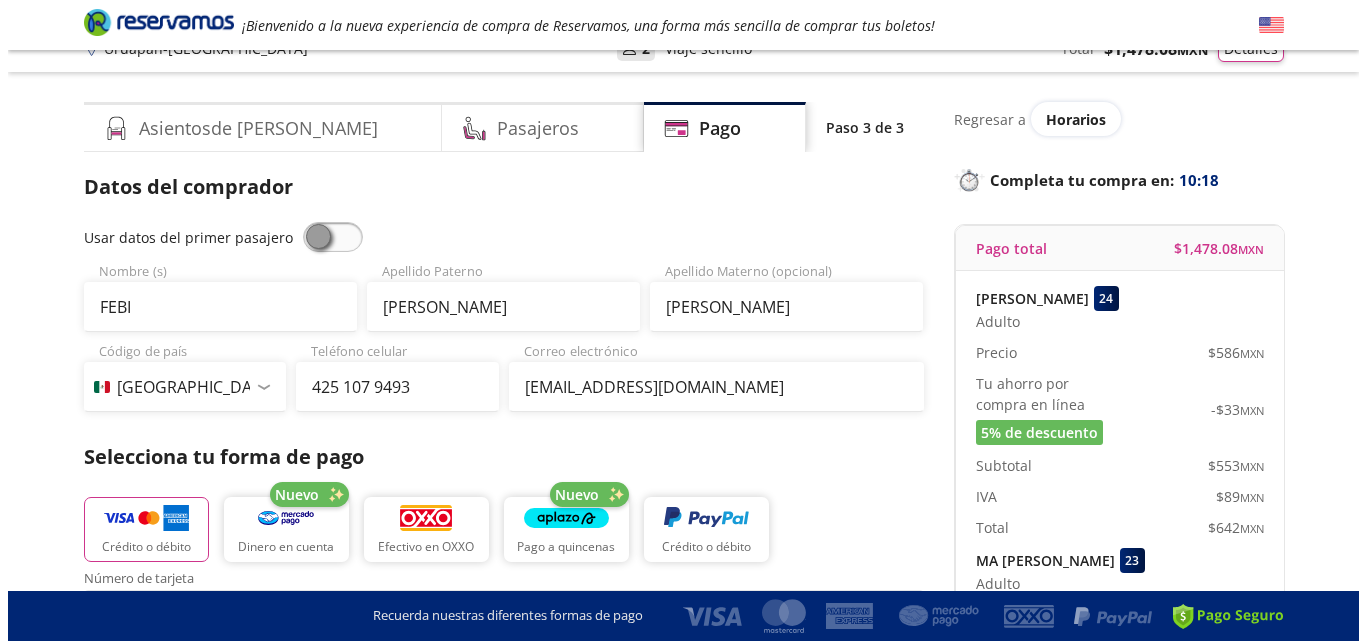scroll, scrollTop: 0, scrollLeft: 0, axis: both 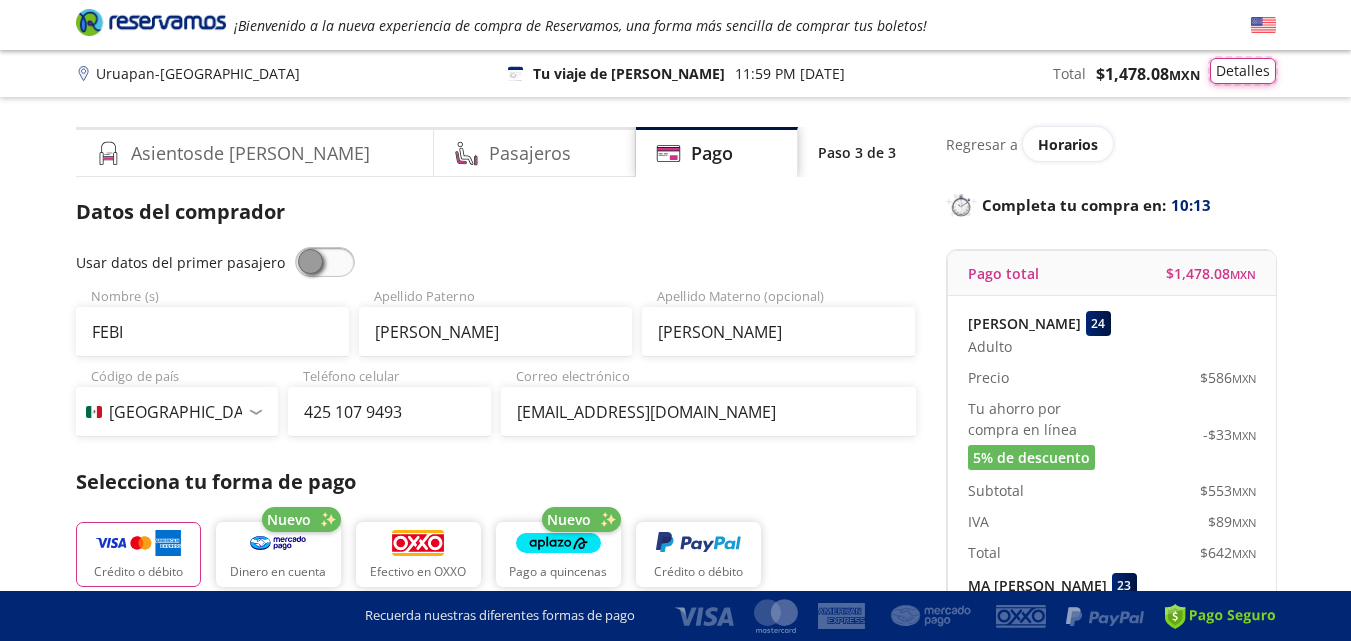 click on "Detalles" at bounding box center (1243, 71) 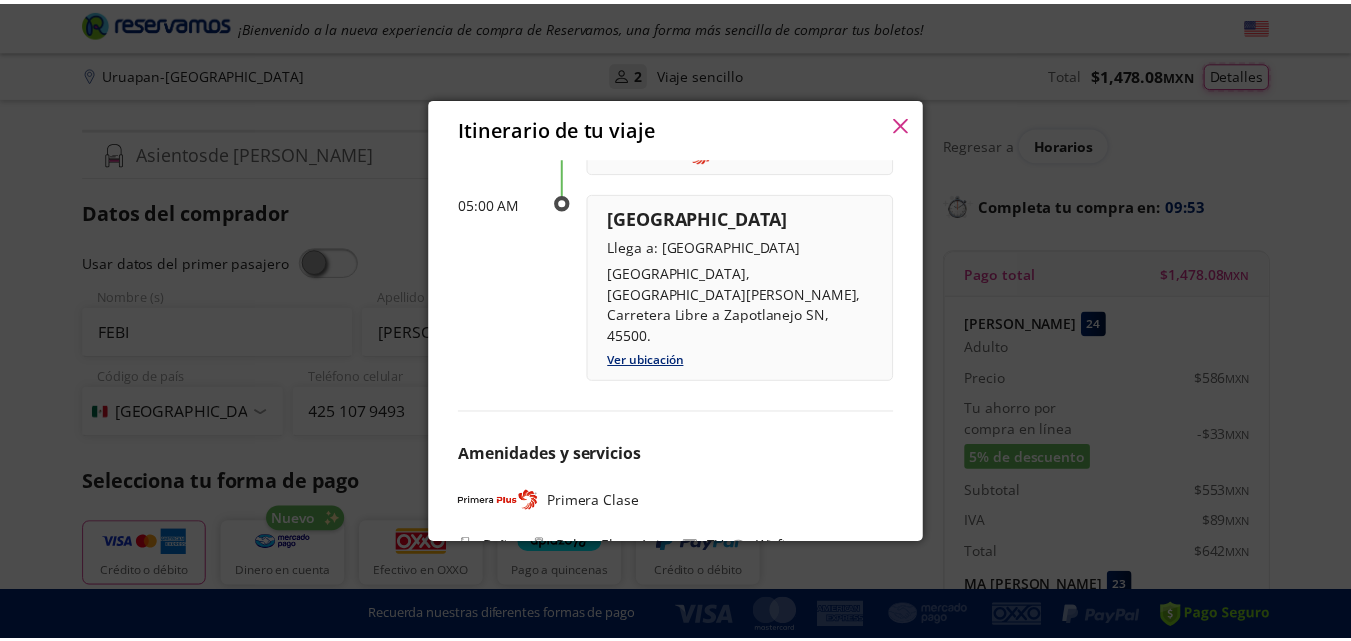 scroll, scrollTop: 333, scrollLeft: 0, axis: vertical 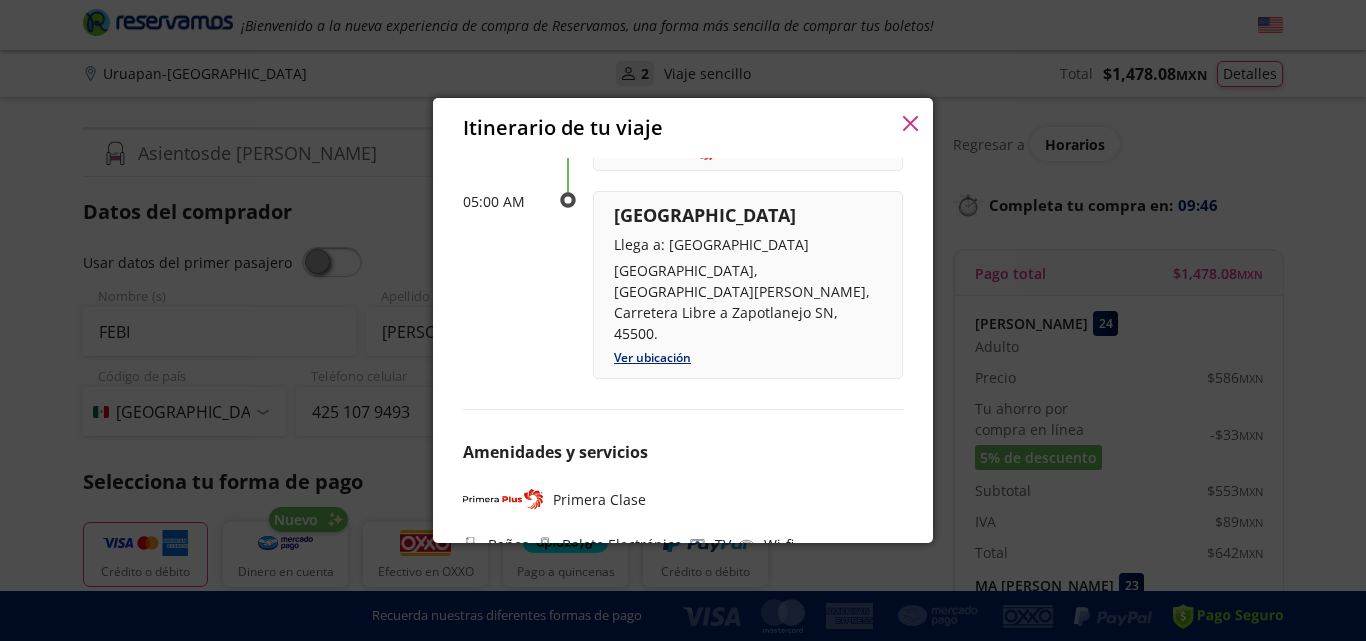 click 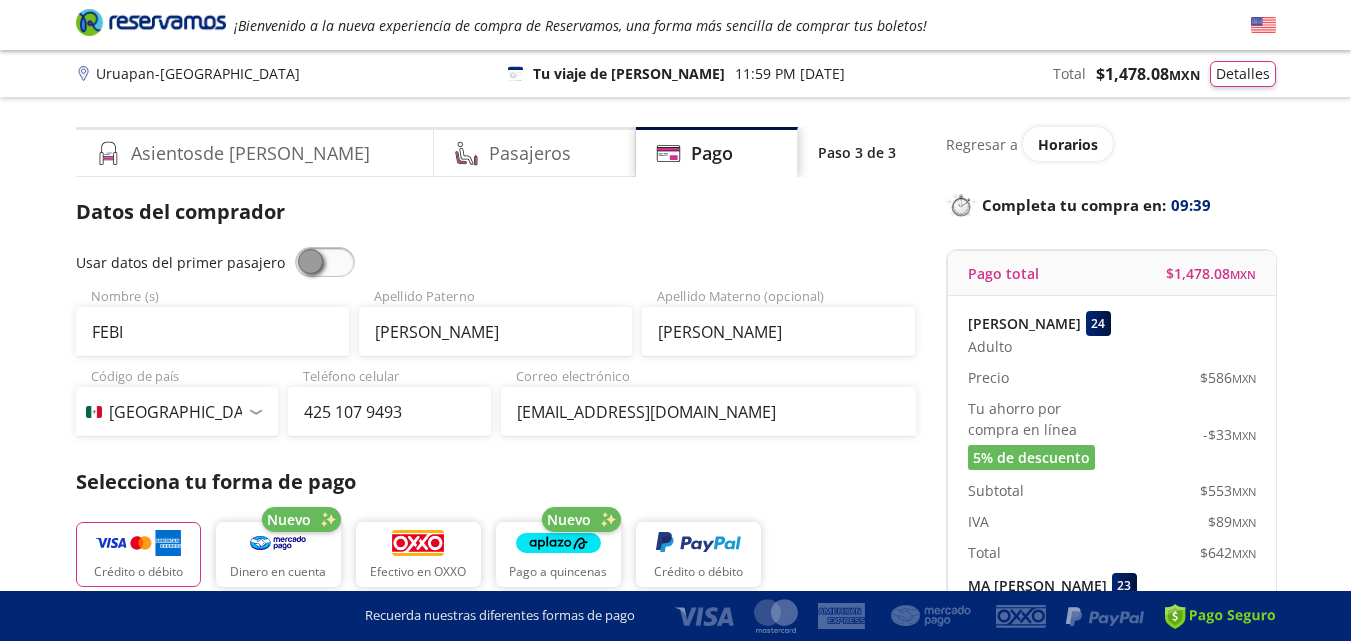 click on "Paso 3 de 3" at bounding box center (857, 152) 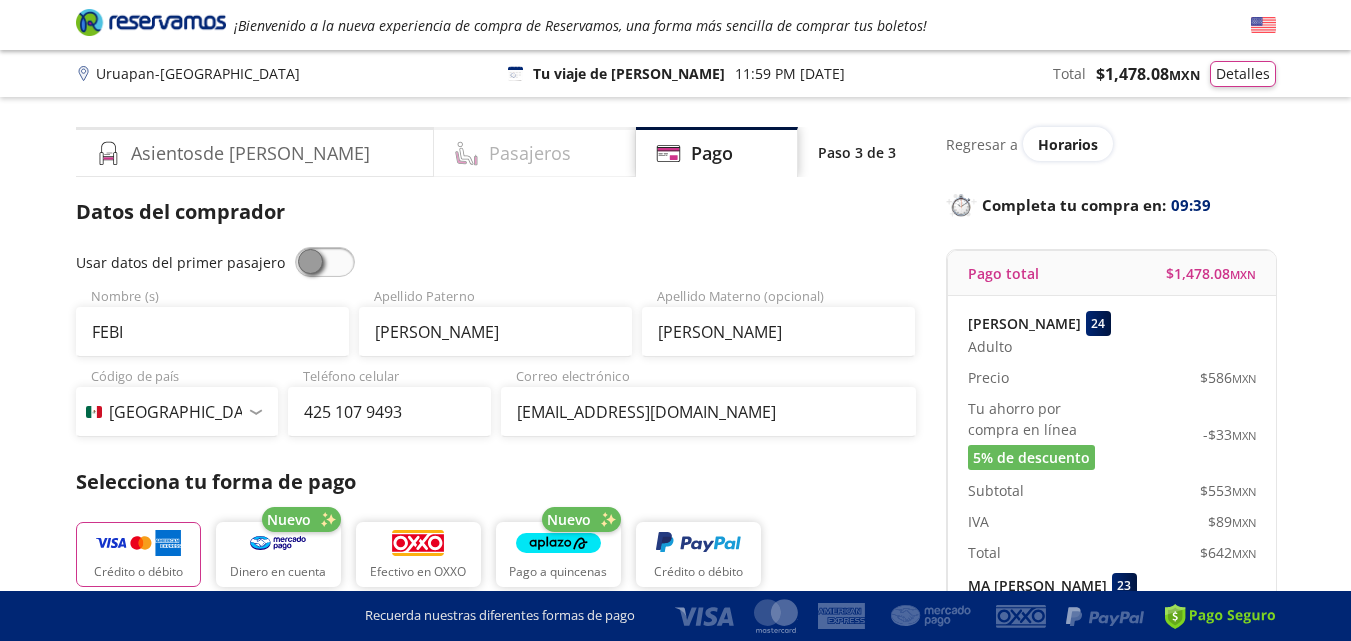 click on "Pasajeros" at bounding box center (530, 153) 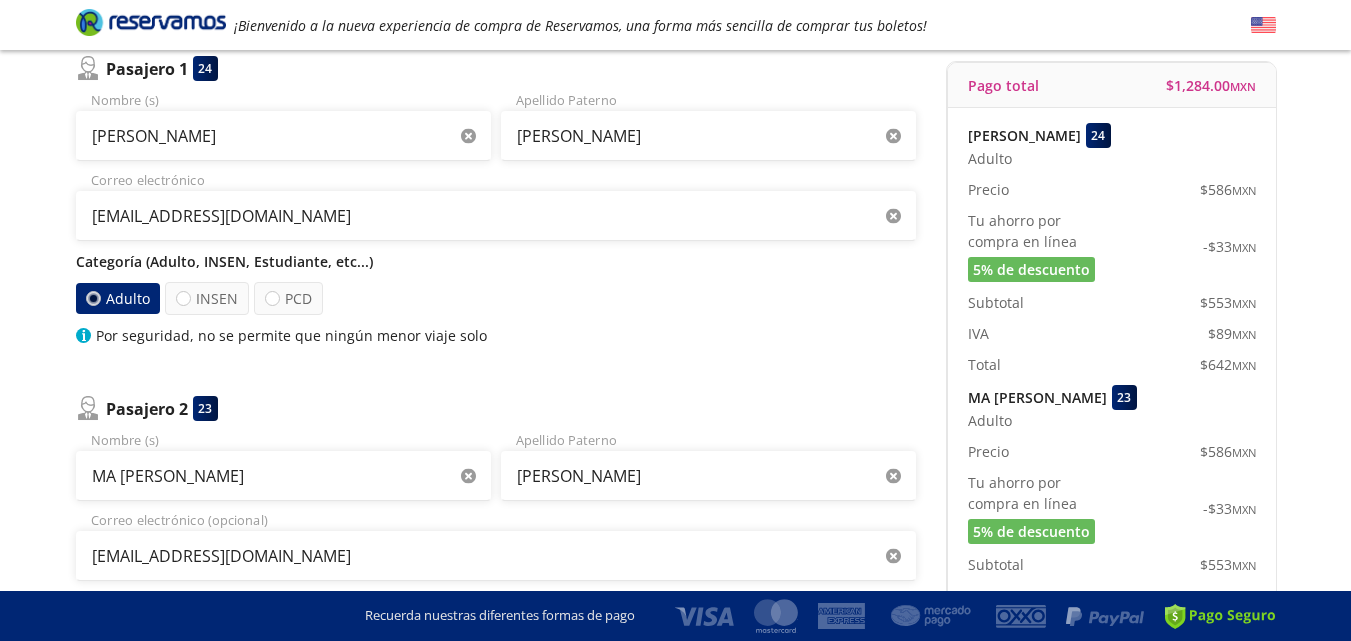 scroll, scrollTop: 0, scrollLeft: 0, axis: both 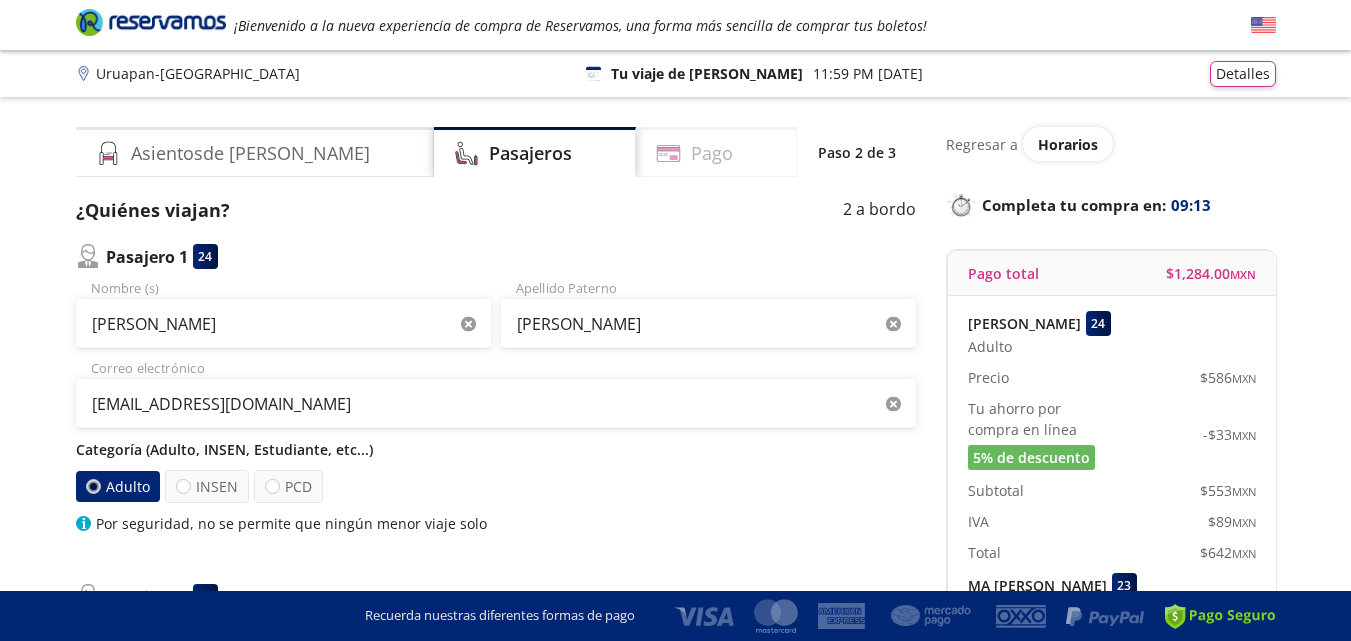 click on "Pago" at bounding box center [716, 152] 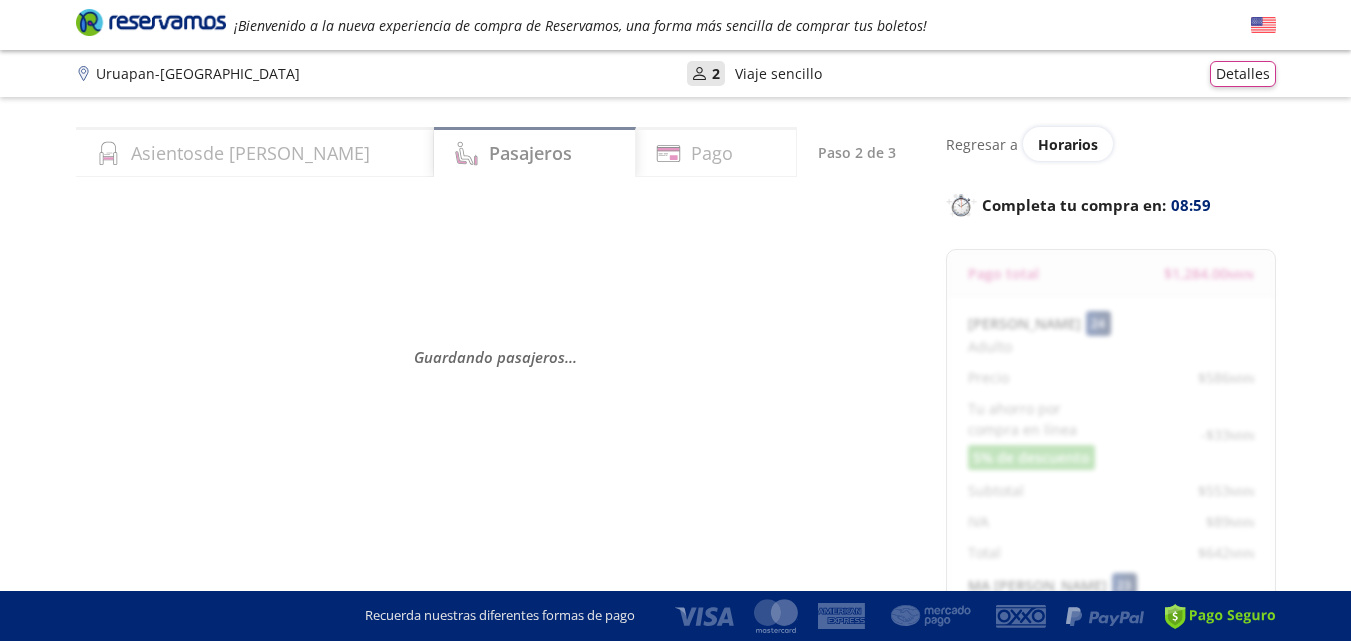 select on "MX" 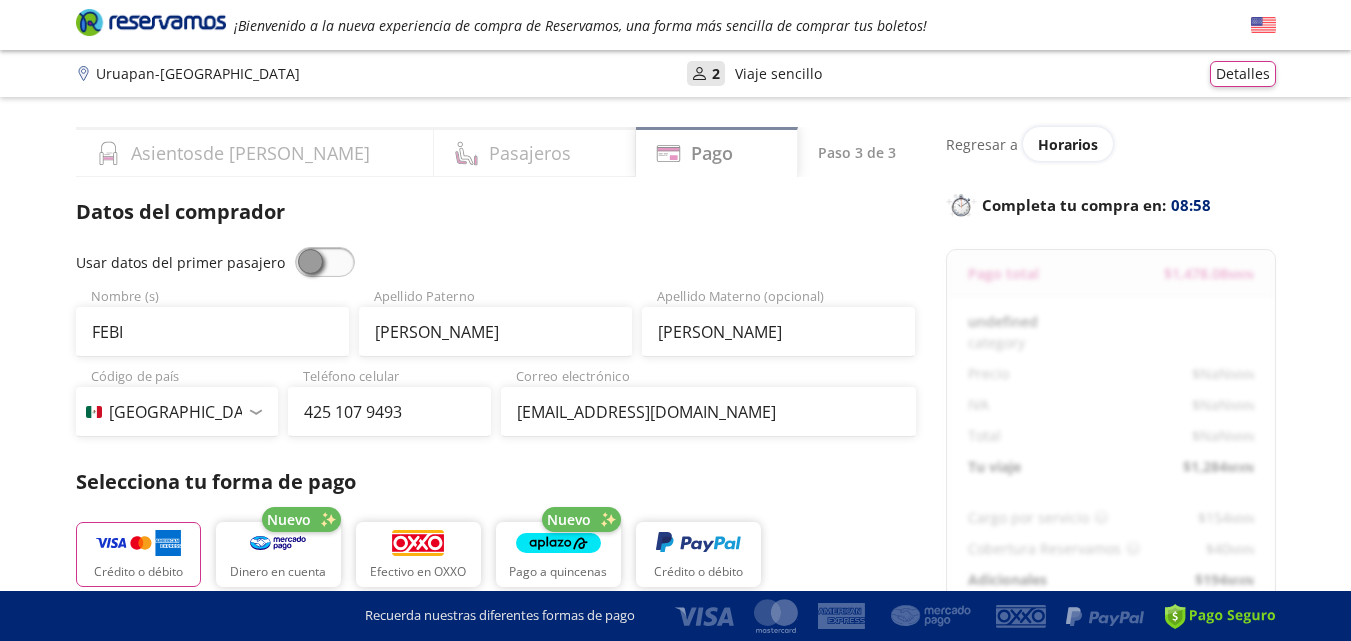 scroll, scrollTop: 0, scrollLeft: 0, axis: both 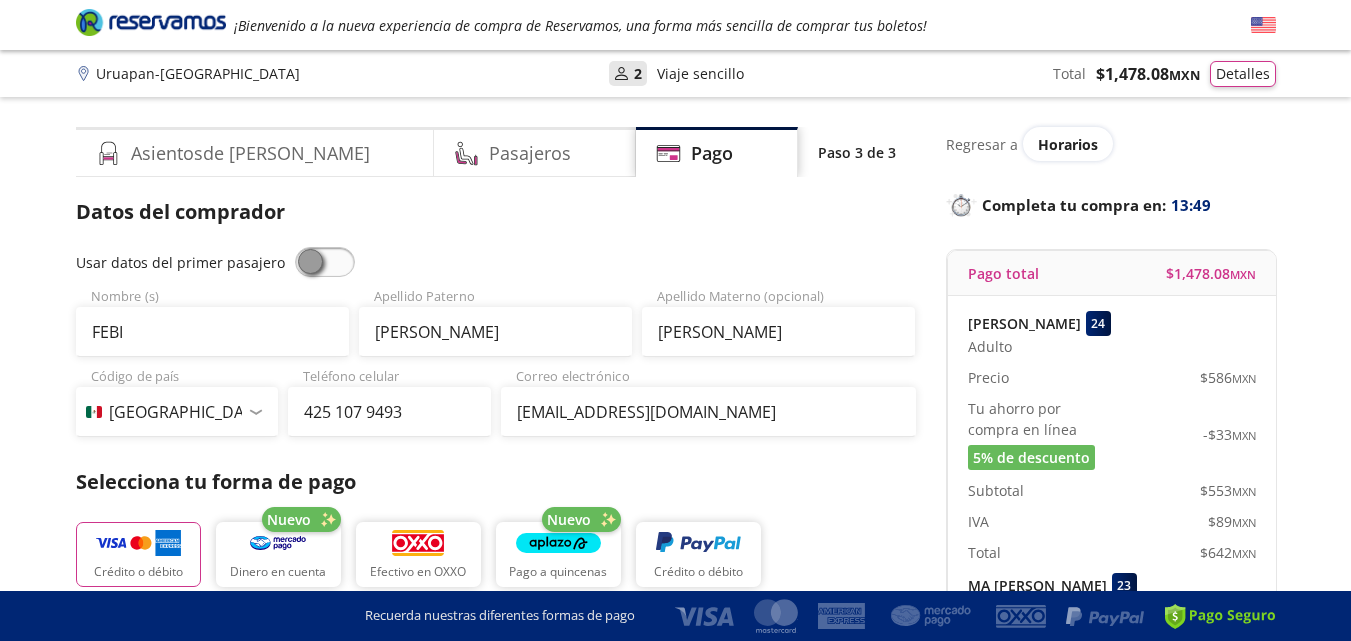 drag, startPoint x: 306, startPoint y: 265, endPoint x: 358, endPoint y: 271, distance: 52.34501 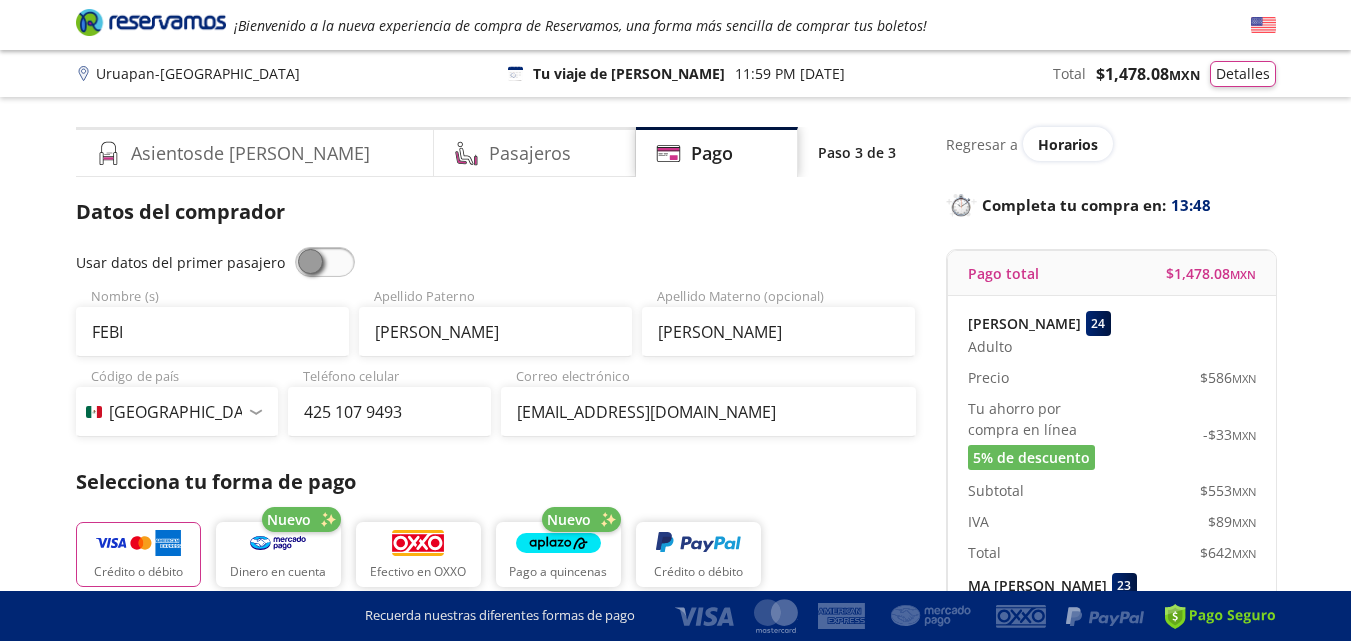 click at bounding box center (325, 262) 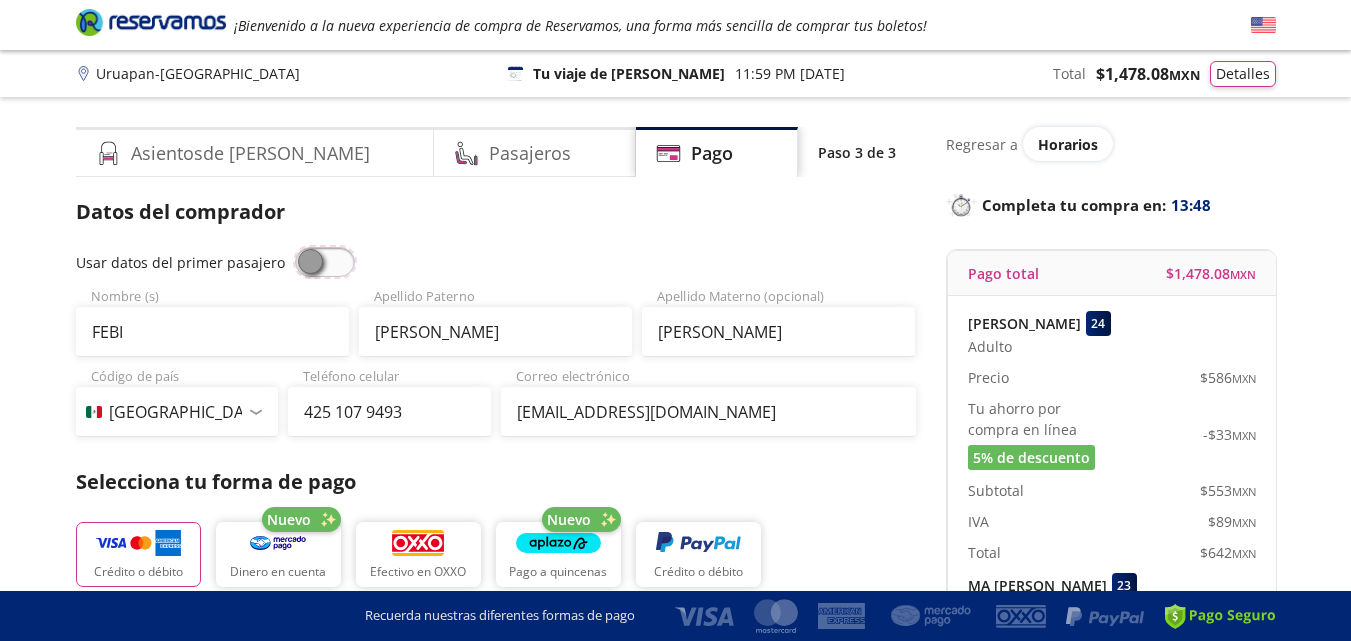 click at bounding box center [295, 247] 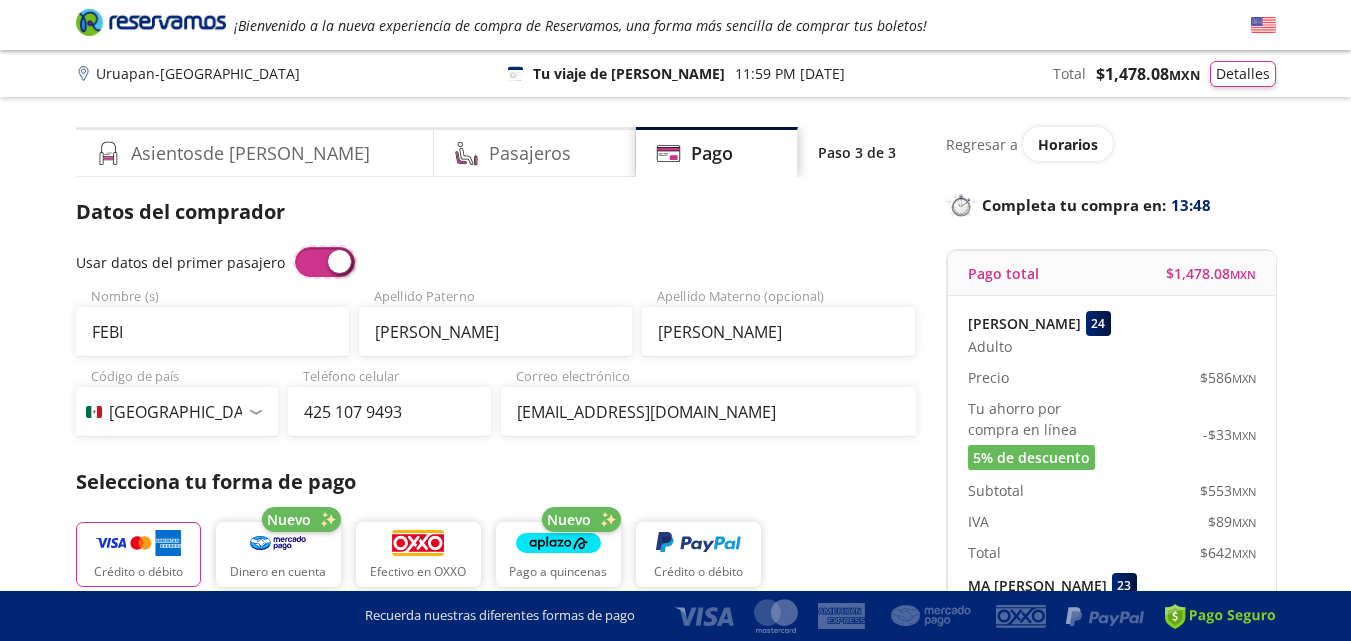 type on "TRANQUILINO" 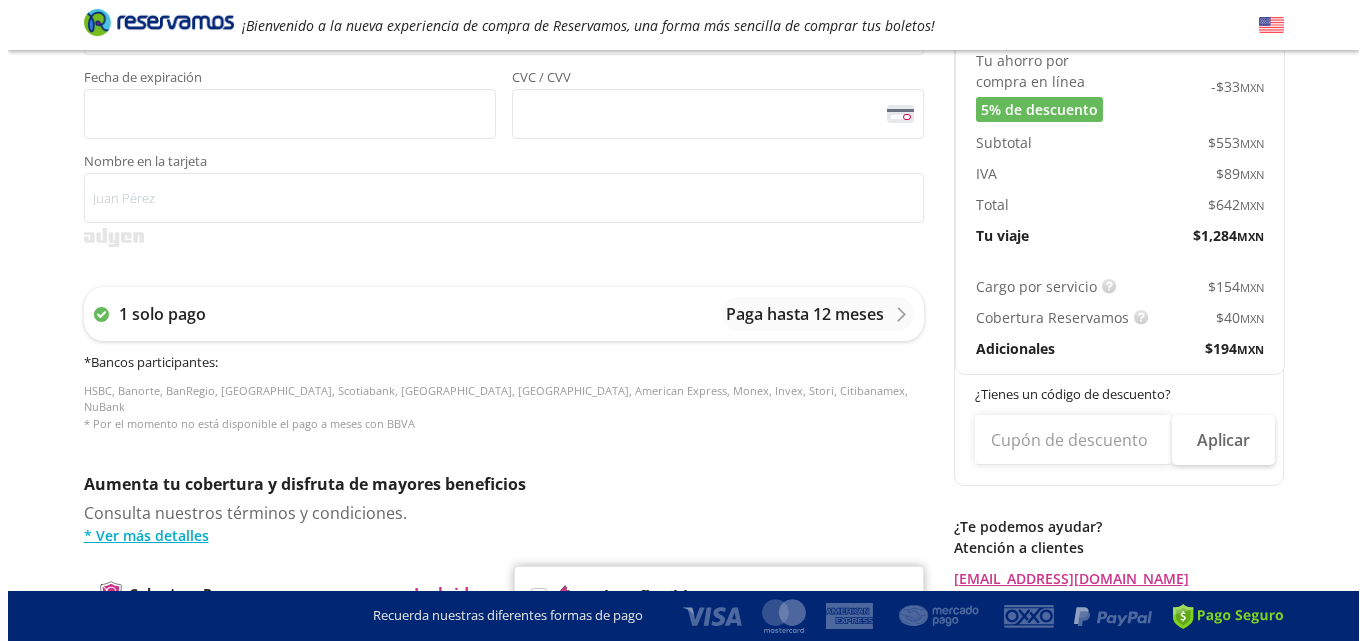 scroll, scrollTop: 600, scrollLeft: 0, axis: vertical 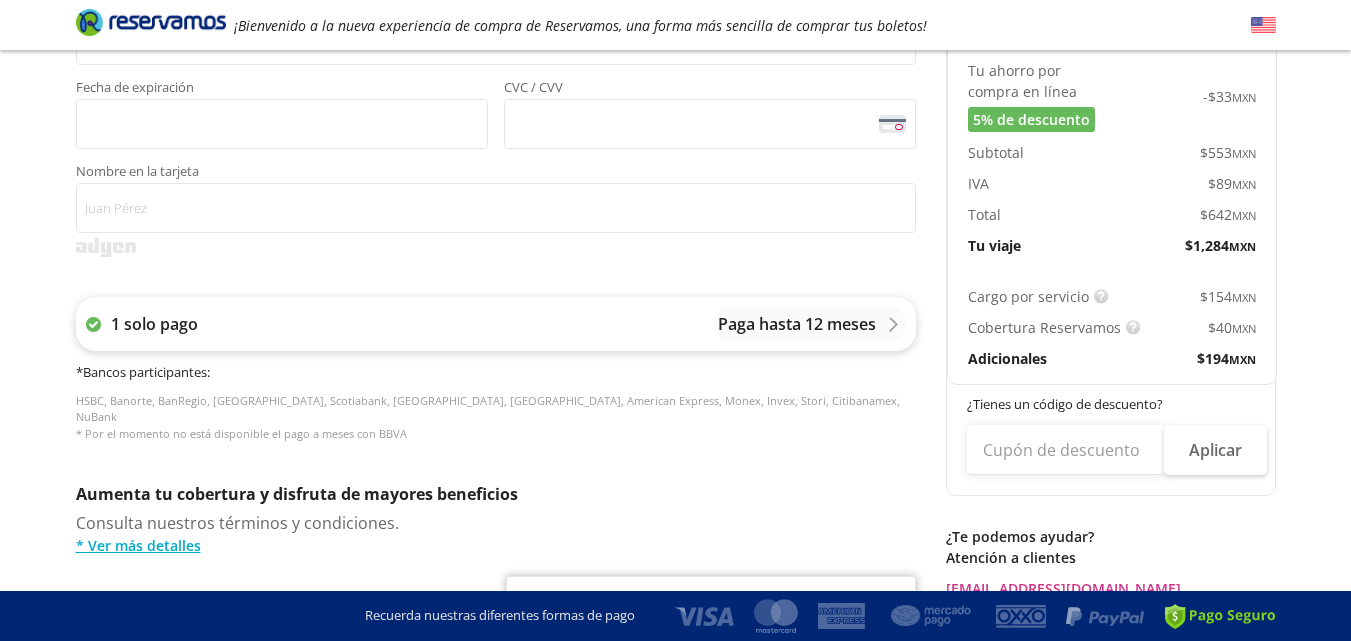 click on "1 solo pago Paga hasta 12 meses" at bounding box center [496, 324] 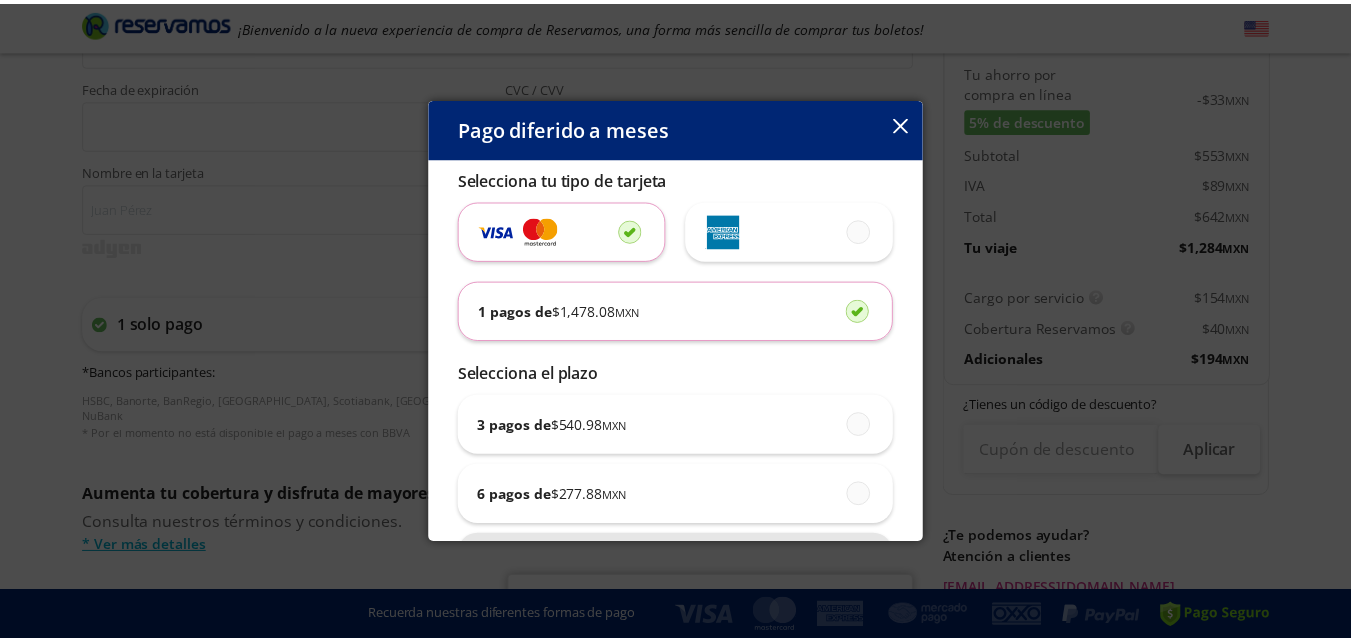 scroll, scrollTop: 0, scrollLeft: 0, axis: both 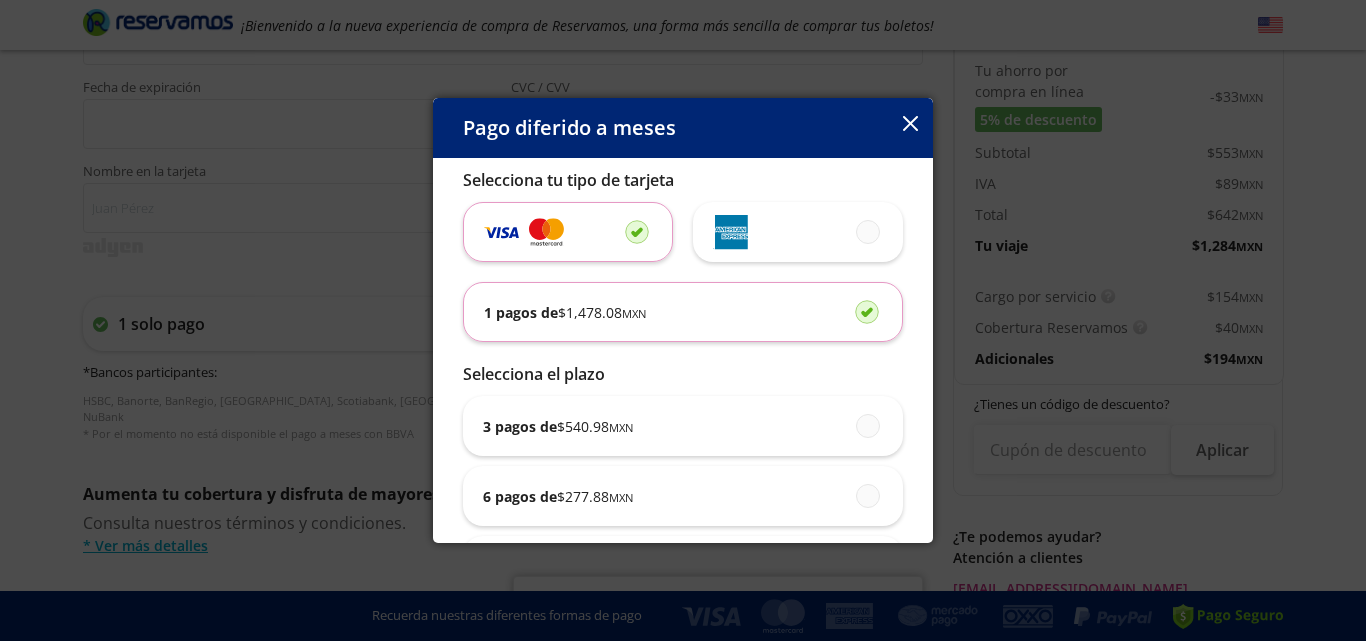 click 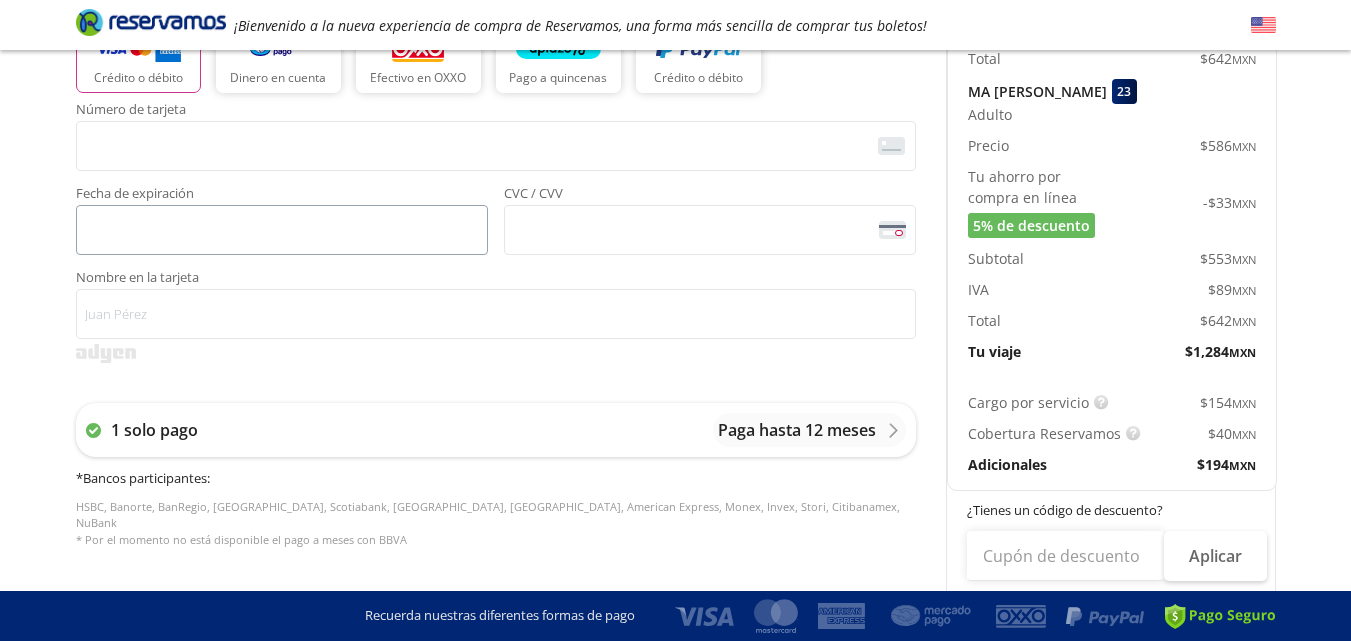 scroll, scrollTop: 500, scrollLeft: 0, axis: vertical 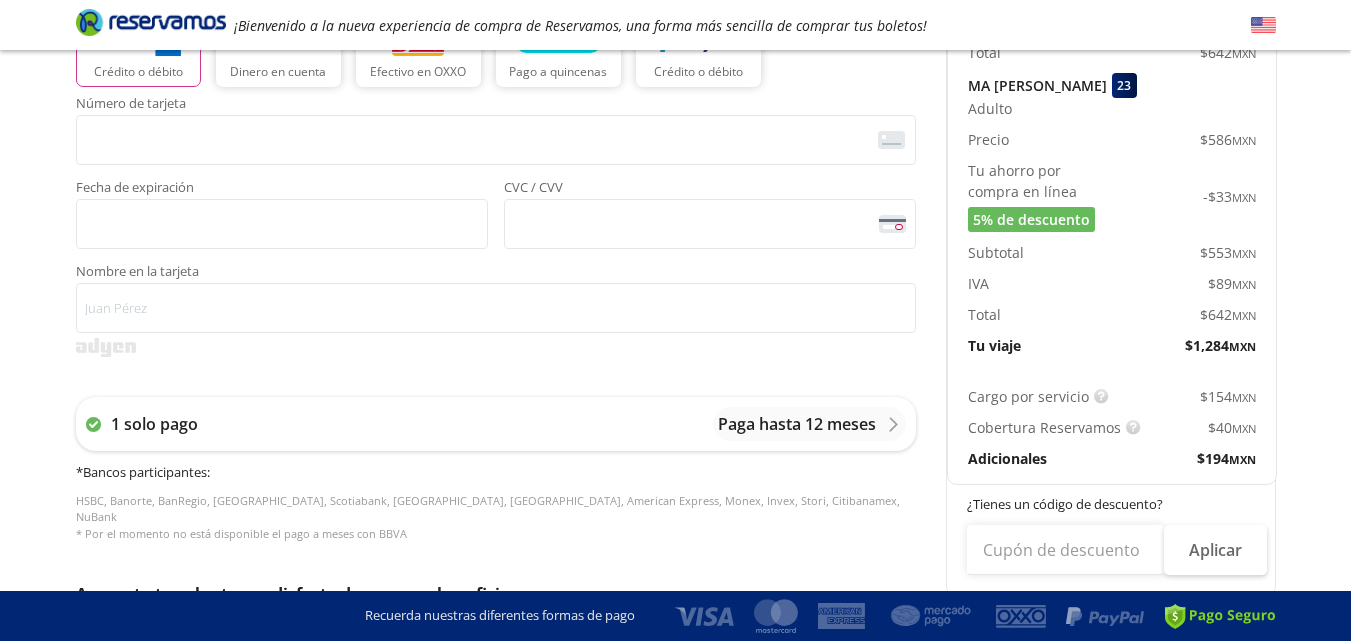 click on "Número de tarjeta <p>Your browser does not support iframes.</p> Fecha de expiración <p>Your browser does not support iframes.</p> CVC / CVV <p>Your browser does not support iframes.</p>" at bounding box center [496, 173] 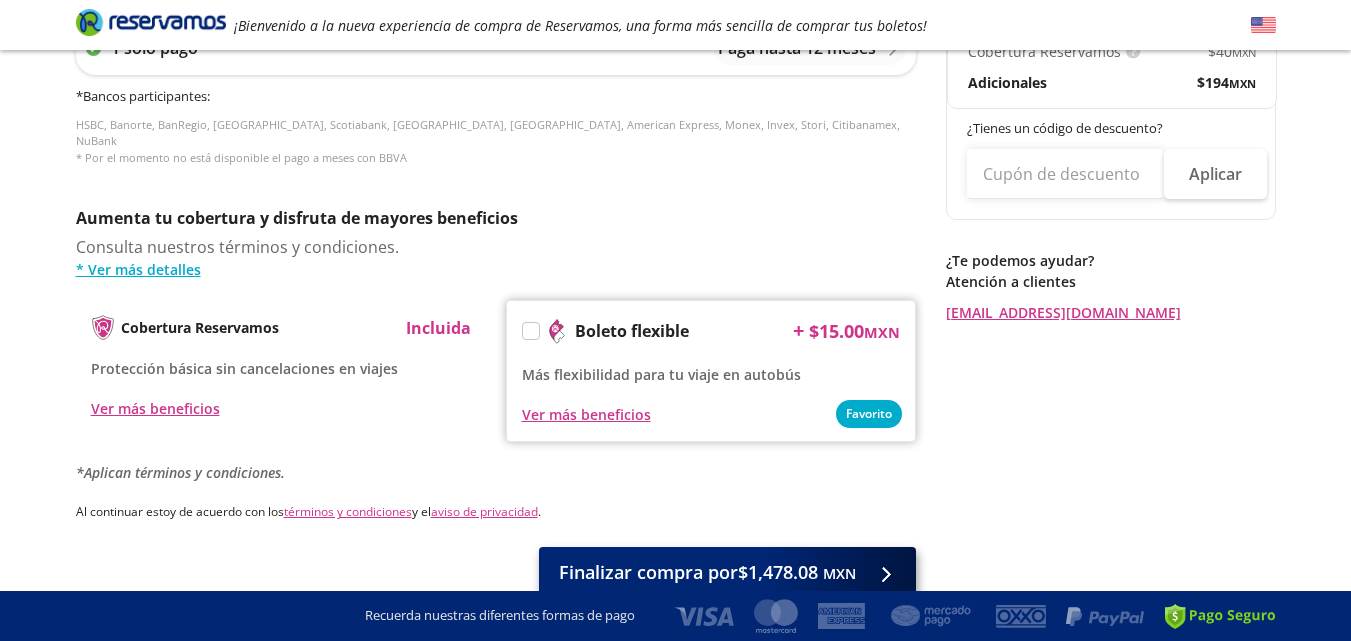 scroll, scrollTop: 960, scrollLeft: 0, axis: vertical 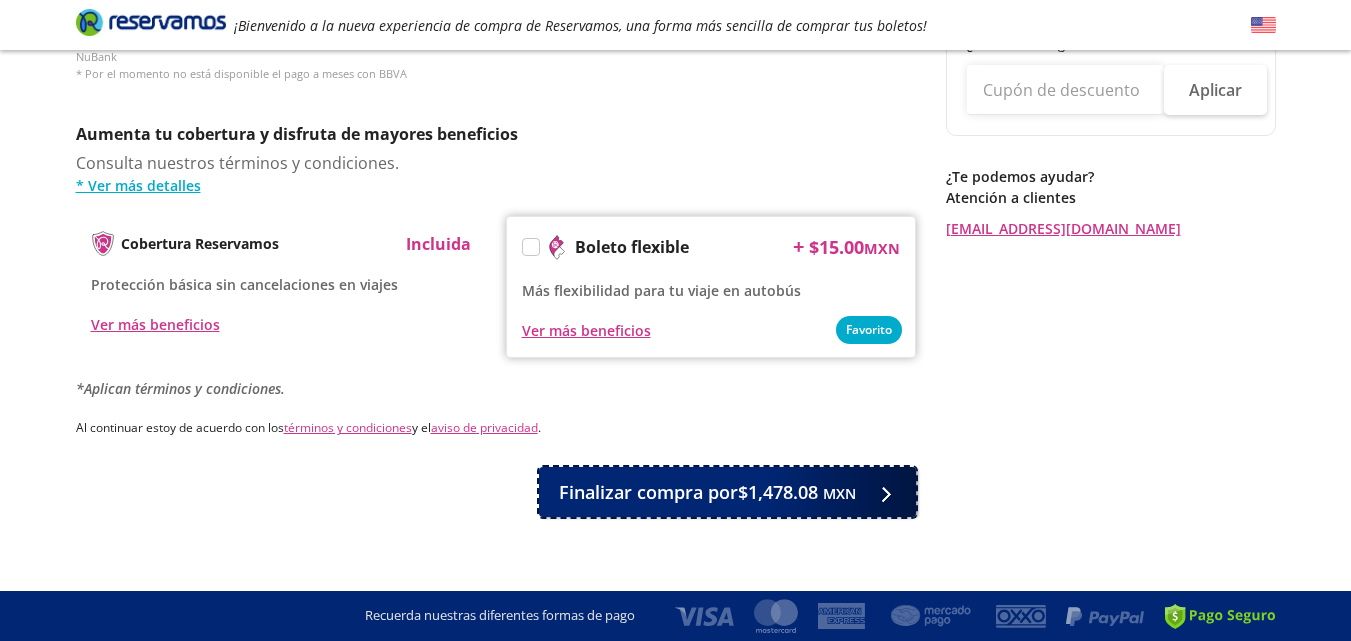 click on "Finalizar compra por  $1,478.08   MXN" at bounding box center (707, 492) 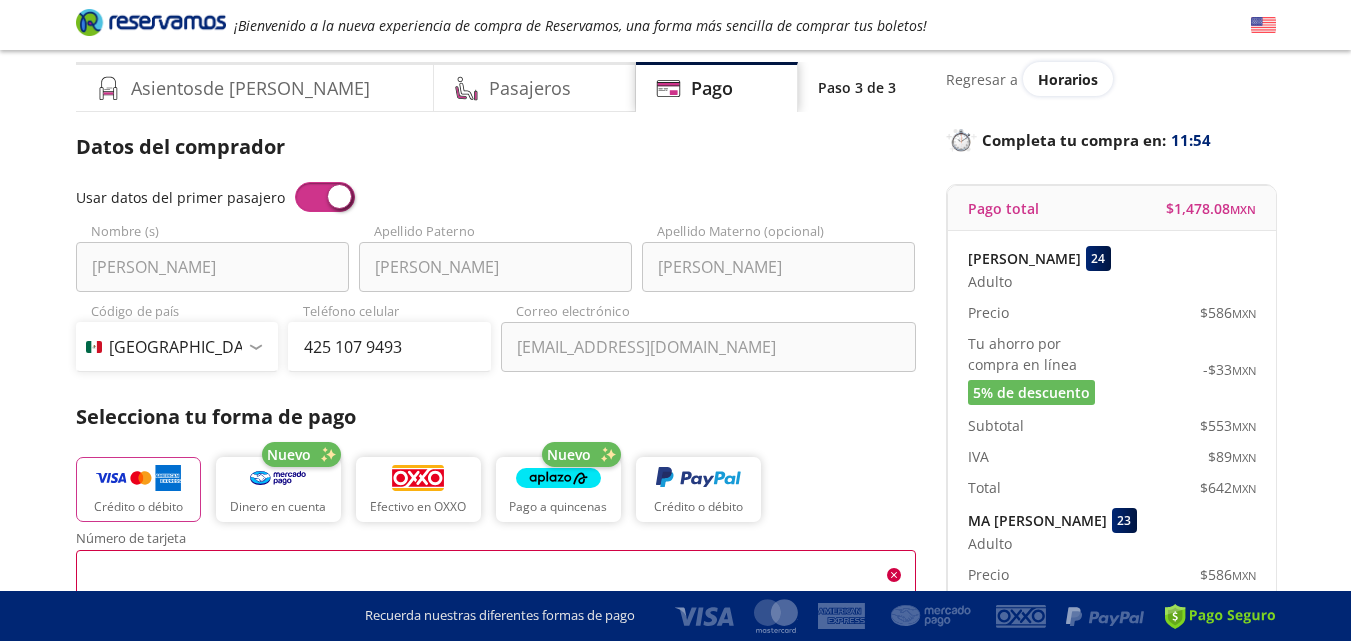 scroll, scrollTop: 0, scrollLeft: 0, axis: both 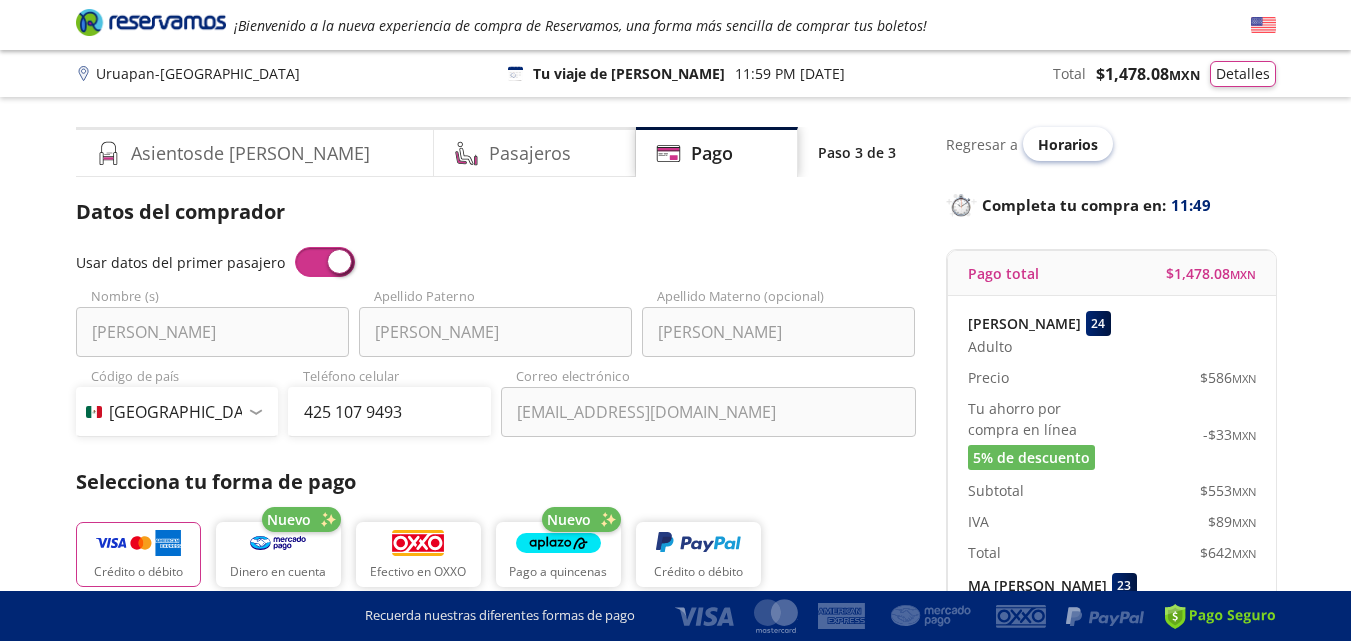 click on "Horarios" at bounding box center (1068, 144) 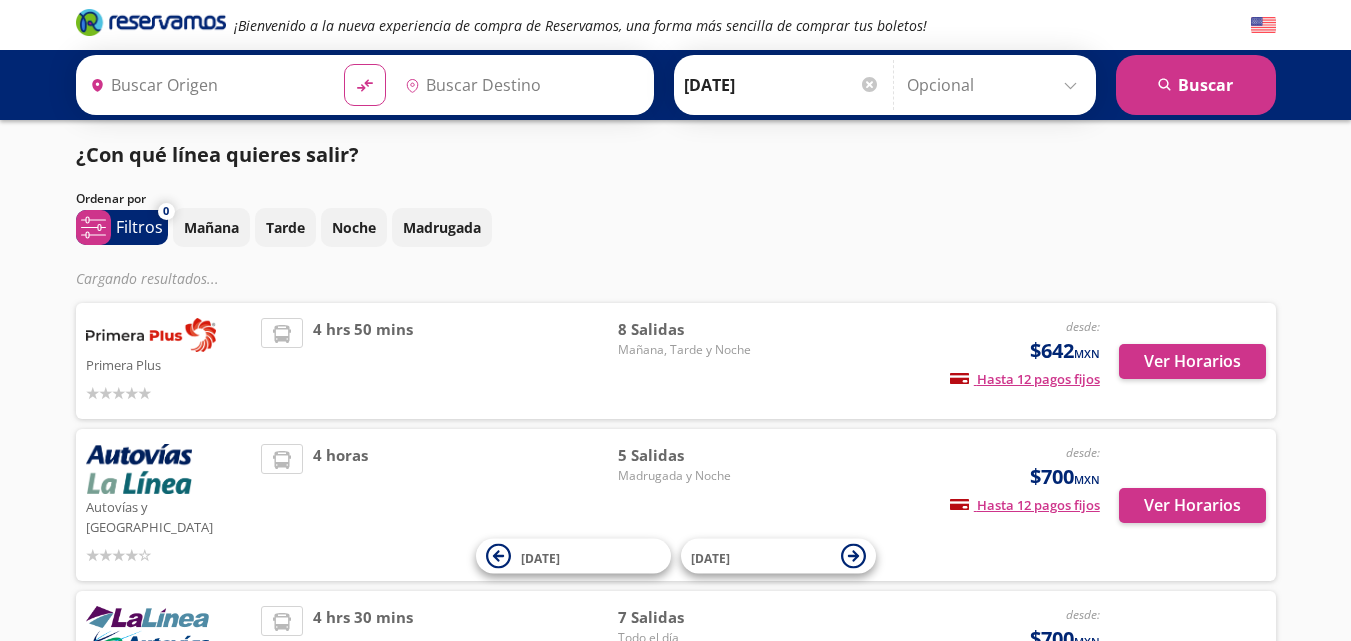 type on "Uruapan, [GEOGRAPHIC_DATA]" 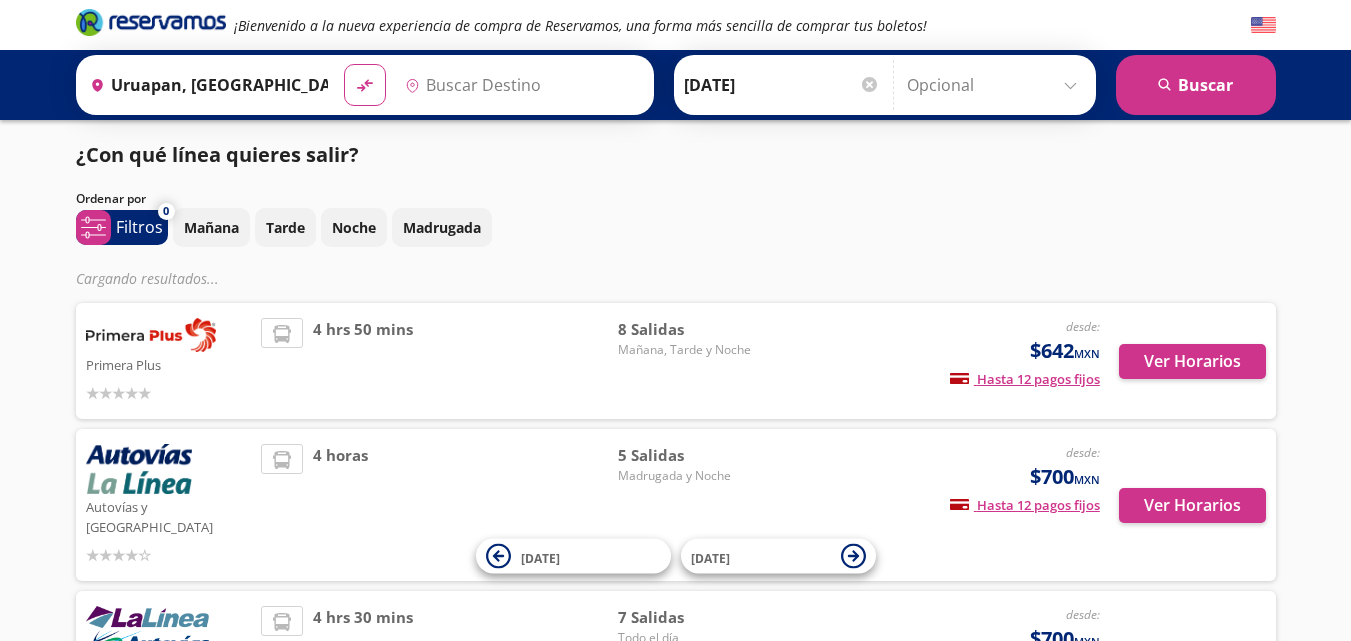 type on "[GEOGRAPHIC_DATA], [GEOGRAPHIC_DATA]" 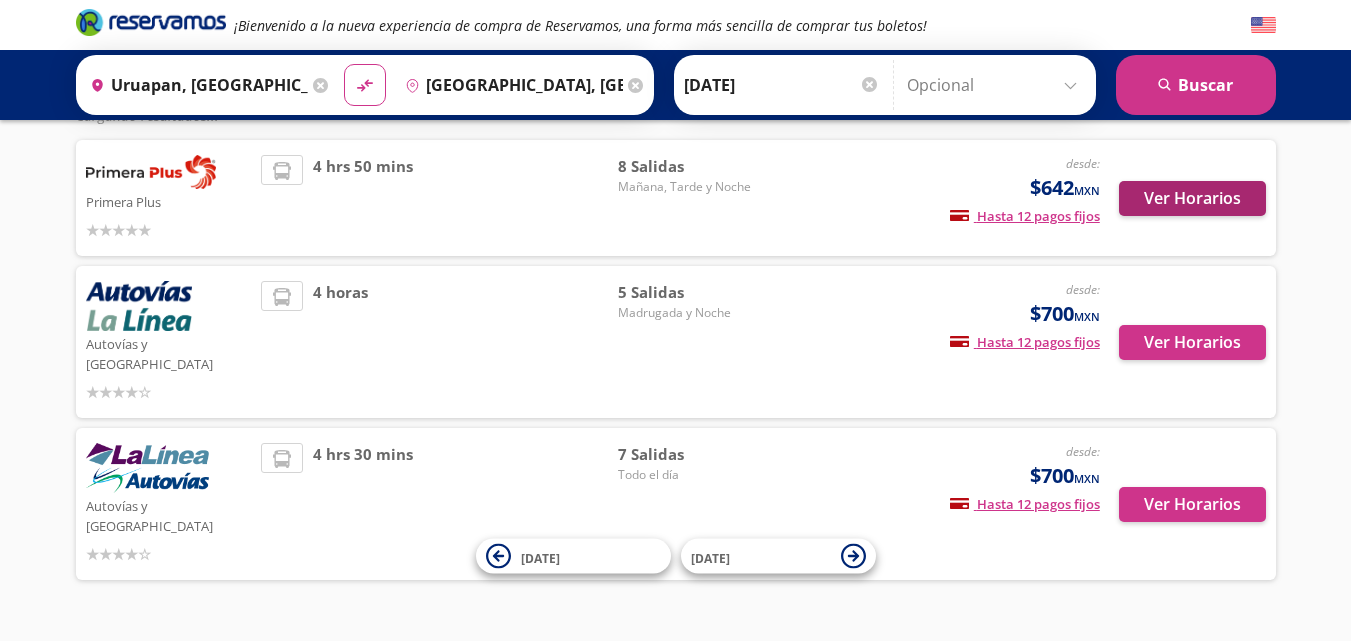 scroll, scrollTop: 173, scrollLeft: 0, axis: vertical 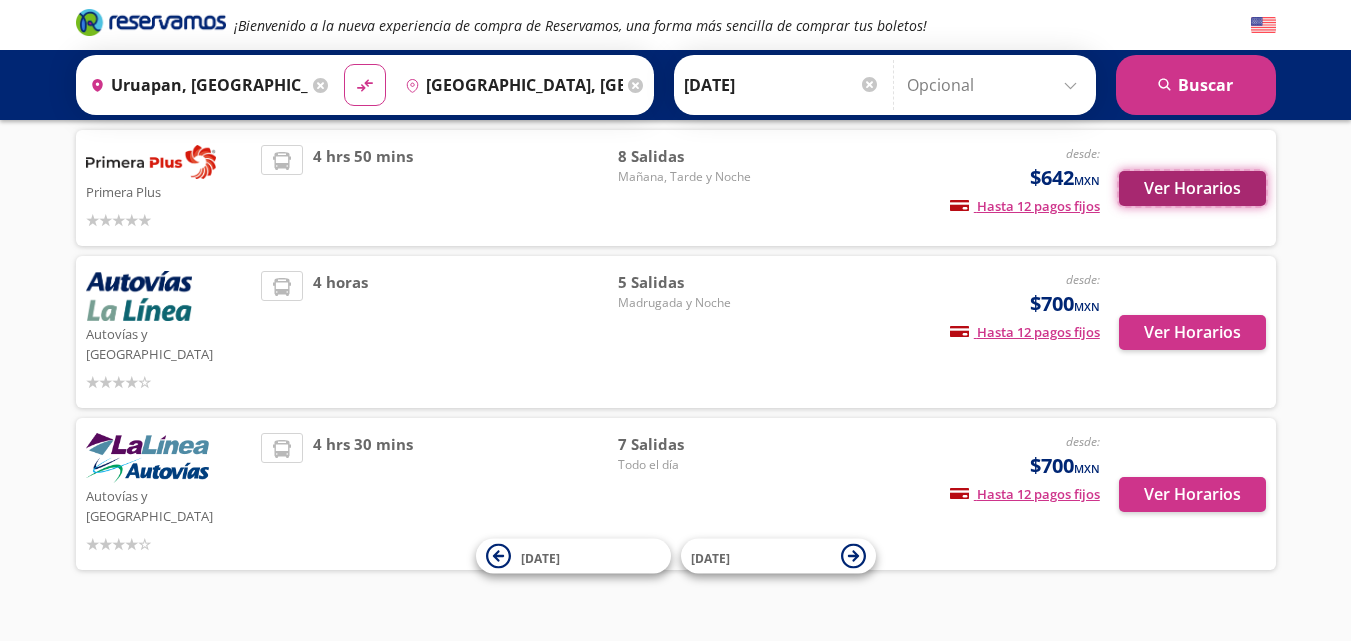 click on "Ver Horarios" at bounding box center [1192, 188] 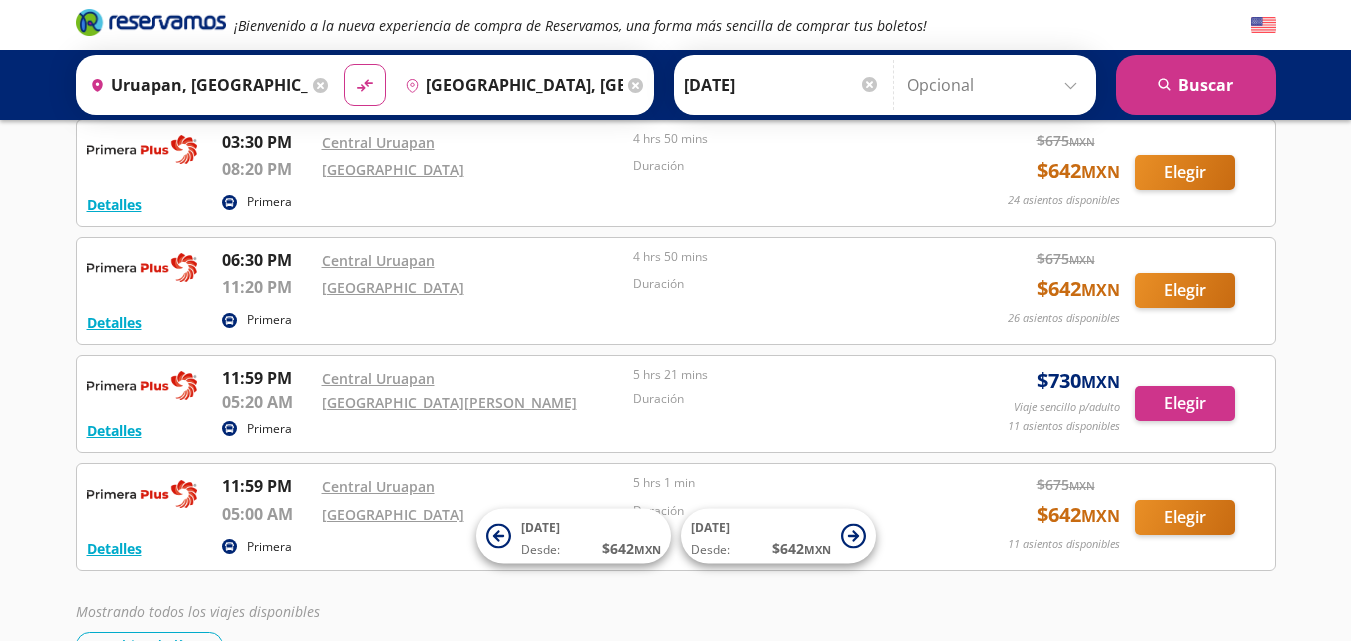 scroll, scrollTop: 691, scrollLeft: 0, axis: vertical 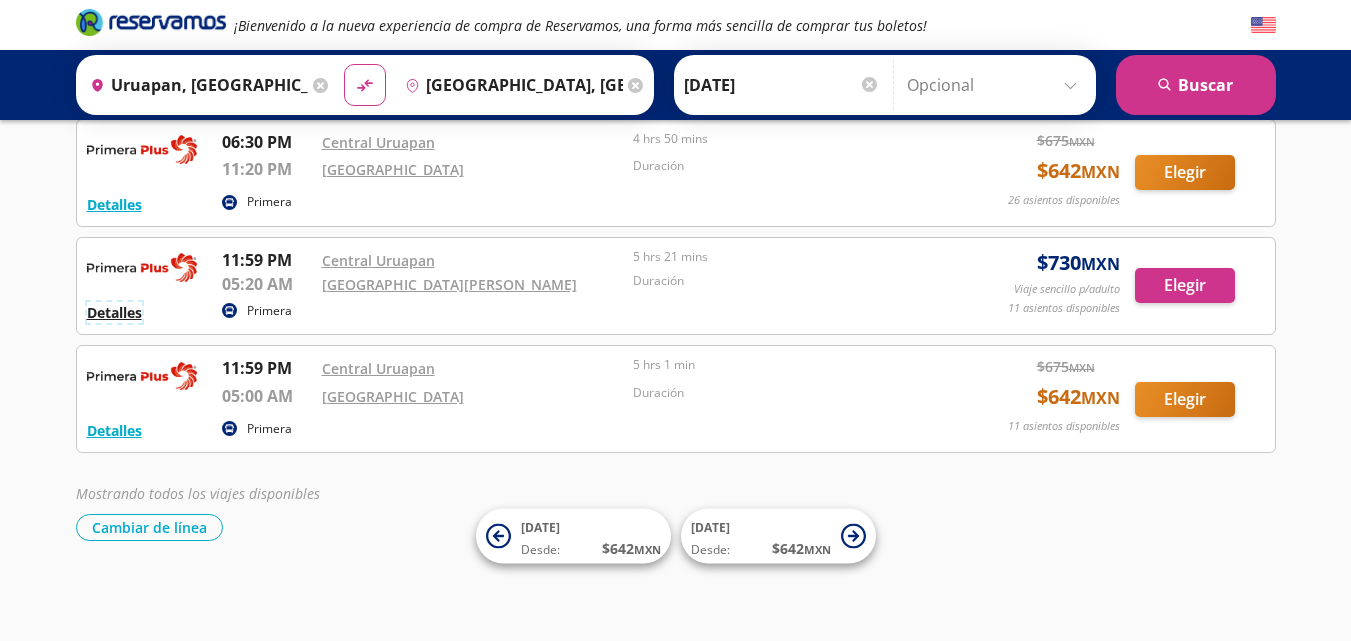 click on "Detalles" at bounding box center (114, 312) 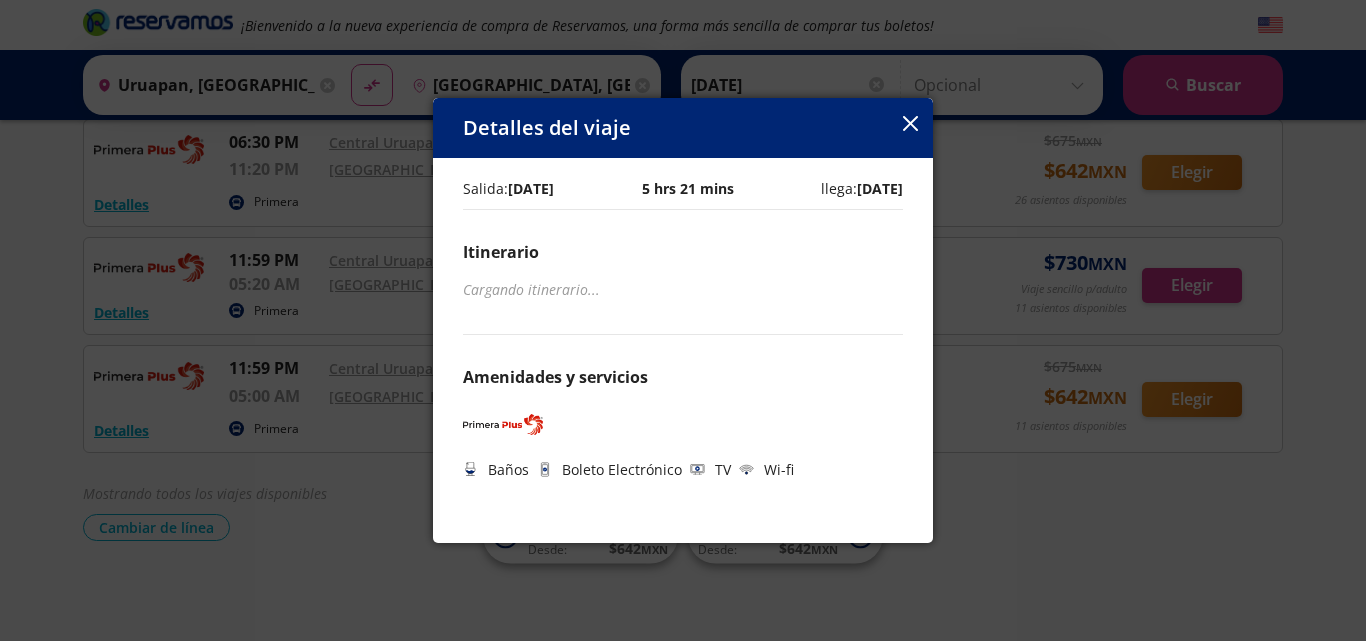click 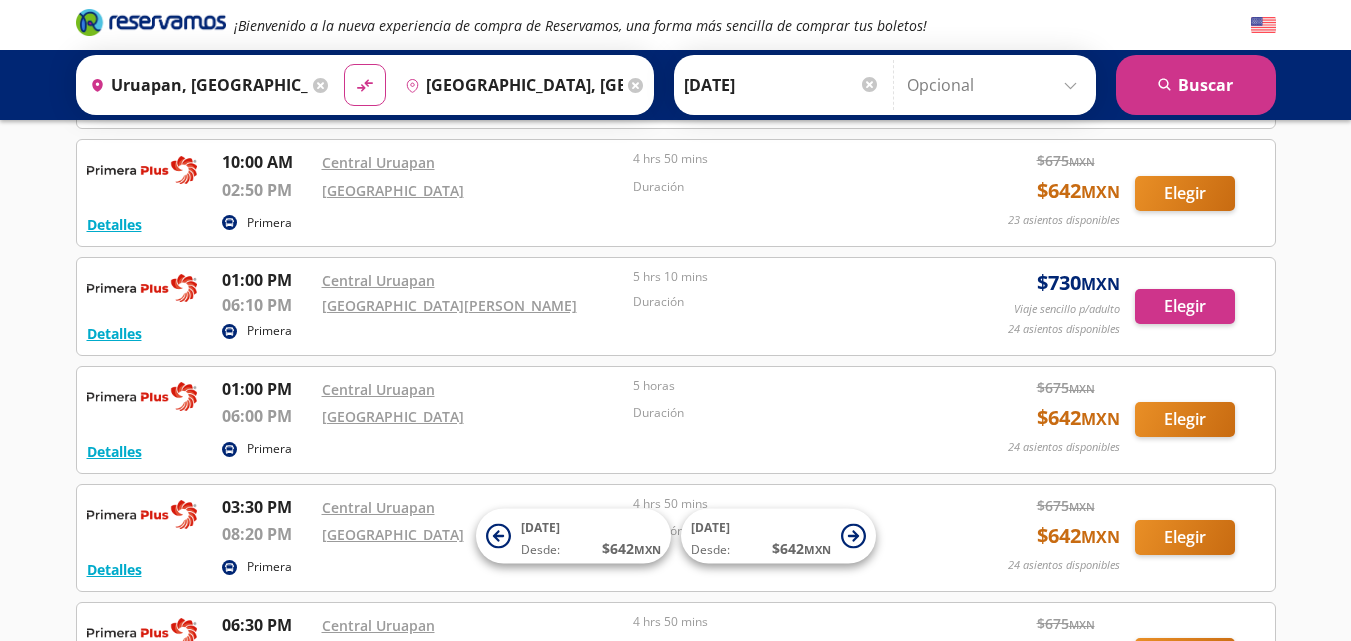 scroll, scrollTop: 0, scrollLeft: 0, axis: both 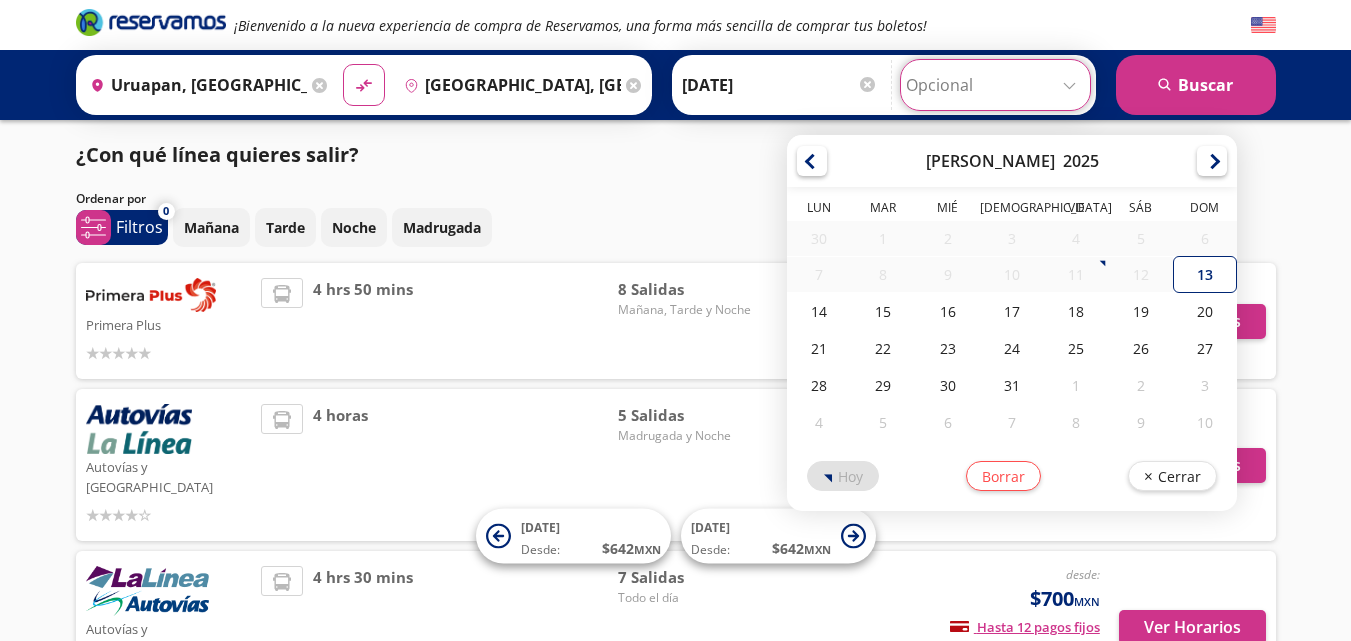 click at bounding box center (995, 85) 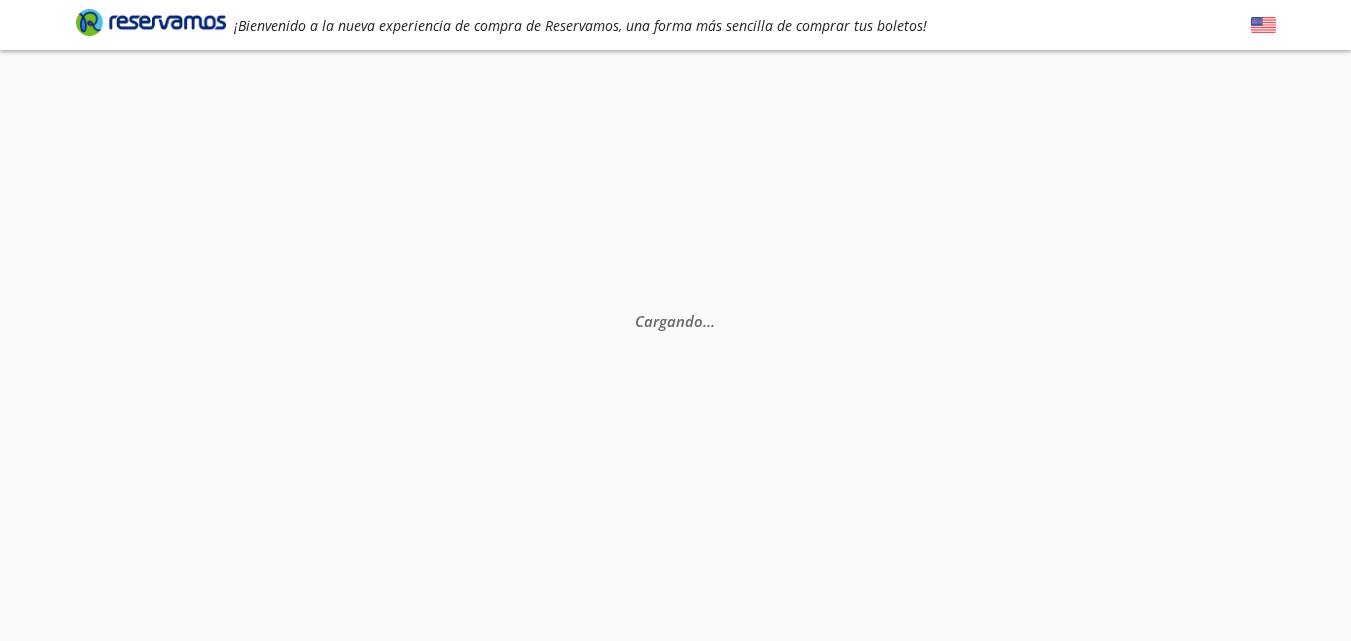 scroll, scrollTop: 0, scrollLeft: 0, axis: both 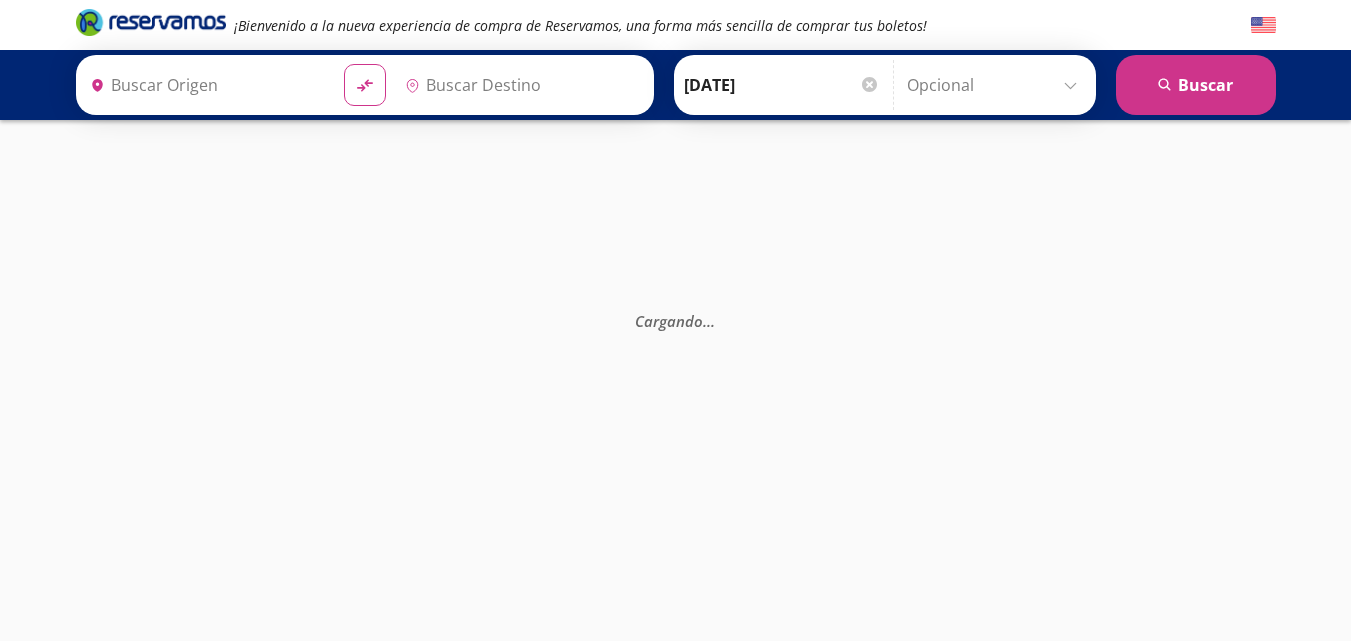 type on "Uruapan, [GEOGRAPHIC_DATA]" 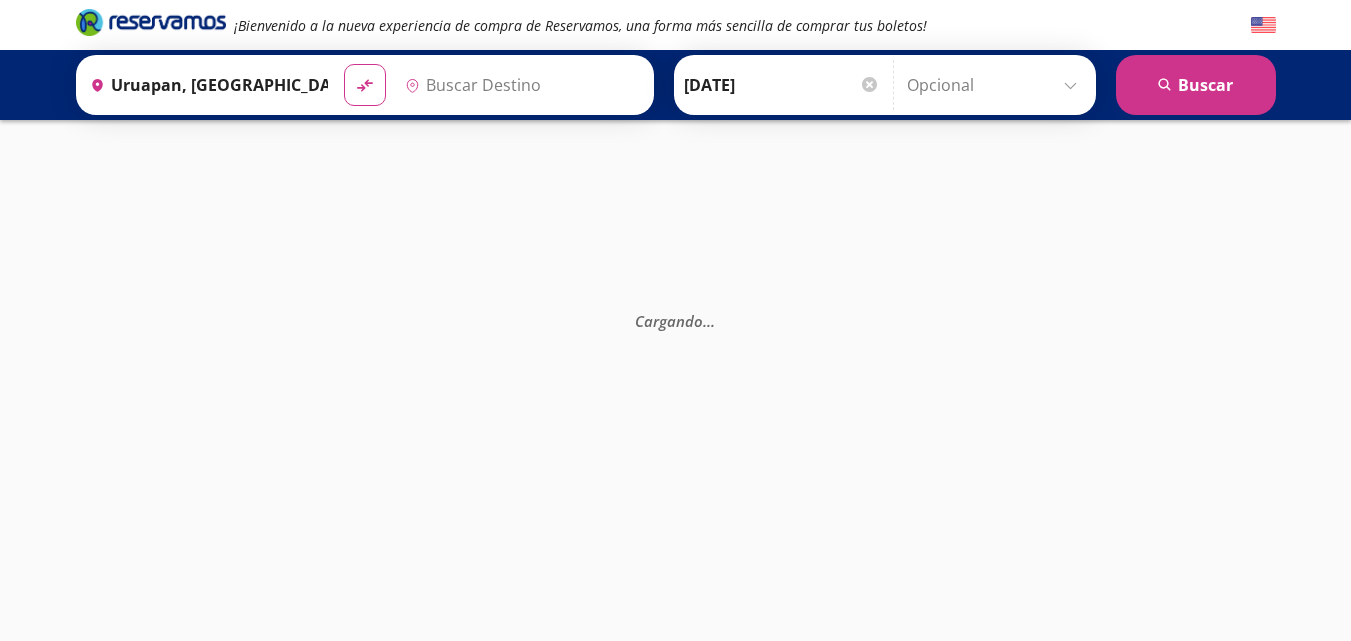 type on "[GEOGRAPHIC_DATA], [GEOGRAPHIC_DATA]" 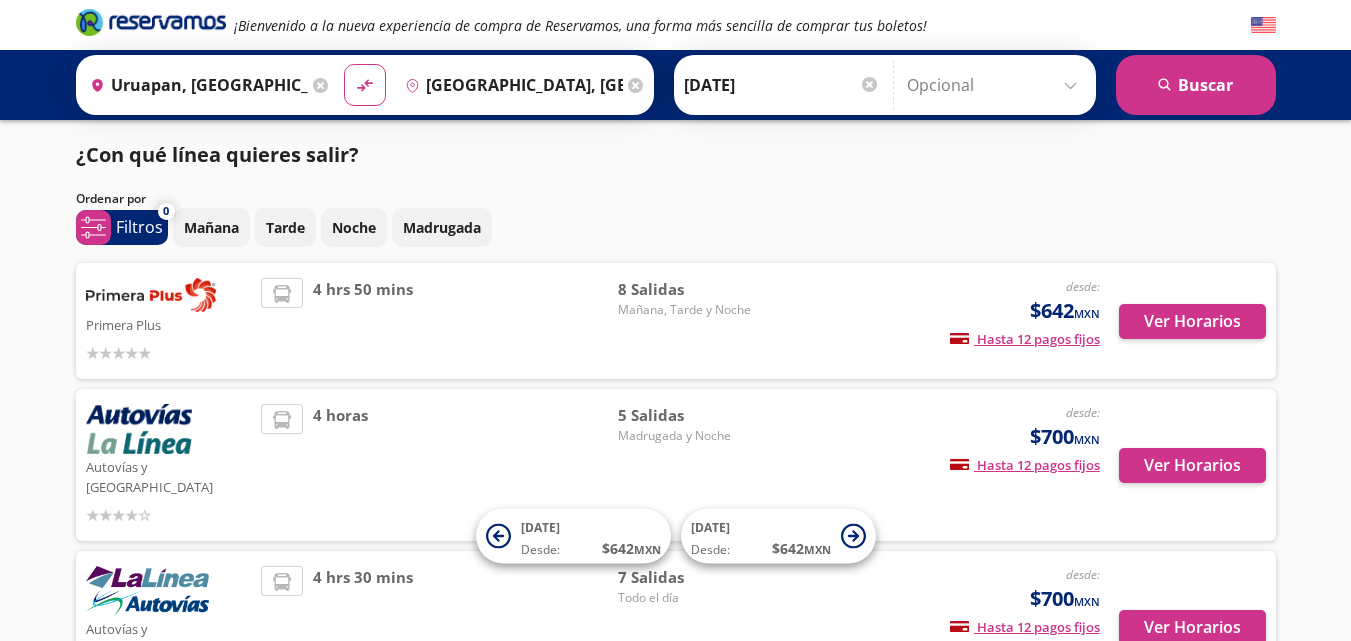 scroll, scrollTop: 0, scrollLeft: 0, axis: both 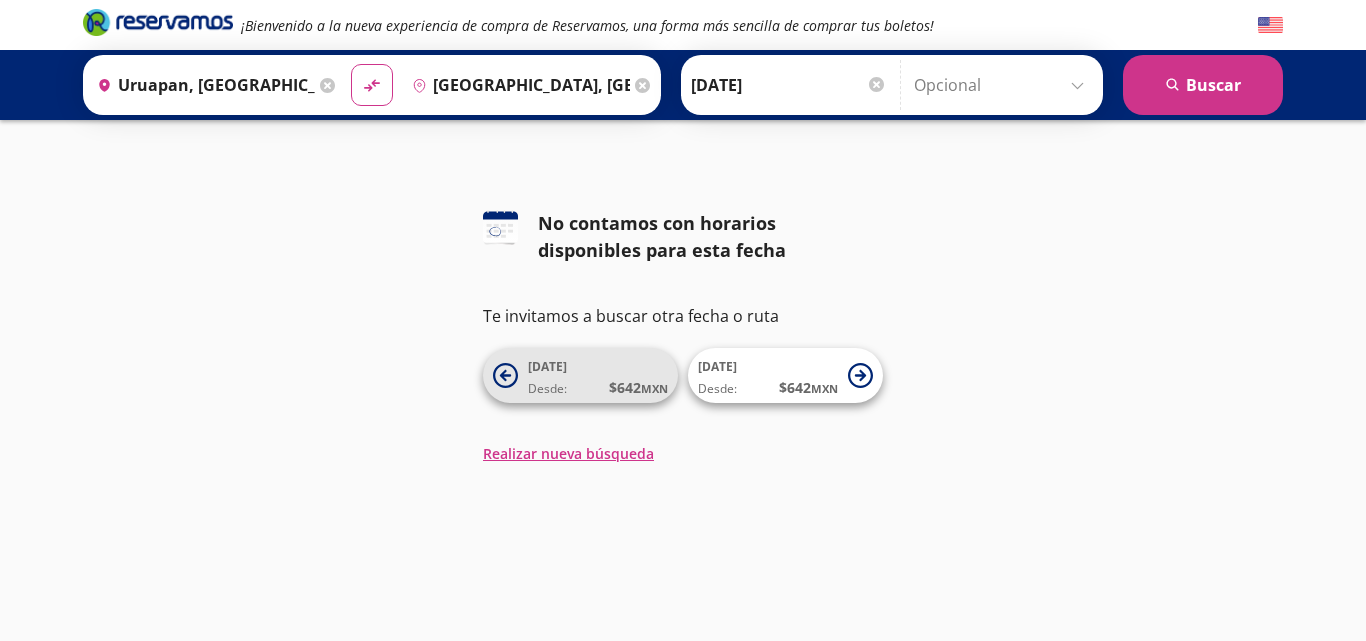 click on "[DATE] Desde: $ 642  MXN" at bounding box center (598, 375) 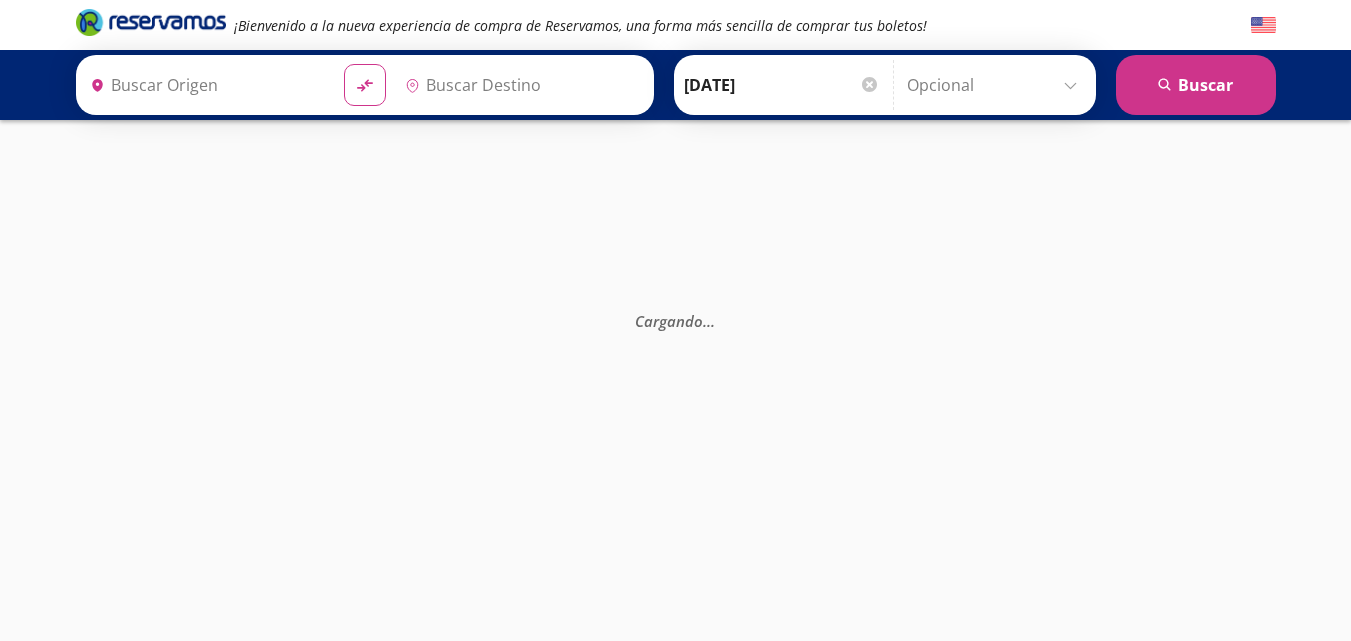 type on "[GEOGRAPHIC_DATA], [GEOGRAPHIC_DATA]" 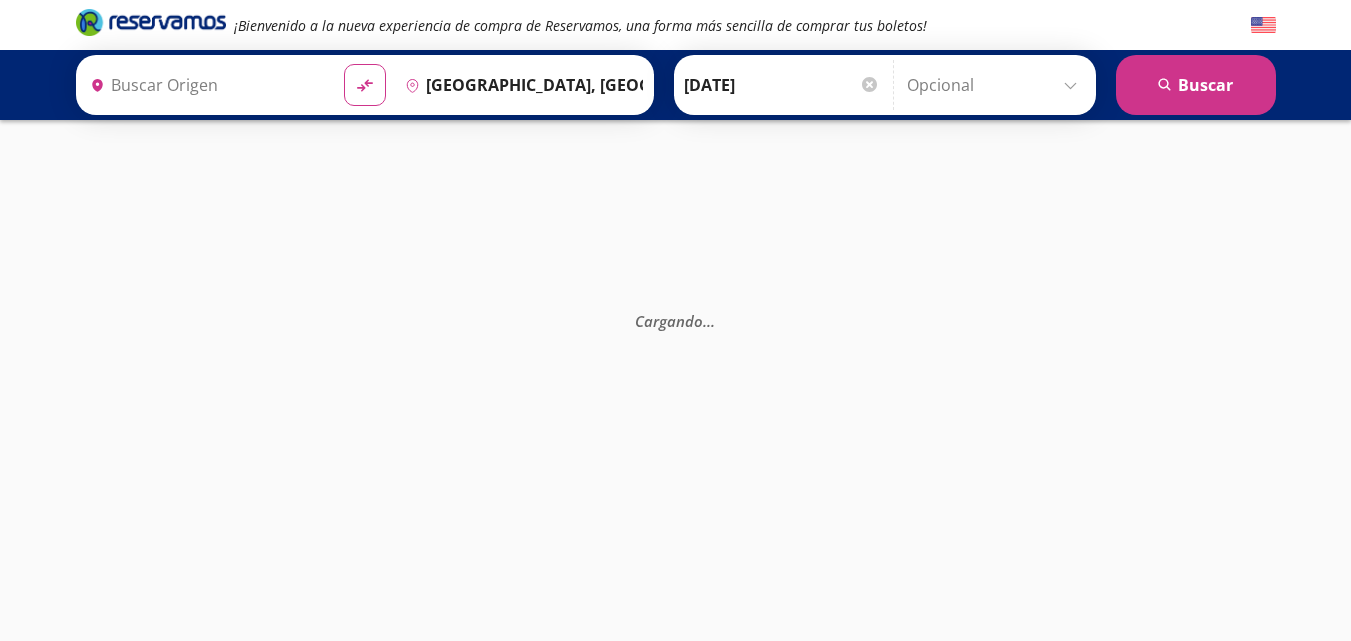 type on "Uruapan, [GEOGRAPHIC_DATA]" 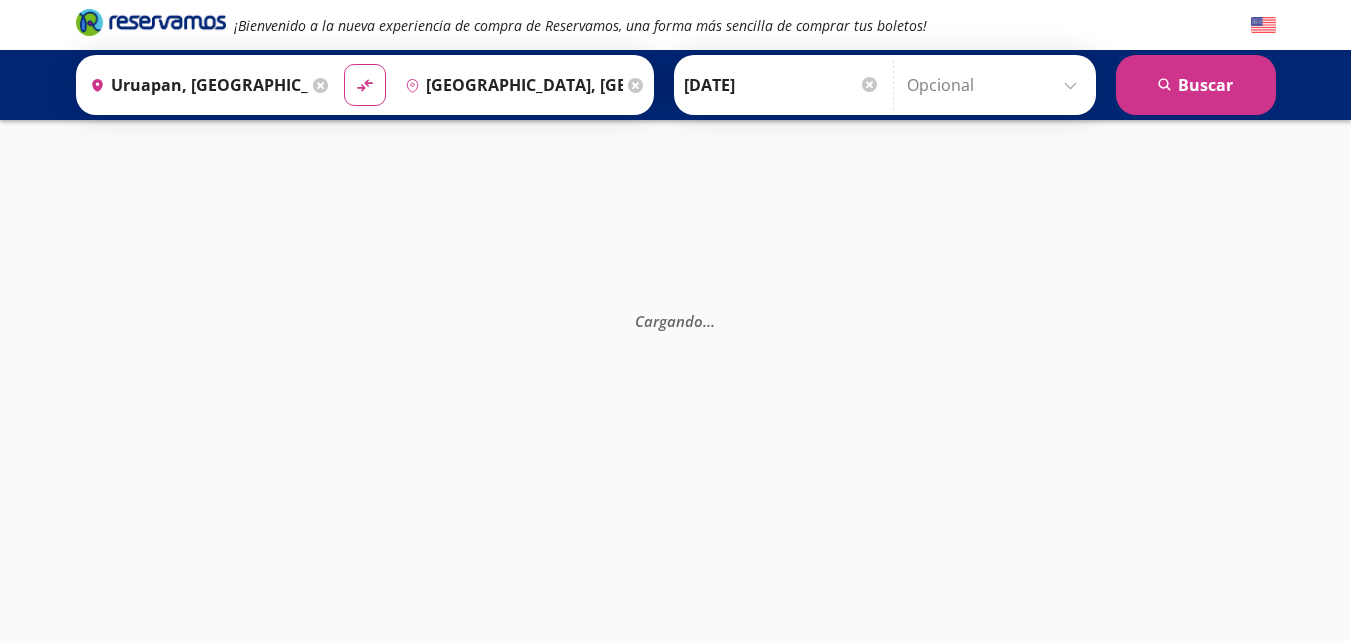 scroll, scrollTop: 0, scrollLeft: 0, axis: both 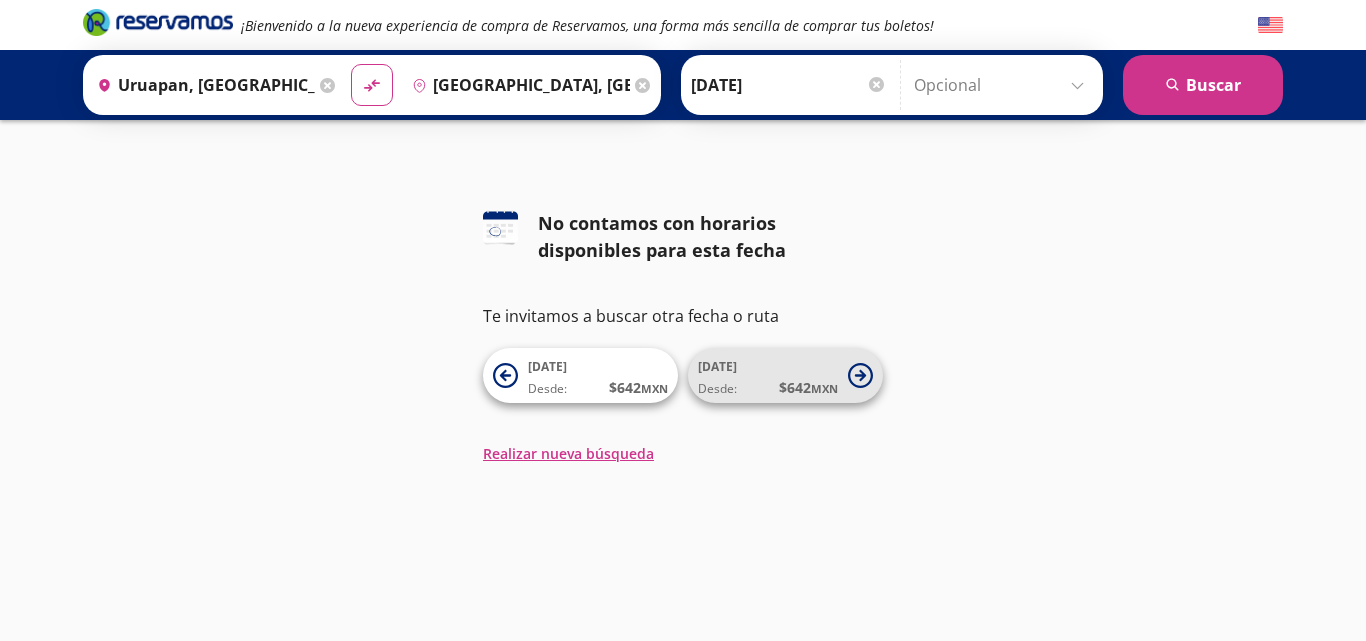 click on "[DATE] Desde: $ 642  MXN" at bounding box center [768, 375] 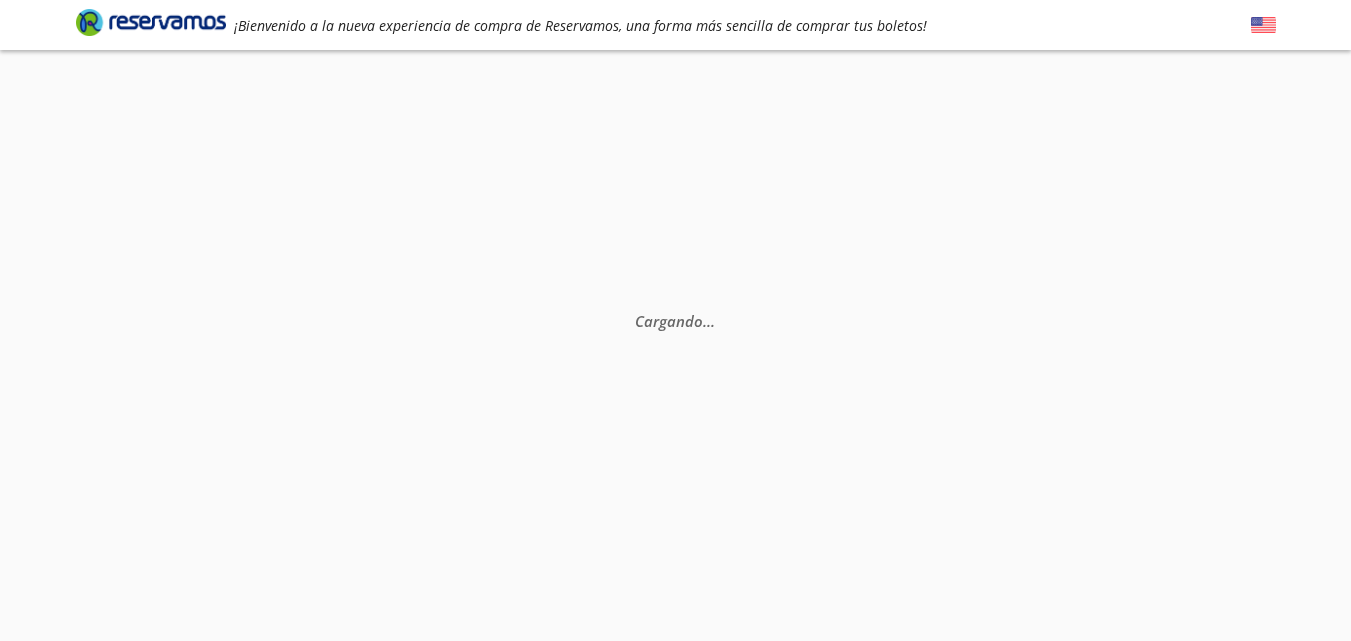 scroll, scrollTop: 0, scrollLeft: 0, axis: both 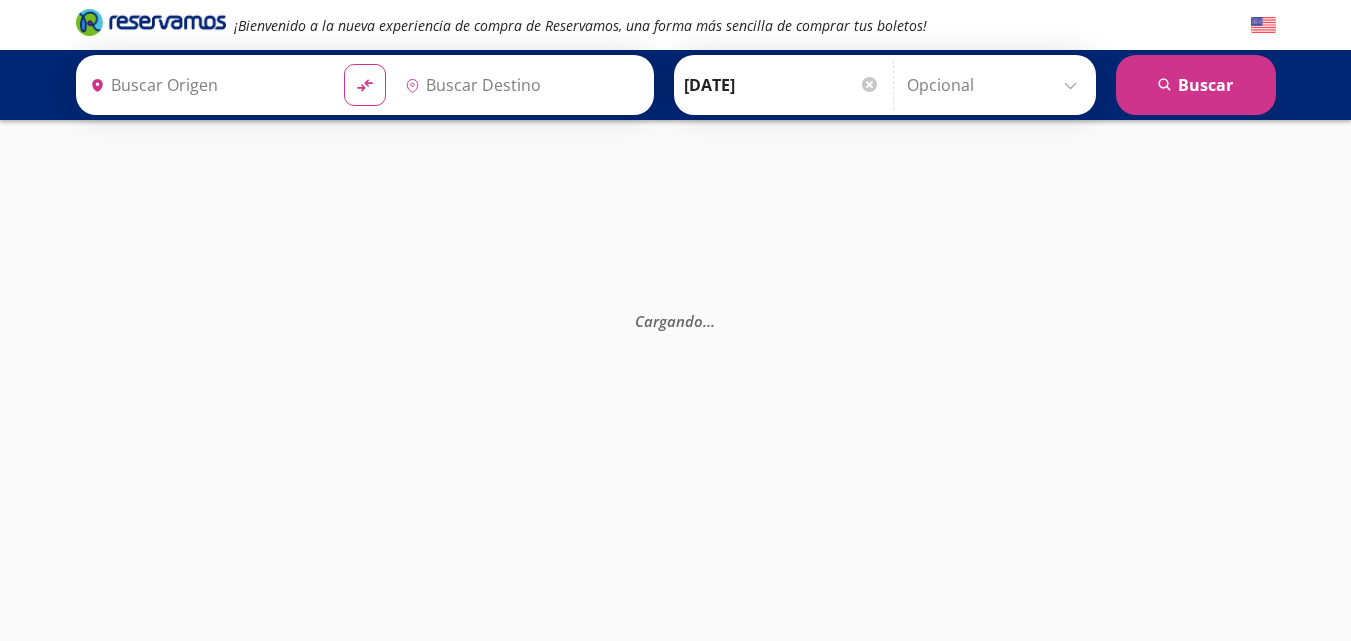 type on "Uruapan, [GEOGRAPHIC_DATA]" 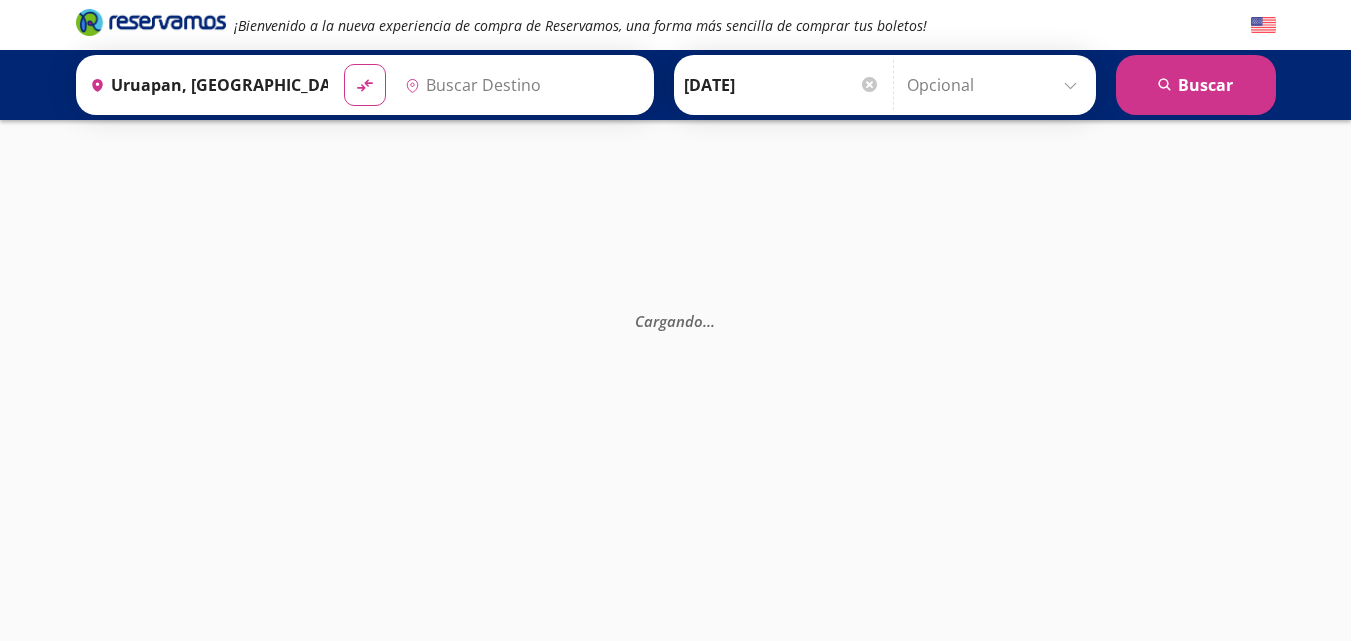type on "[GEOGRAPHIC_DATA], [GEOGRAPHIC_DATA]" 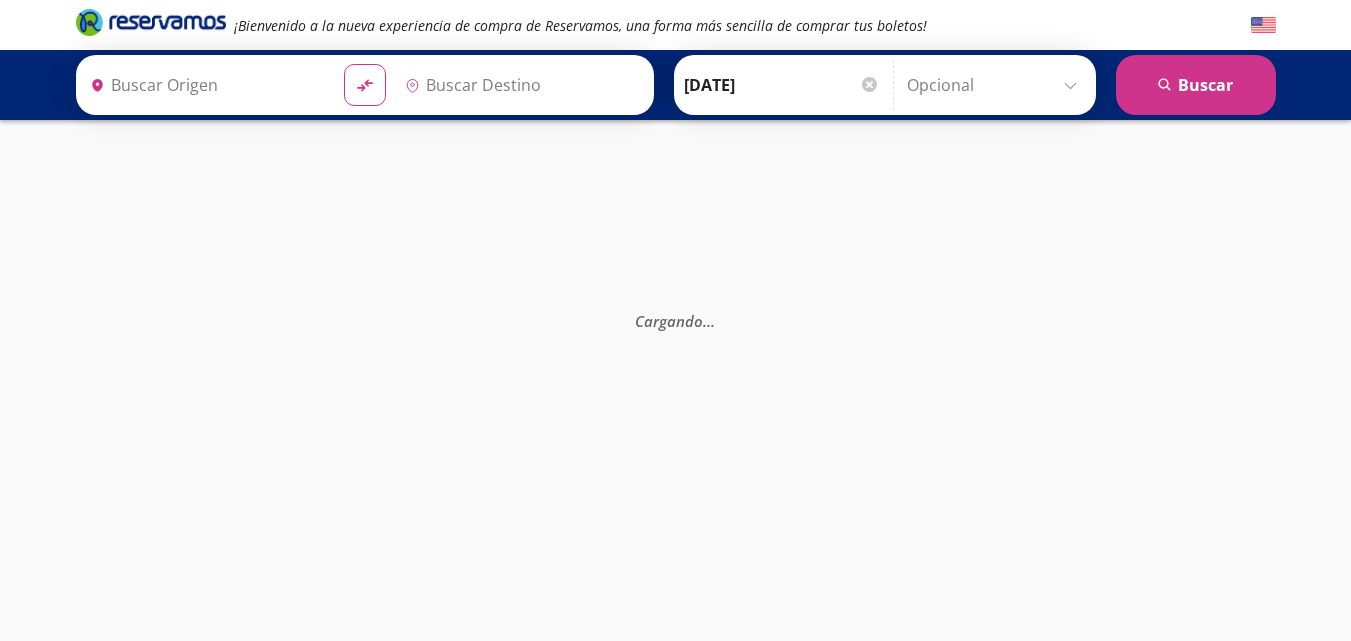 scroll, scrollTop: 0, scrollLeft: 0, axis: both 